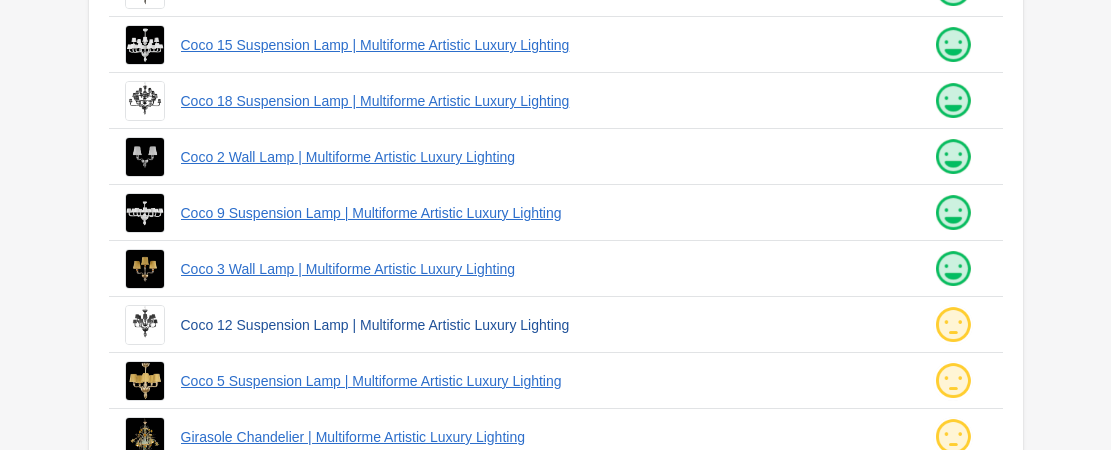 scroll, scrollTop: 500, scrollLeft: 0, axis: vertical 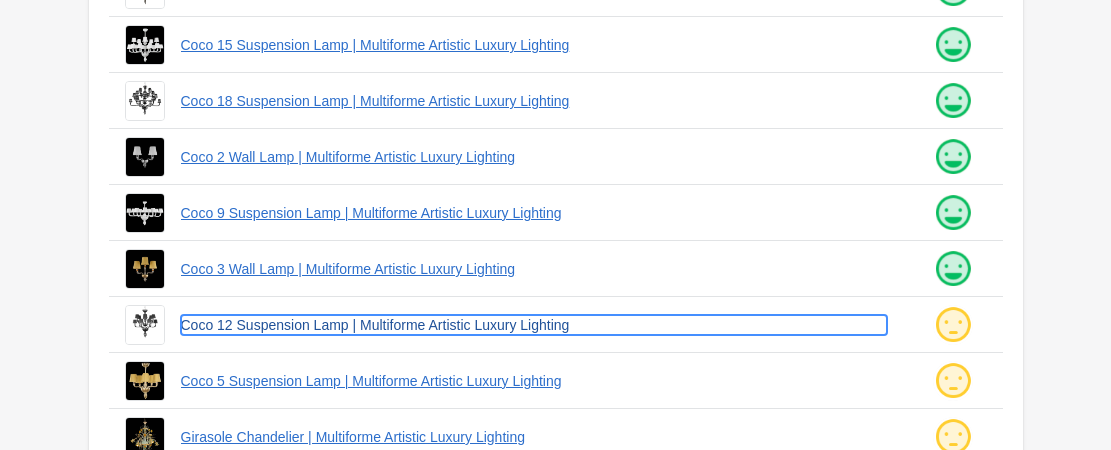 click on "Coco 12 Suspension Lamp | Multiforme Artistic Luxury Lighting" at bounding box center [534, 325] 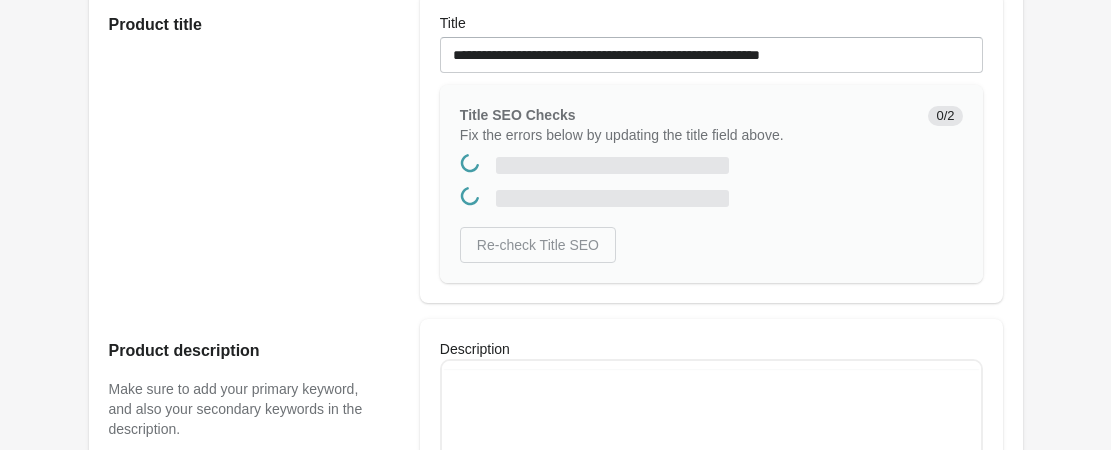 click on "What would your customer type into Google's search bar?" at bounding box center [711, -238] 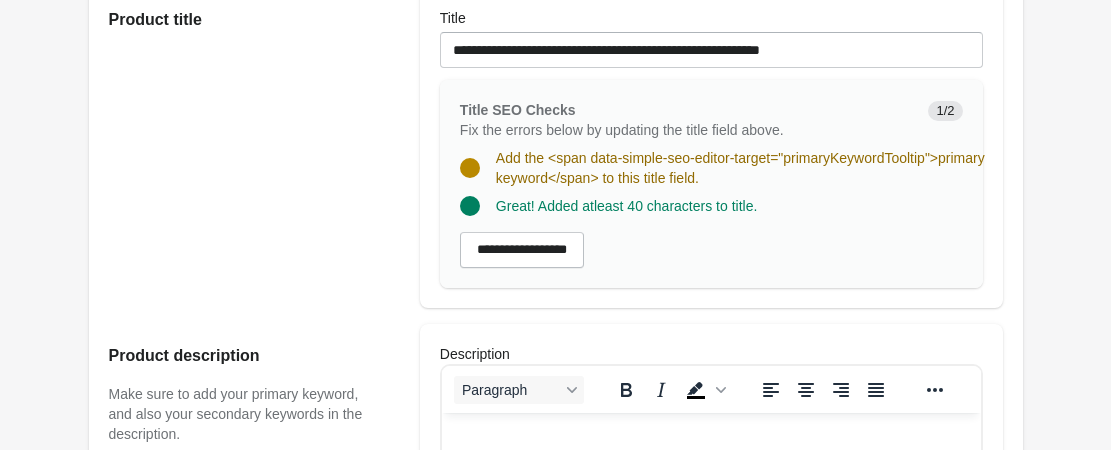 scroll, scrollTop: 0, scrollLeft: 0, axis: both 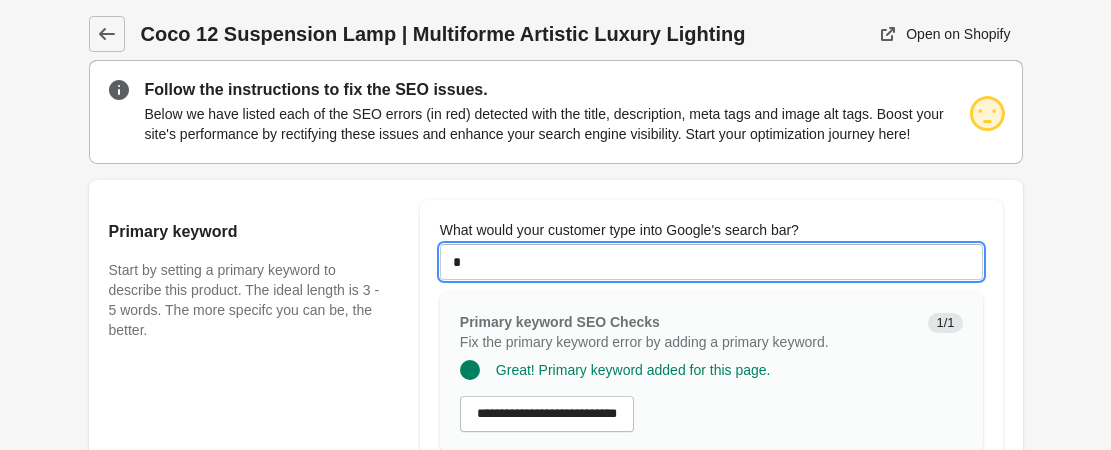 type on "**********" 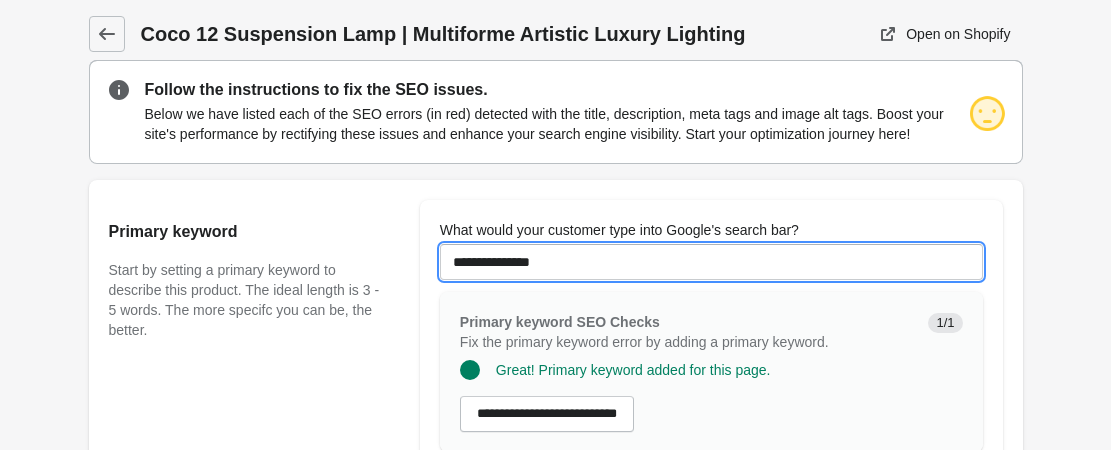 scroll, scrollTop: 1400, scrollLeft: 0, axis: vertical 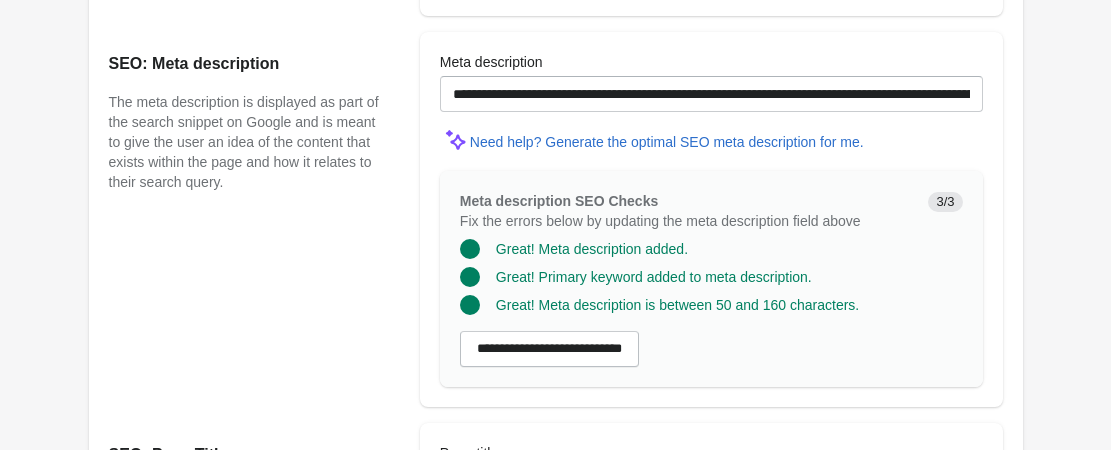 click on "Update product" at bounding box center (711, 832) 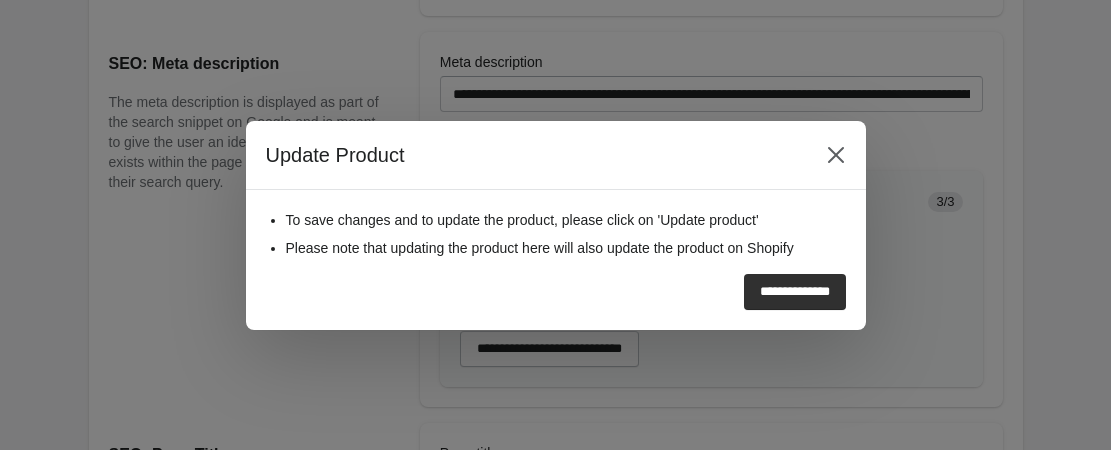 scroll, scrollTop: 1832, scrollLeft: 0, axis: vertical 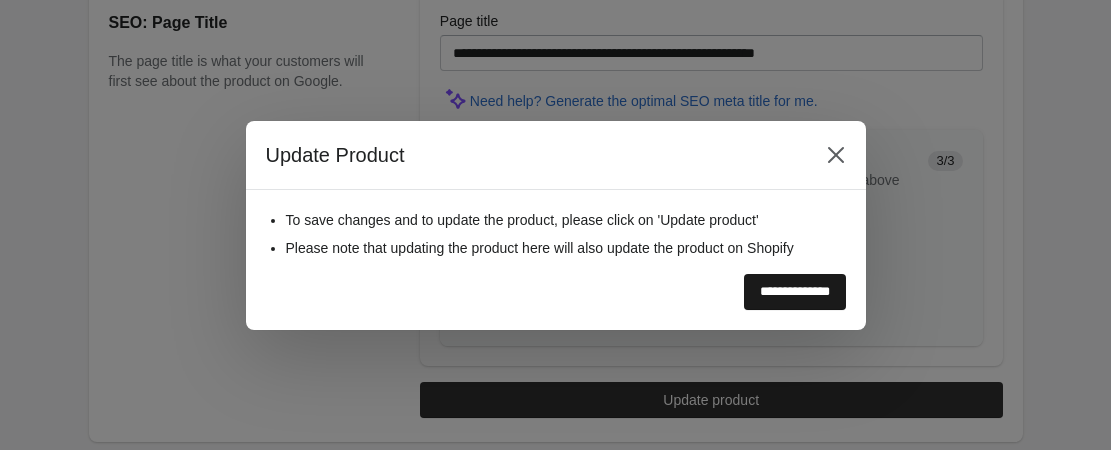 click on "**********" at bounding box center (795, 292) 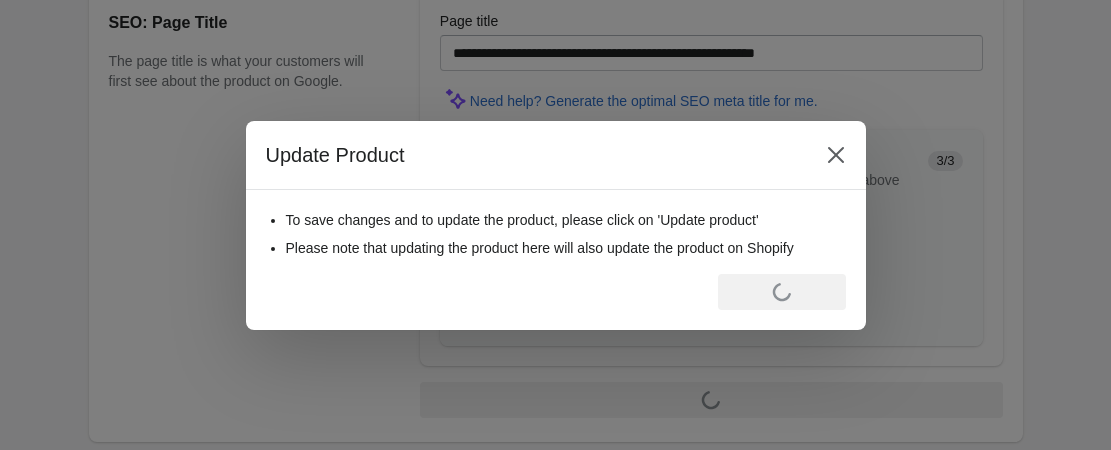 scroll, scrollTop: 0, scrollLeft: 0, axis: both 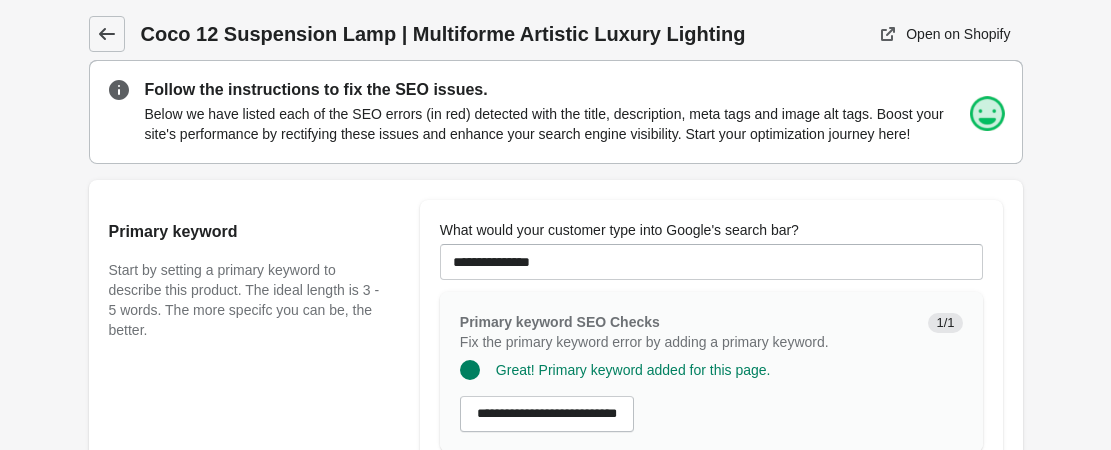 click 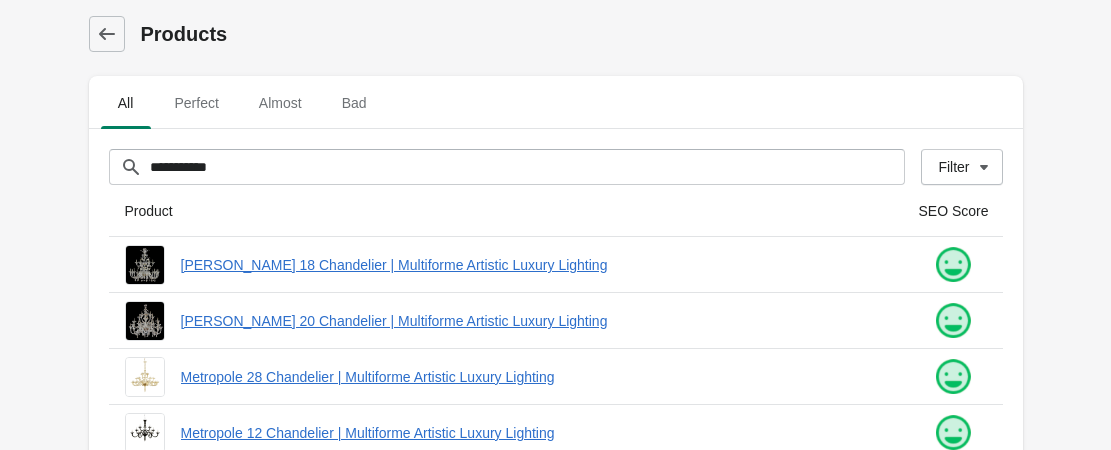 scroll, scrollTop: 600, scrollLeft: 0, axis: vertical 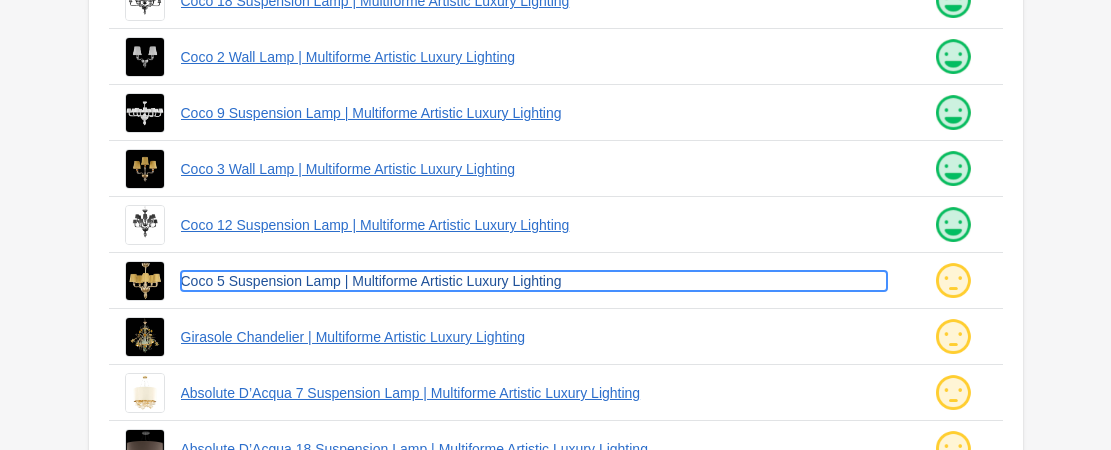 click on "Coco 5 Suspension Lamp | Multiforme Artistic Luxury Lighting" at bounding box center [534, 281] 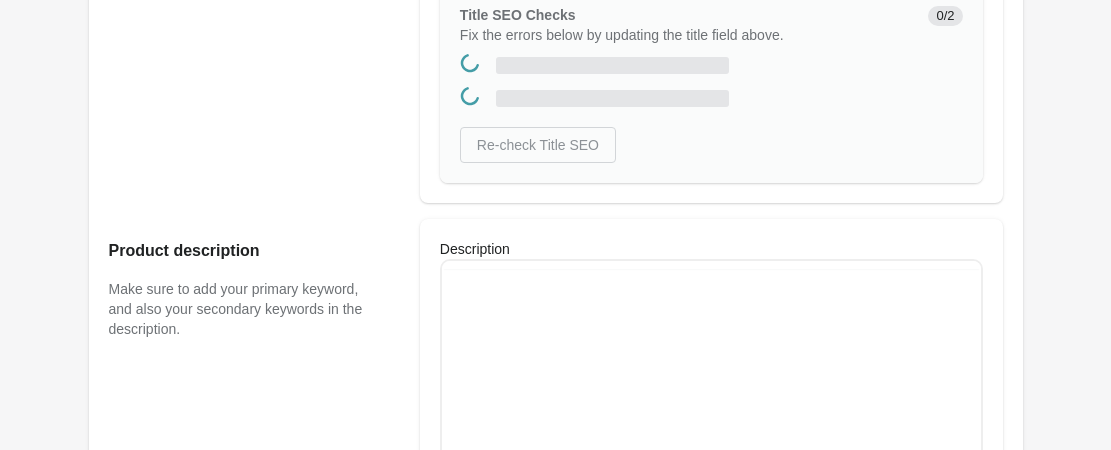 scroll, scrollTop: 0, scrollLeft: 0, axis: both 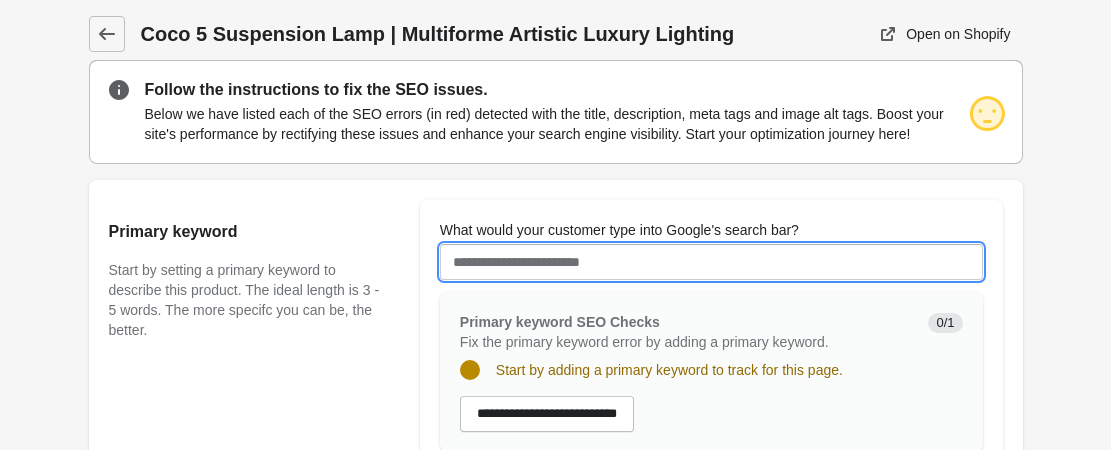 click on "What would your customer type into Google's search bar?" at bounding box center [711, 262] 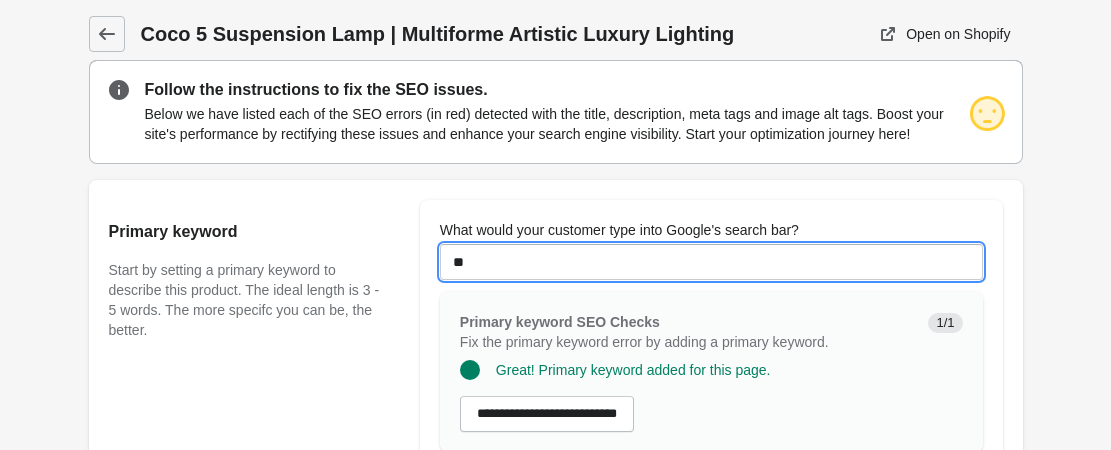 type on "**********" 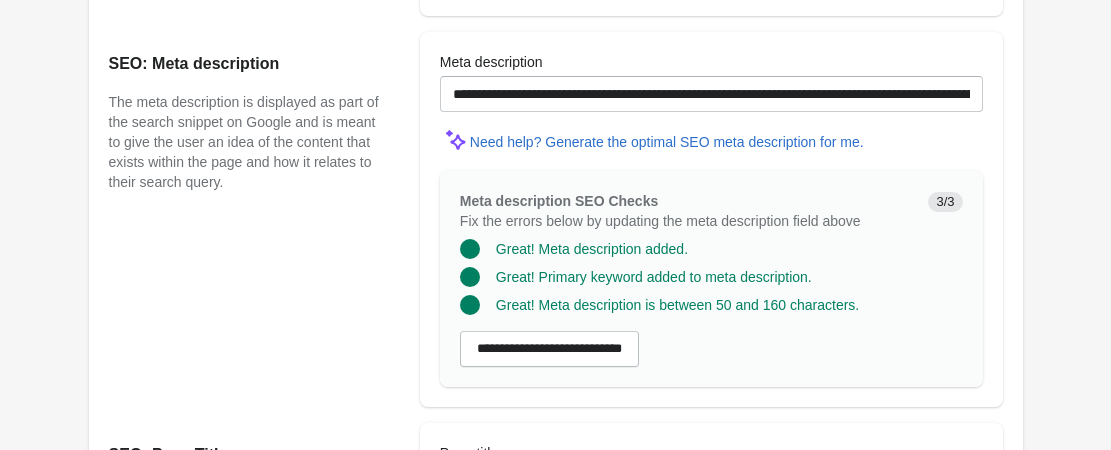scroll, scrollTop: 1800, scrollLeft: 0, axis: vertical 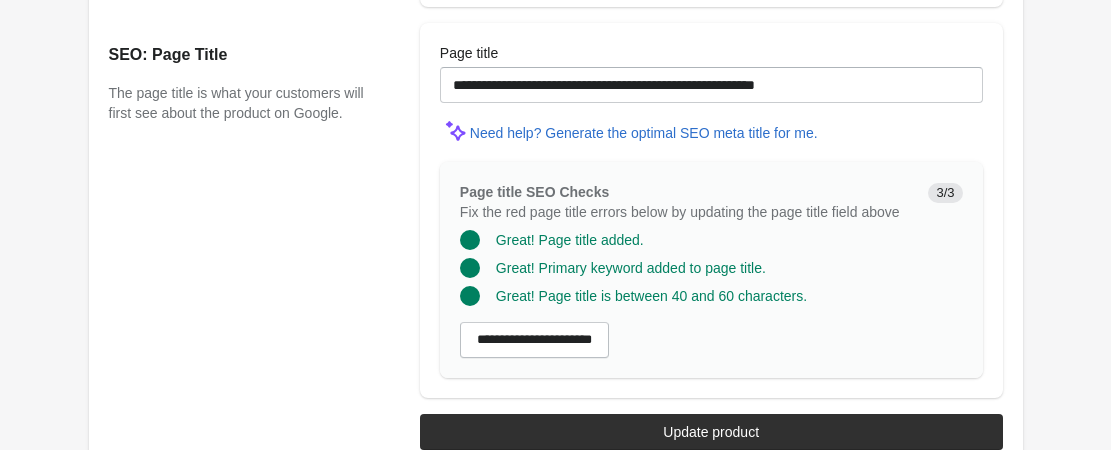 click on "Update product" at bounding box center [711, 432] 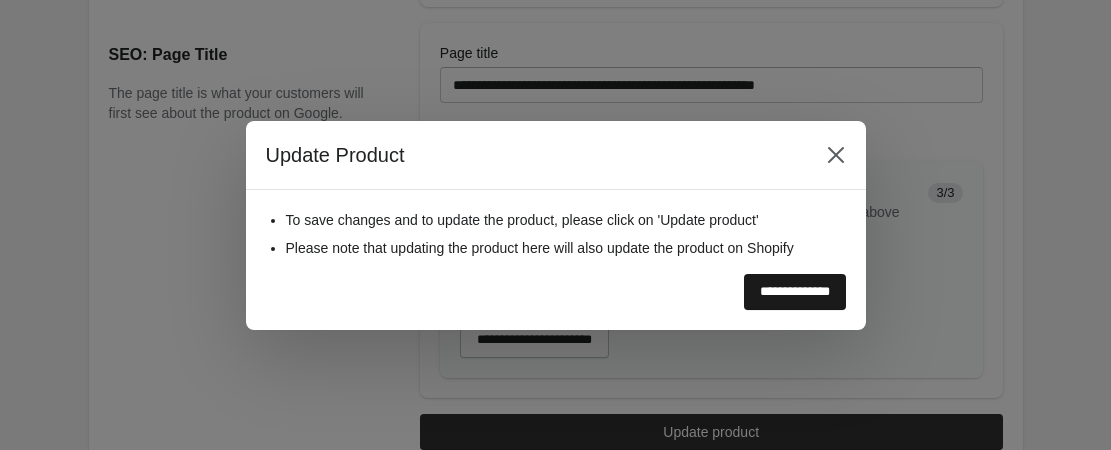 click on "**********" at bounding box center [795, 292] 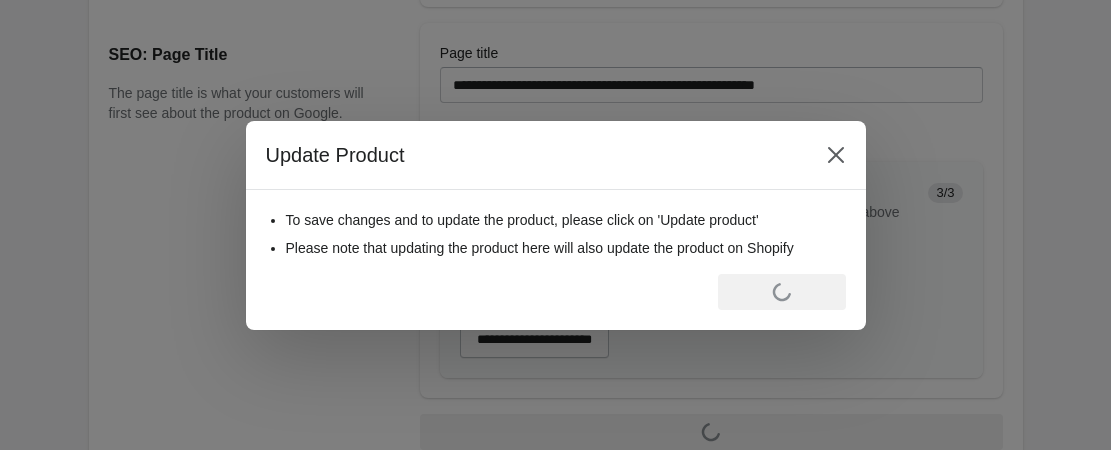 scroll, scrollTop: 0, scrollLeft: 0, axis: both 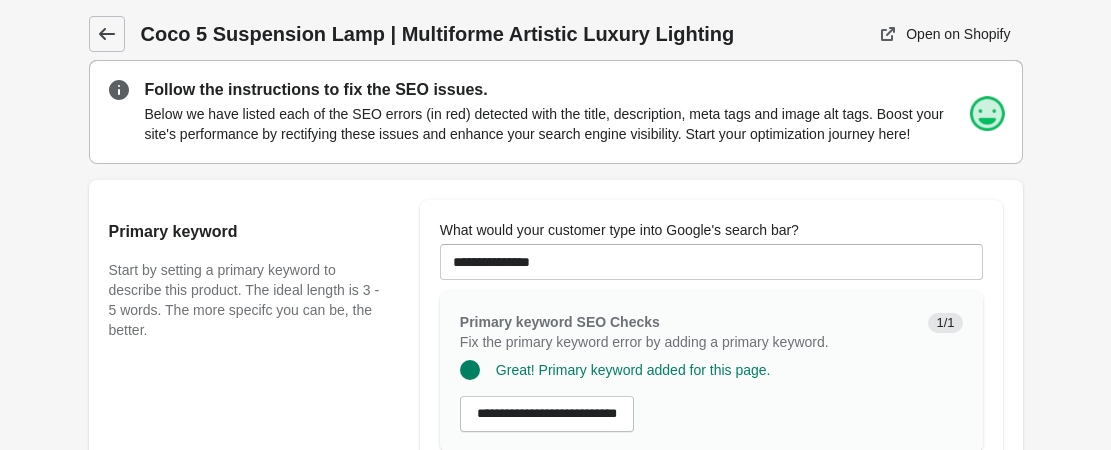 click 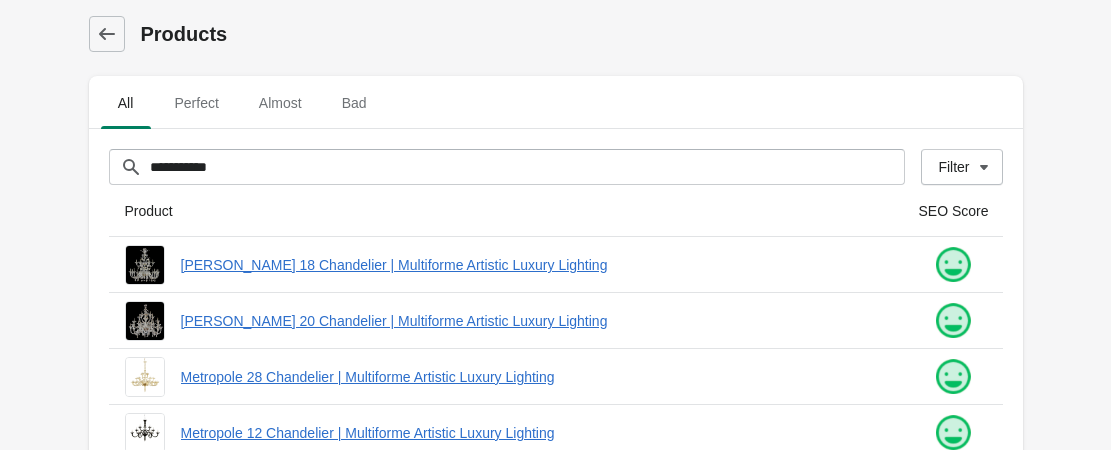 click on "Girasole Chandelier | Multiforme Artistic Luxury Lighting" at bounding box center [534, 937] 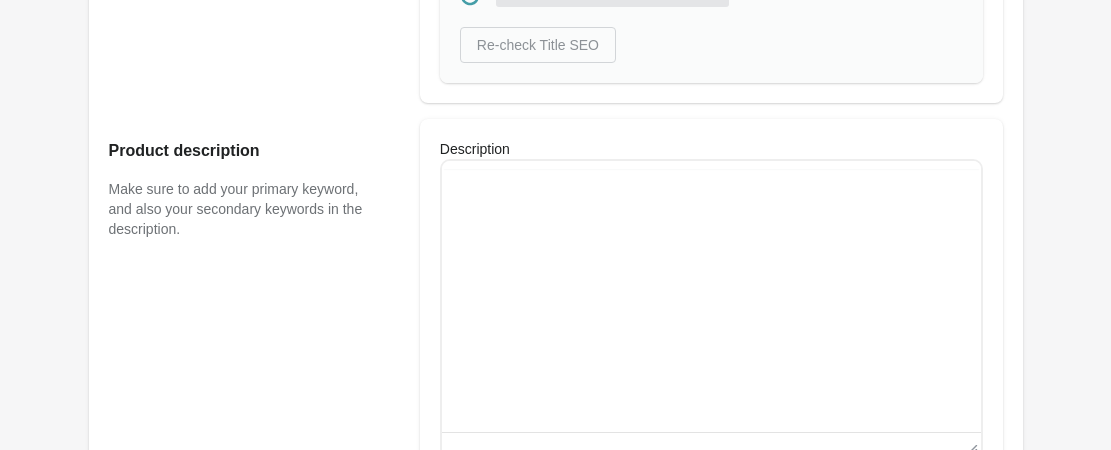 scroll, scrollTop: 0, scrollLeft: 0, axis: both 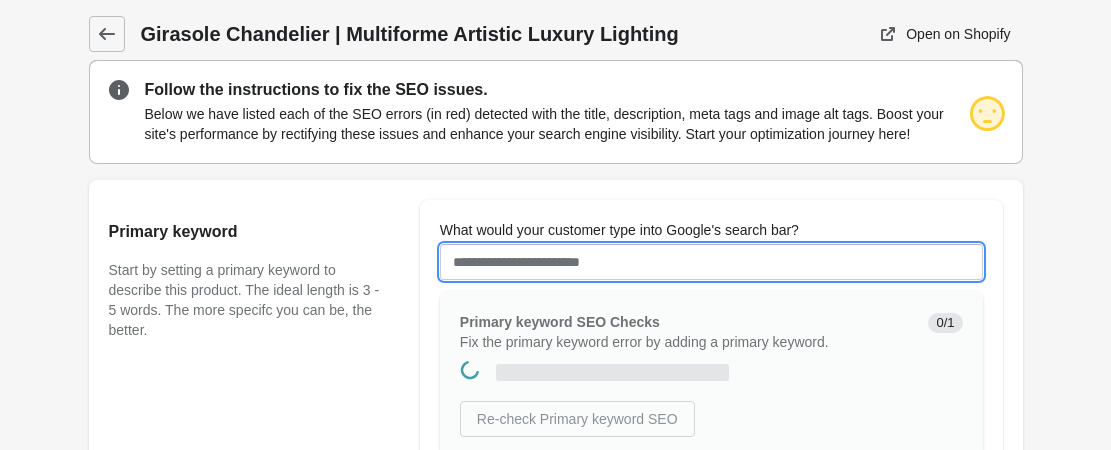 click on "What would your customer type into Google's search bar?" at bounding box center (711, 262) 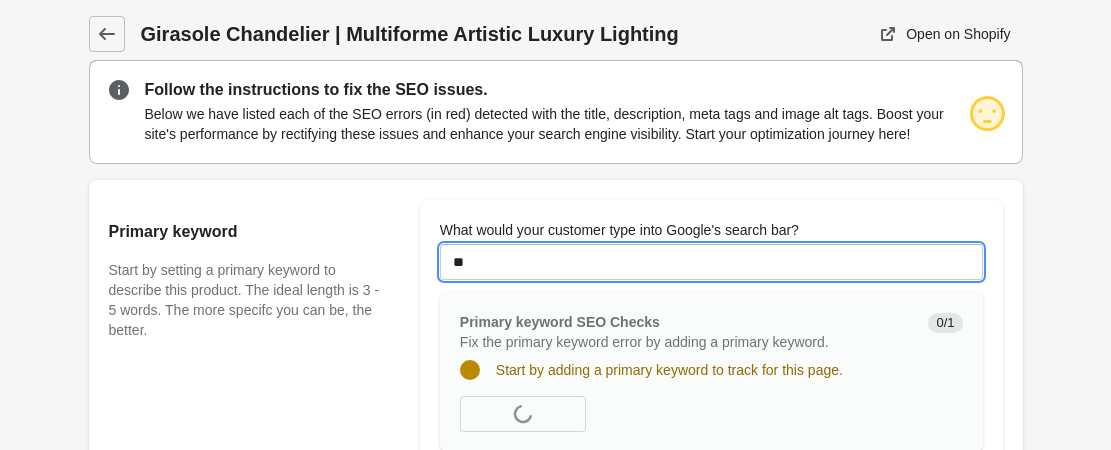 type on "**********" 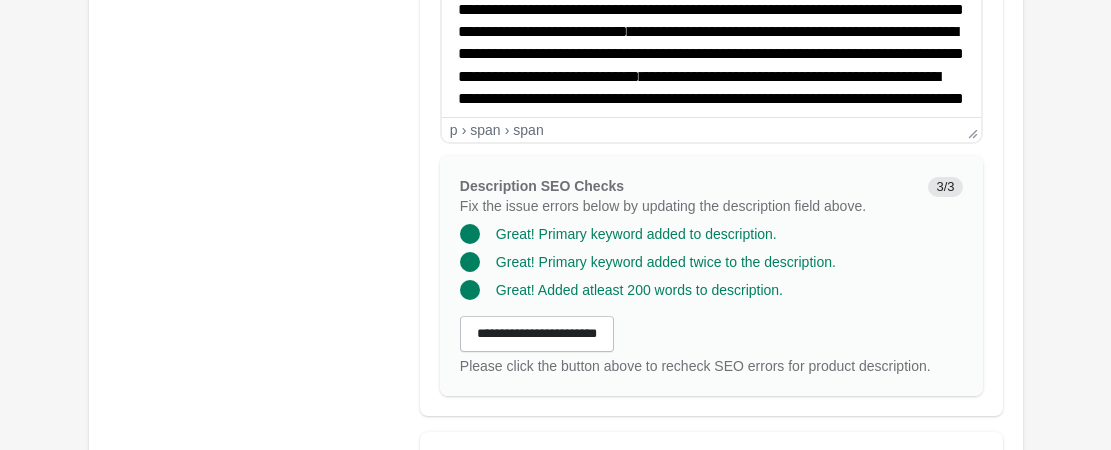 scroll, scrollTop: 1832, scrollLeft: 0, axis: vertical 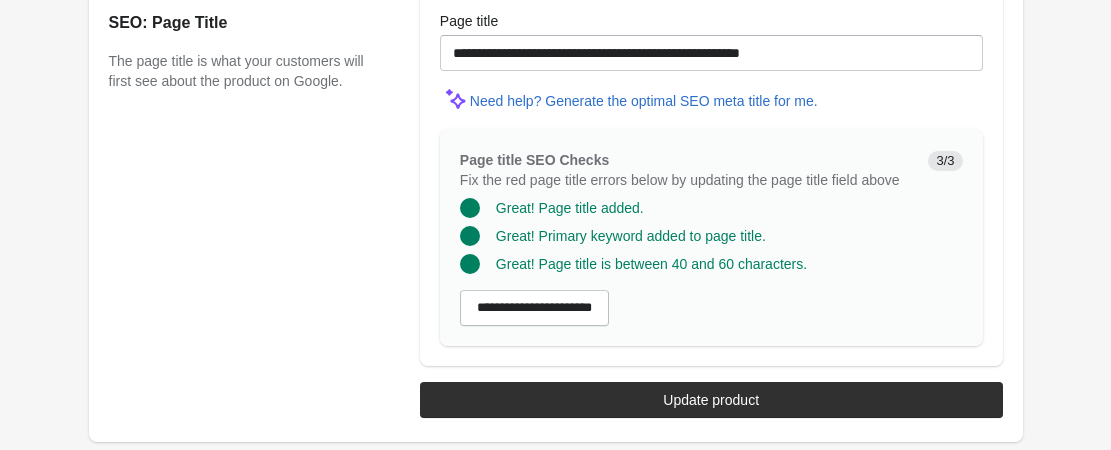 click on "Update product" at bounding box center [711, 400] 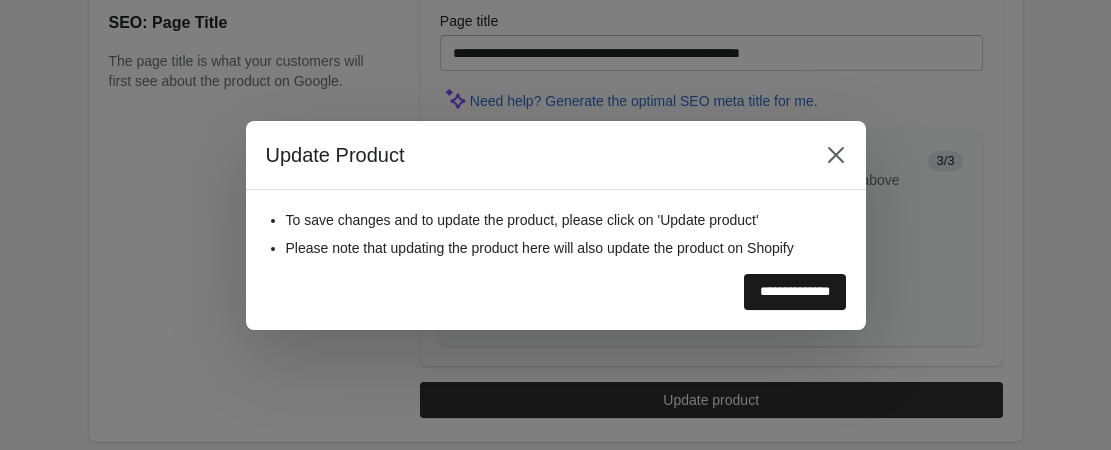 click on "**********" at bounding box center [795, 292] 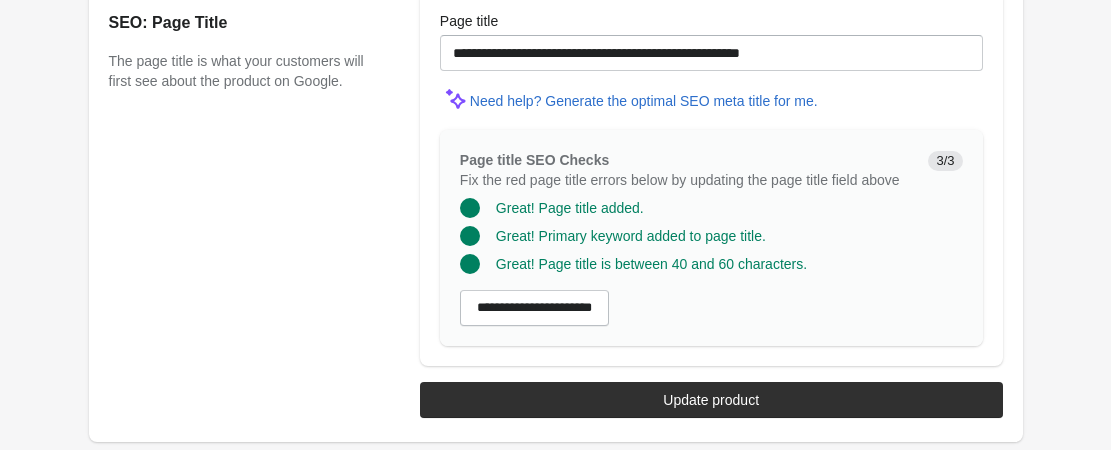 scroll, scrollTop: 0, scrollLeft: 0, axis: both 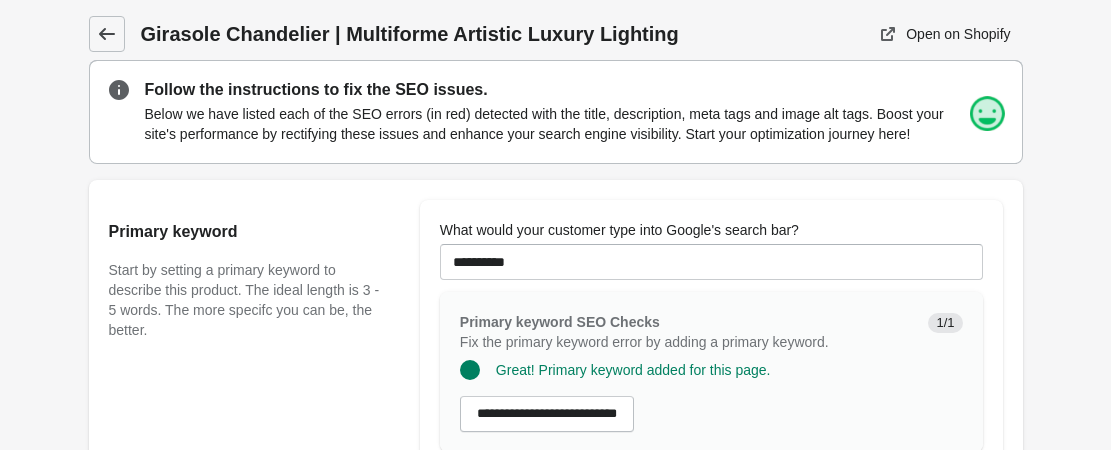 click 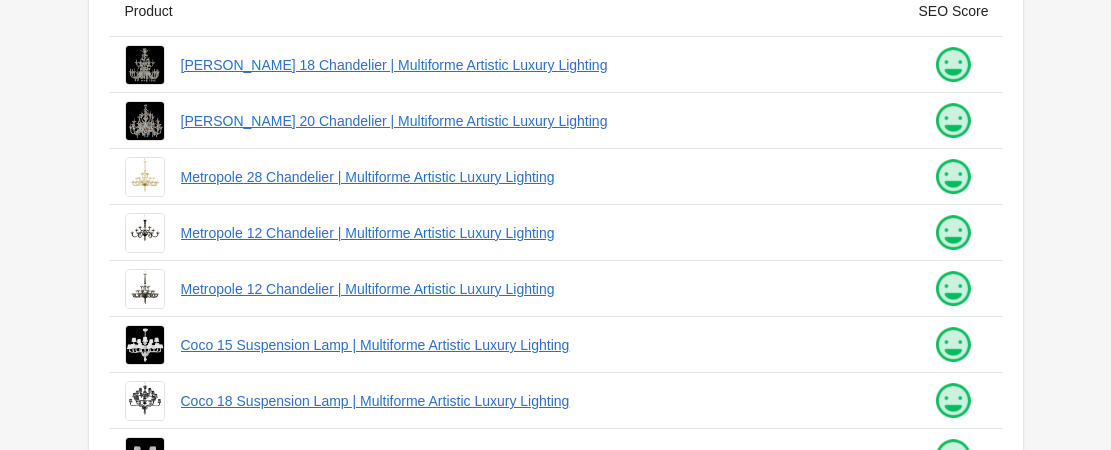 scroll, scrollTop: 700, scrollLeft: 0, axis: vertical 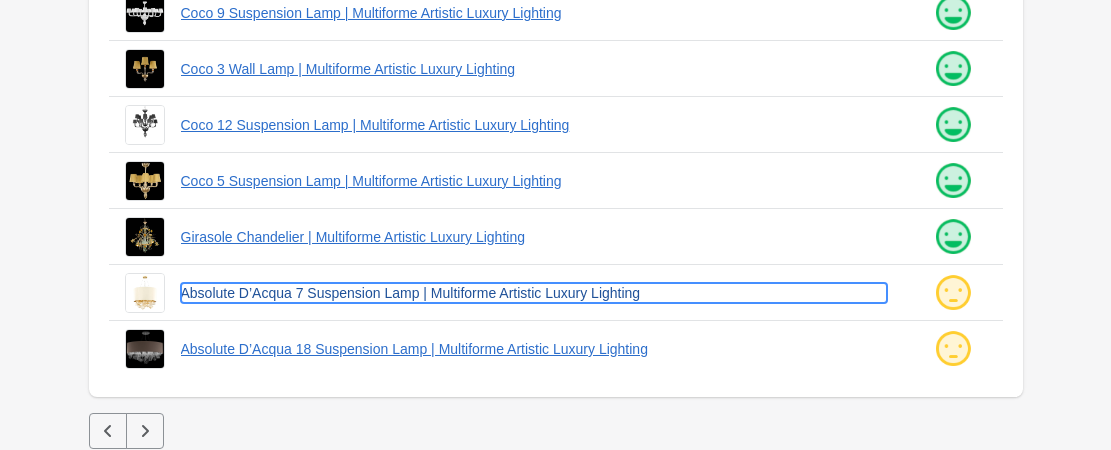 click on "Absolute D’Acqua 7 Suspension Lamp | Multiforme Artistic Luxury Lighting" at bounding box center [534, 293] 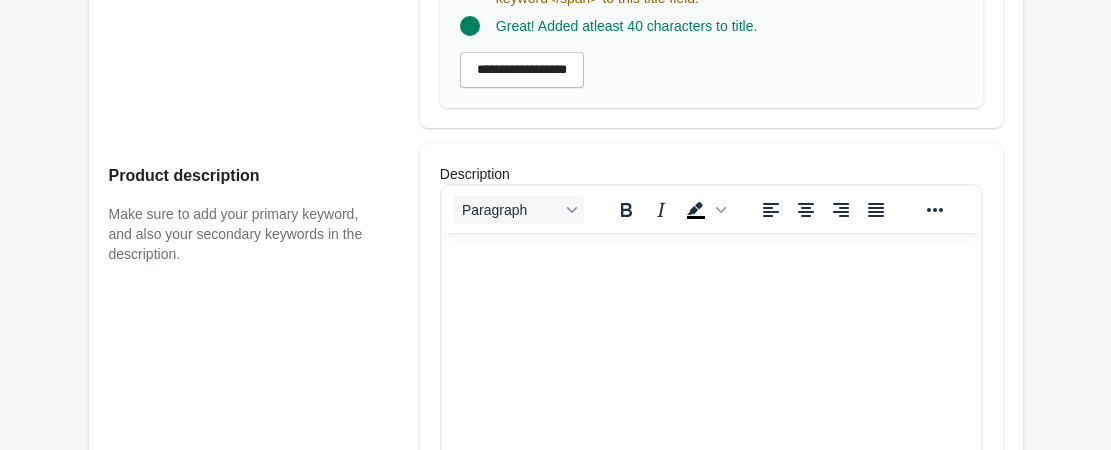 click on "What would your customer type into Google's search bar?" at bounding box center (711, -418) 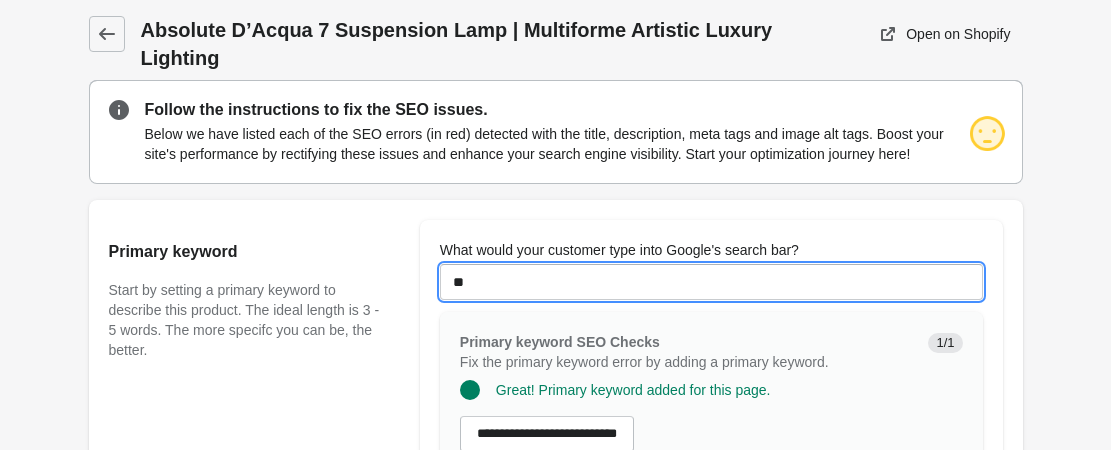 type on "**********" 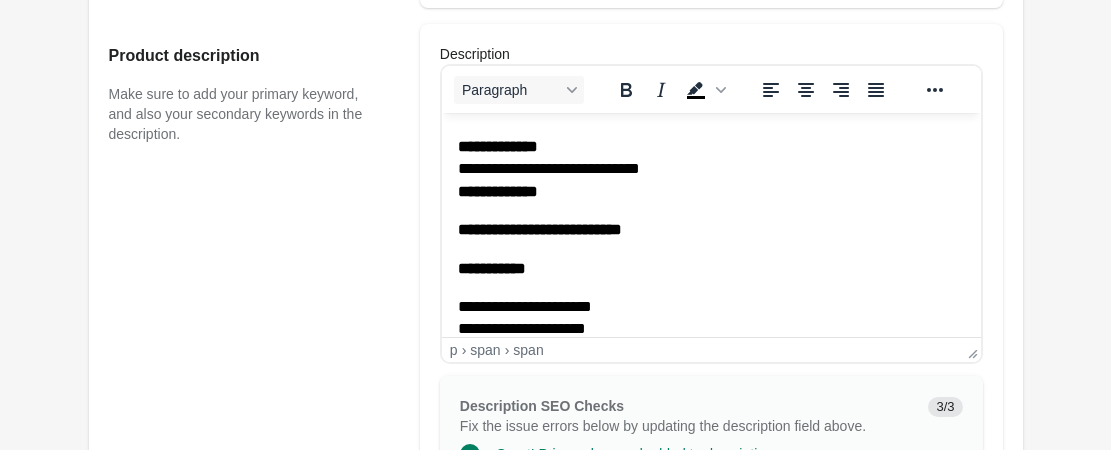 scroll, scrollTop: 1832, scrollLeft: 0, axis: vertical 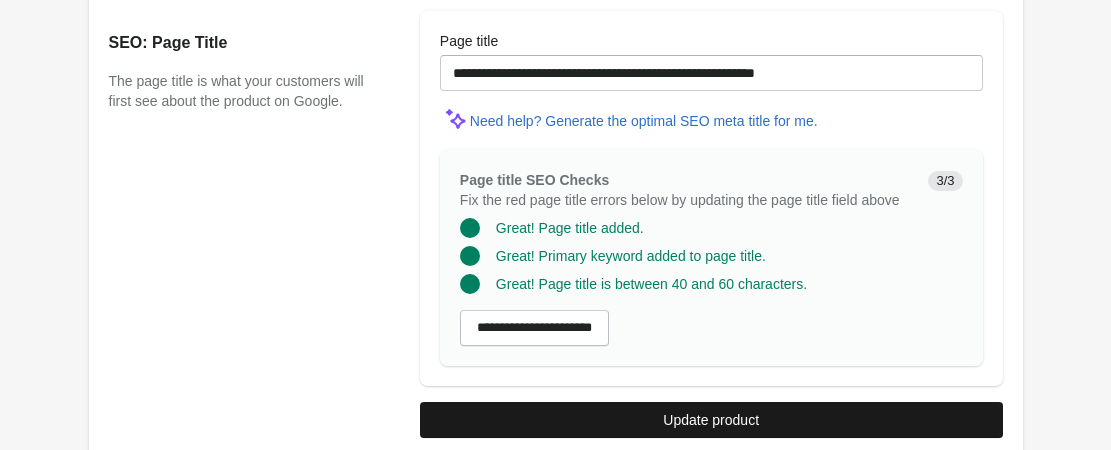 click on "Update product" at bounding box center [711, 420] 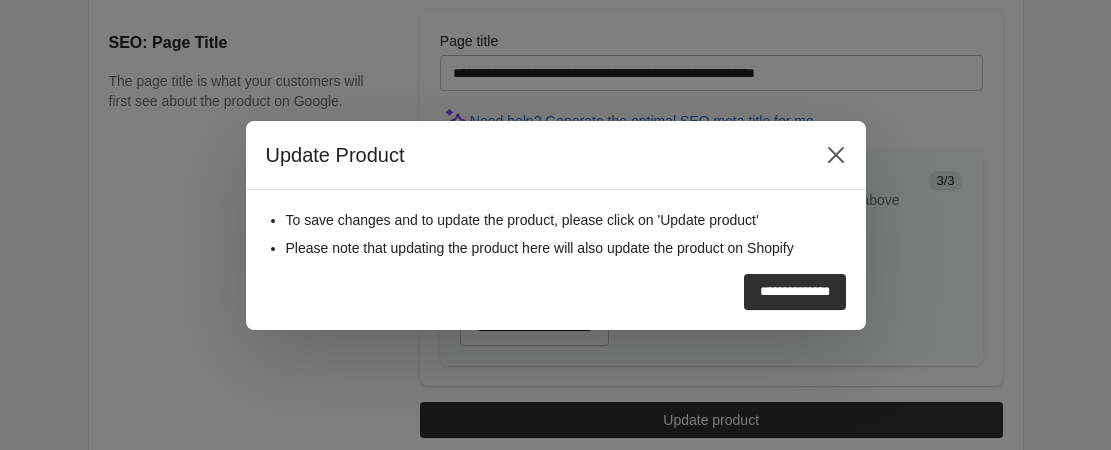 click on "**********" at bounding box center (795, 292) 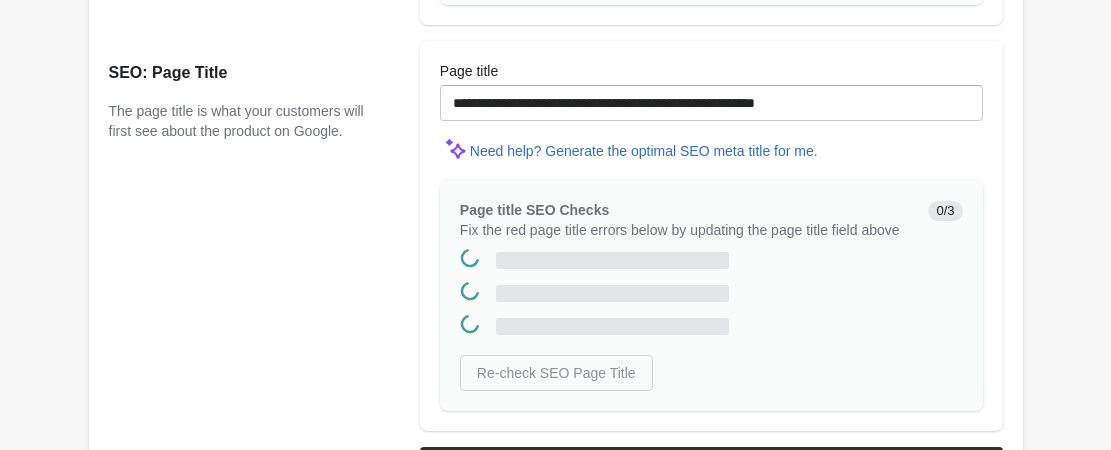 scroll, scrollTop: 0, scrollLeft: 0, axis: both 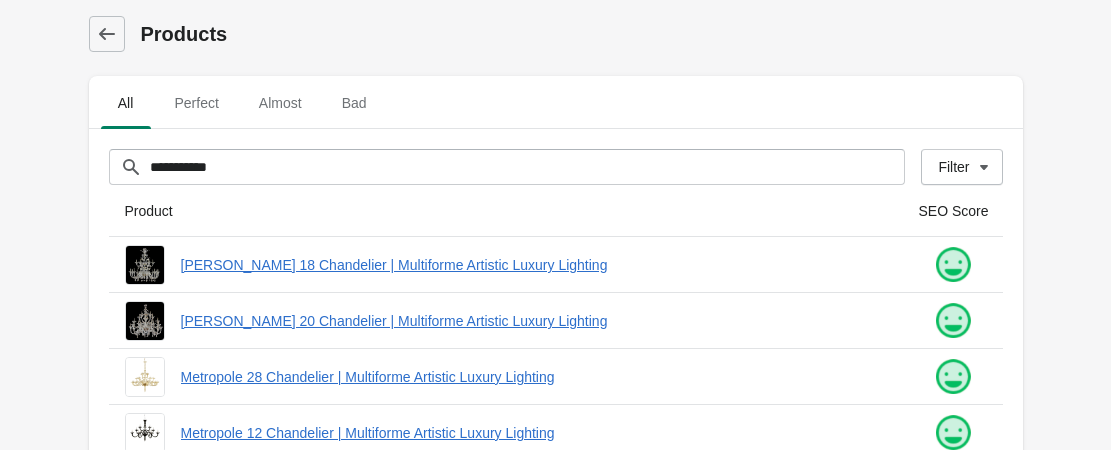 click on "Absolute D’Acqua 18 Suspension Lamp | Multiforme Artistic Luxury Lighting" at bounding box center (534, 1049) 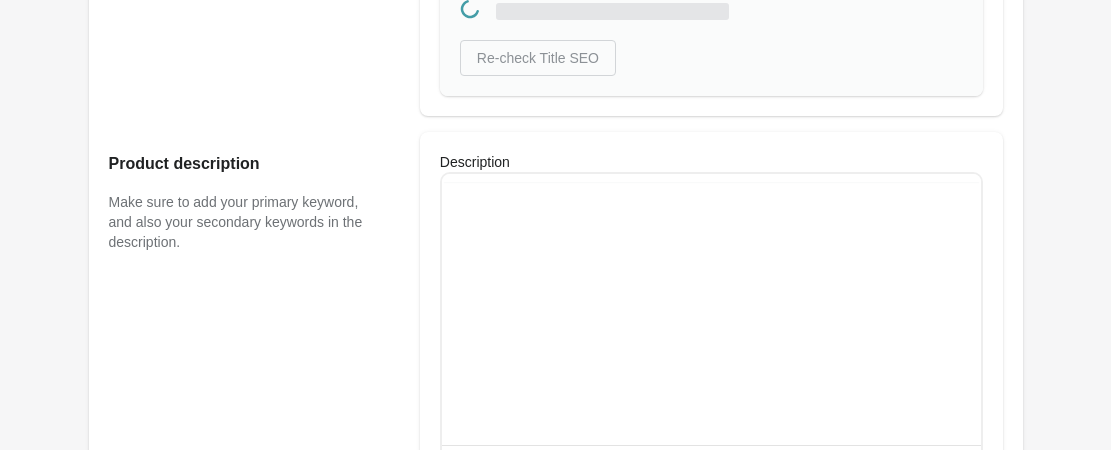 click on "What would your customer type into Google's search bar?" at bounding box center (711, -425) 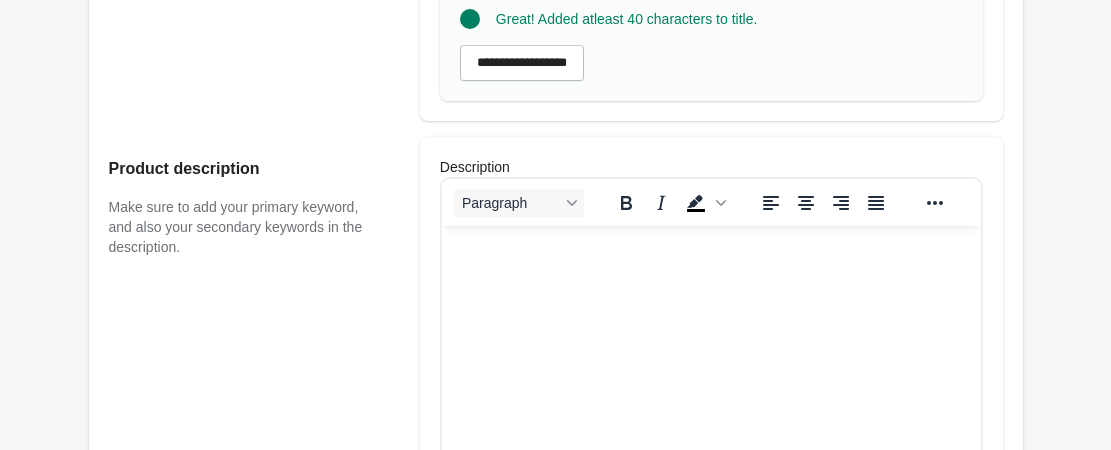 scroll, scrollTop: 0, scrollLeft: 0, axis: both 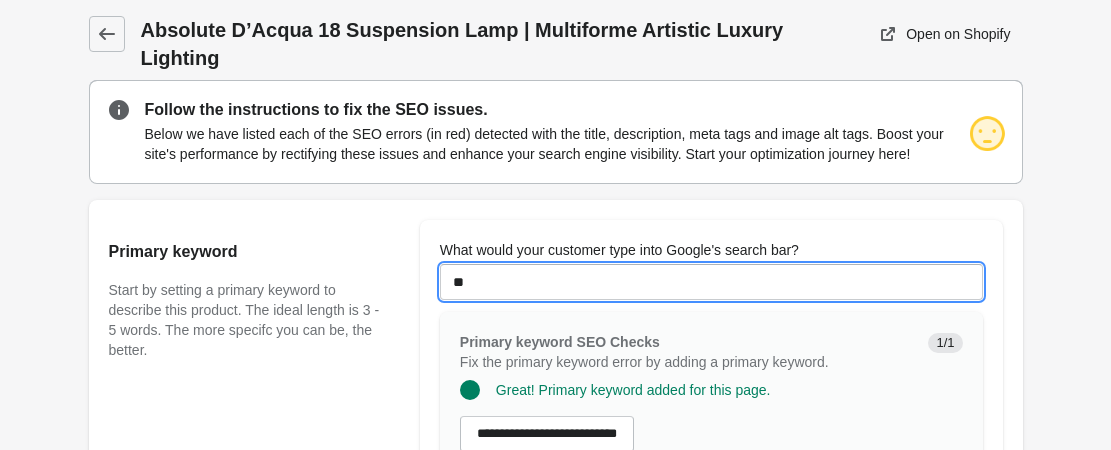 type on "**********" 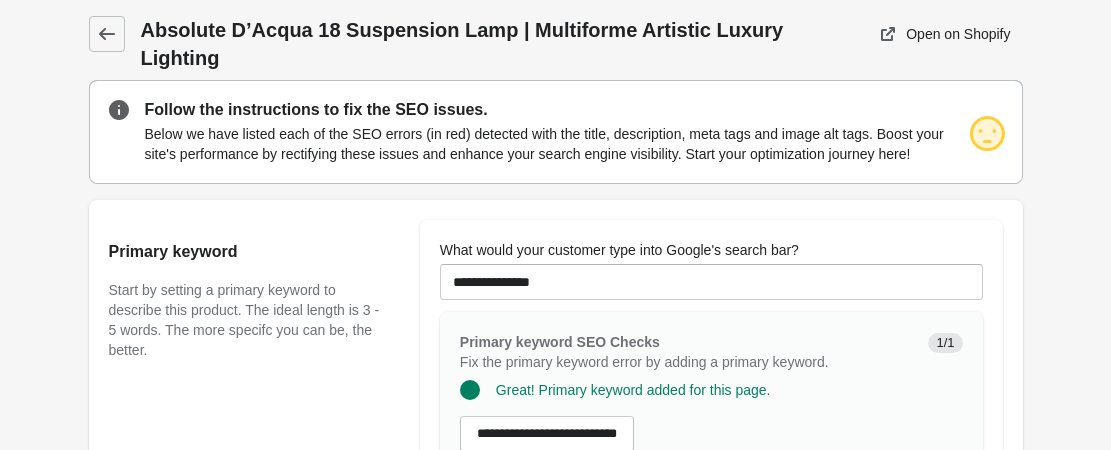 click on "Update product" at bounding box center [711, 2252] 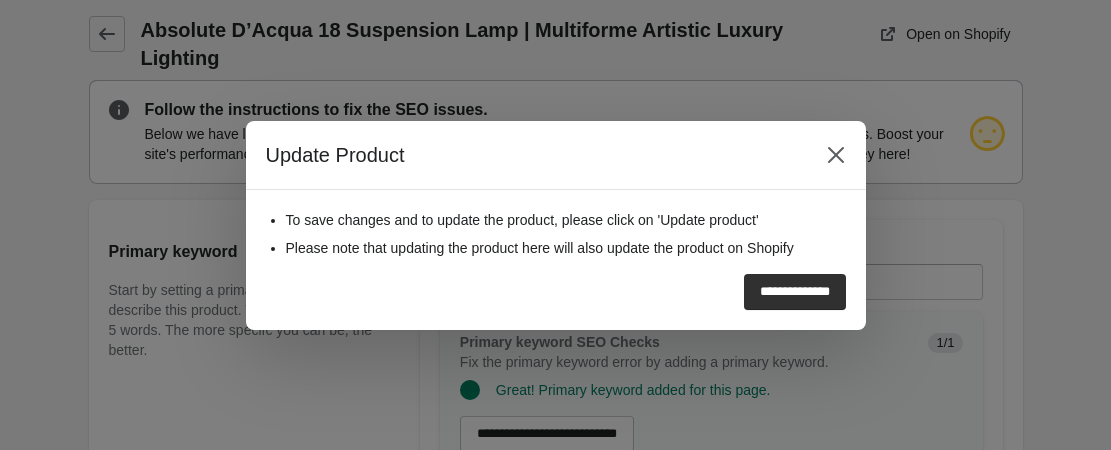 scroll, scrollTop: 1832, scrollLeft: 0, axis: vertical 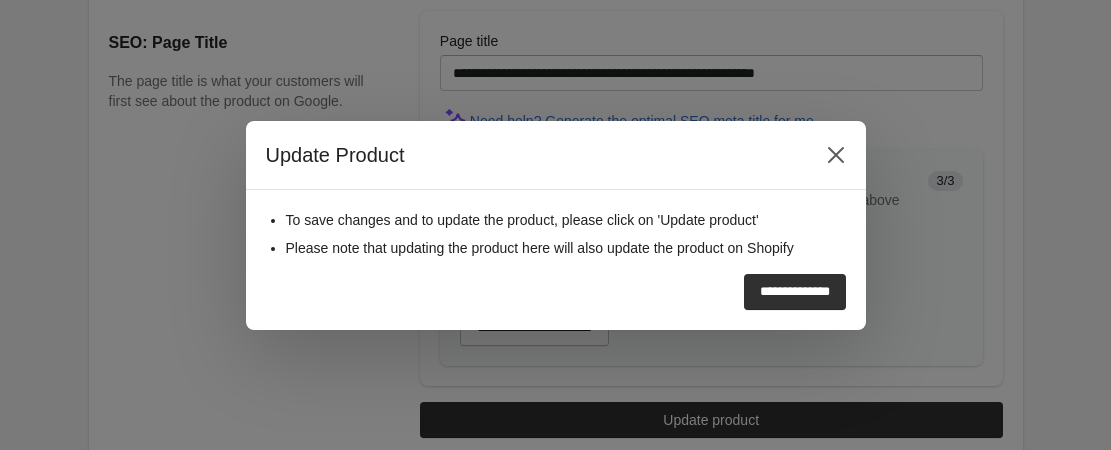 click on "**********" at bounding box center (555, 225) 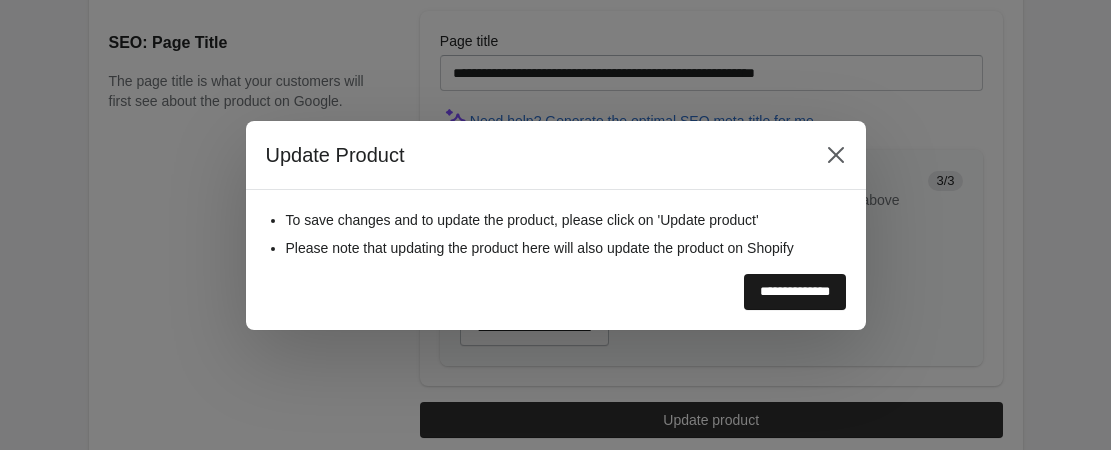 click on "**********" at bounding box center (795, 292) 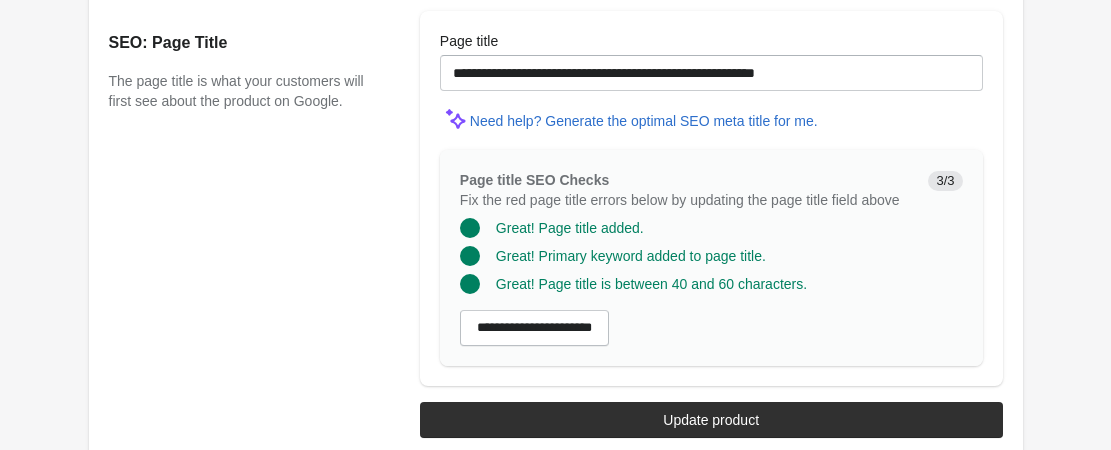 scroll, scrollTop: 0, scrollLeft: 0, axis: both 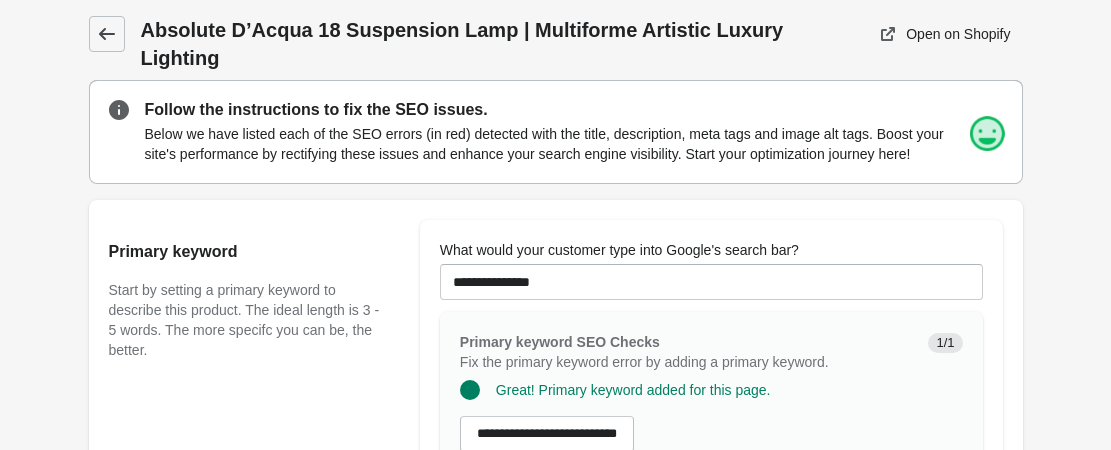 click 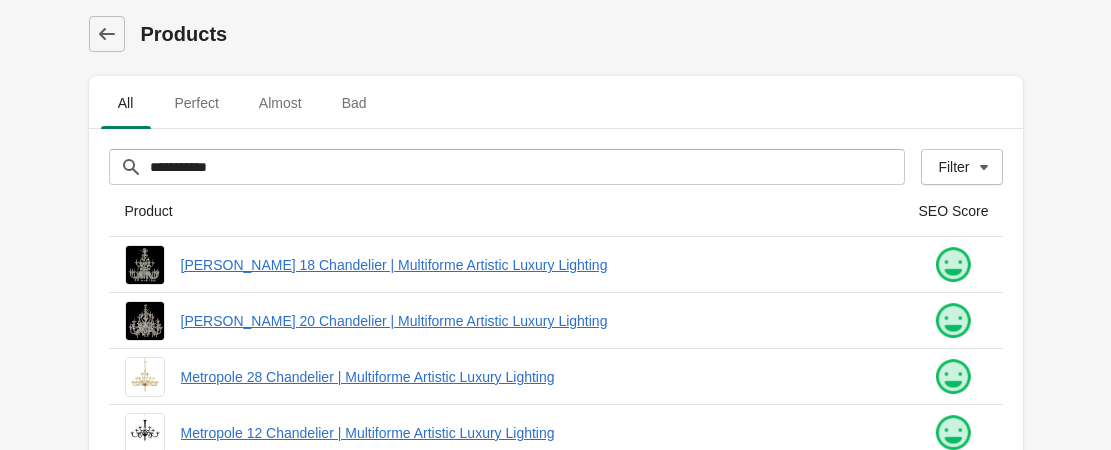 scroll, scrollTop: 707, scrollLeft: 0, axis: vertical 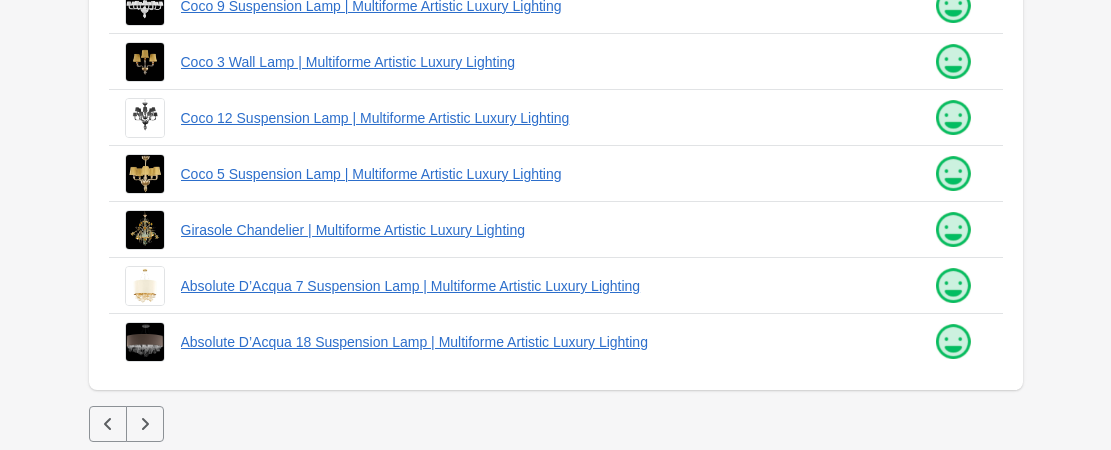 click 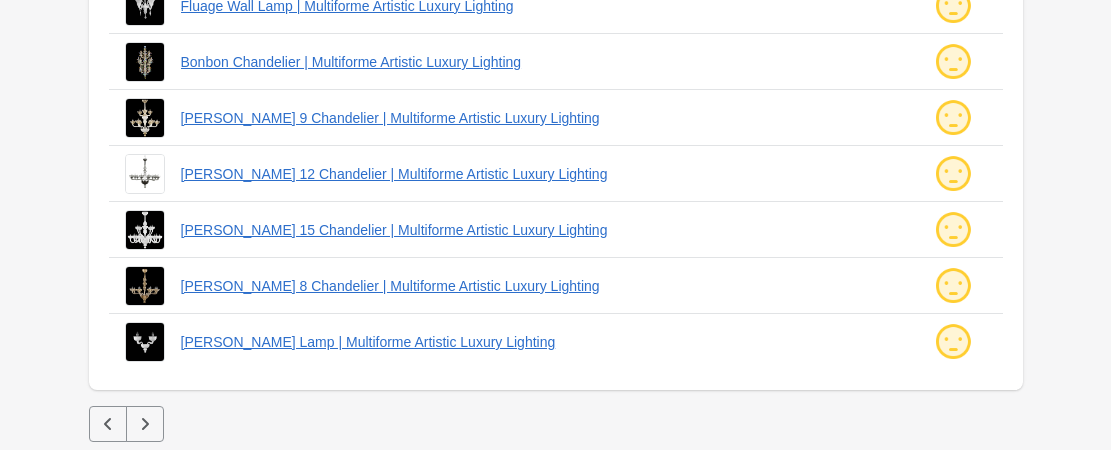 scroll, scrollTop: 0, scrollLeft: 0, axis: both 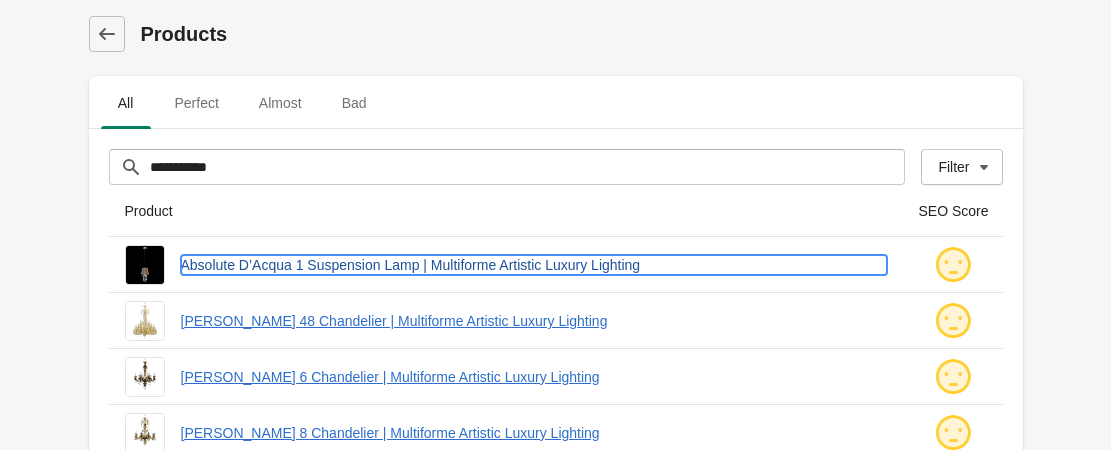click on "Absolute D’Acqua 1 Suspension Lamp | Multiforme Artistic Luxury Lighting" at bounding box center [534, 265] 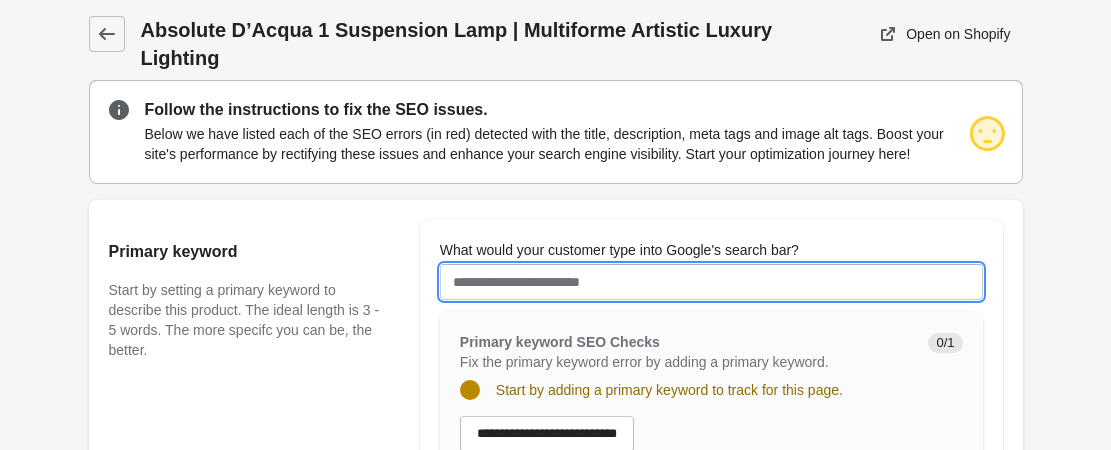click on "What would your customer type into Google's search bar?" at bounding box center (711, 282) 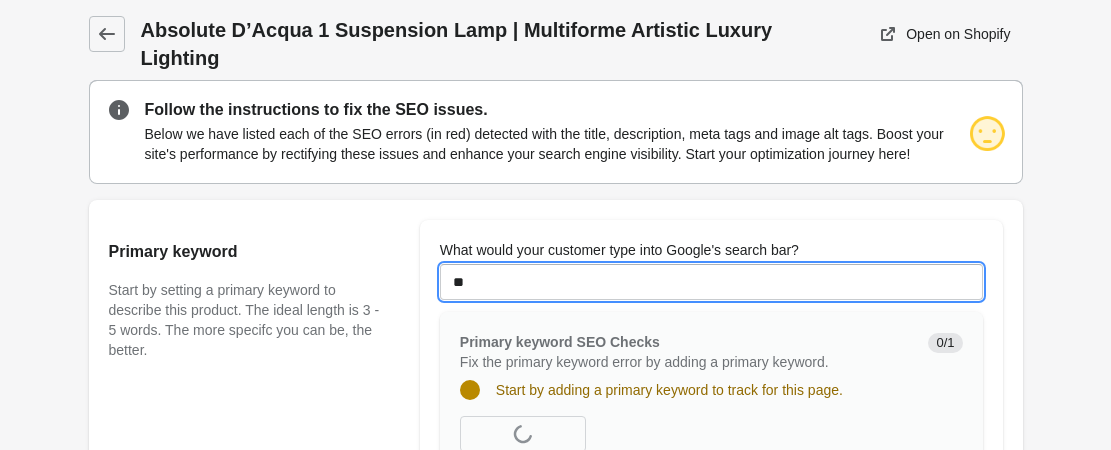 type on "**********" 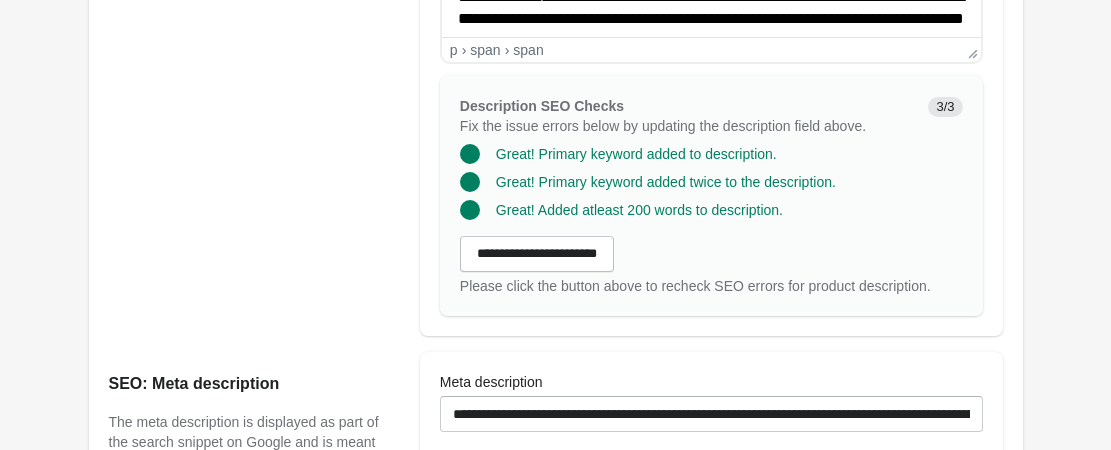 scroll, scrollTop: 1832, scrollLeft: 0, axis: vertical 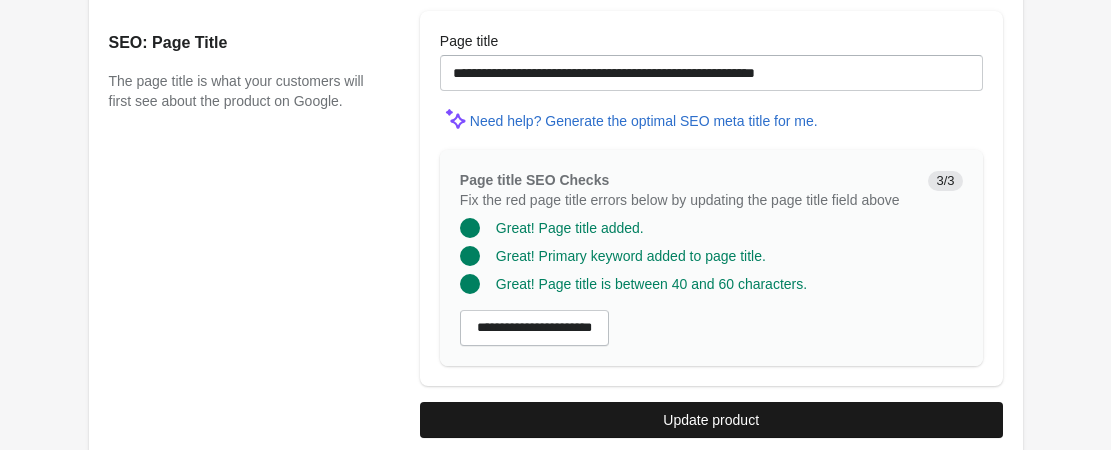click on "Update product" at bounding box center (711, 420) 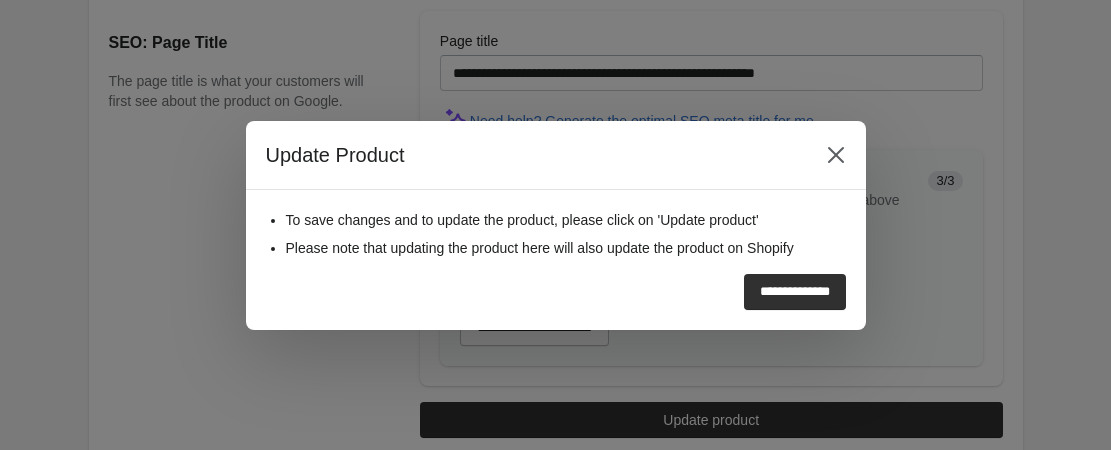 click on "**********" at bounding box center [795, 292] 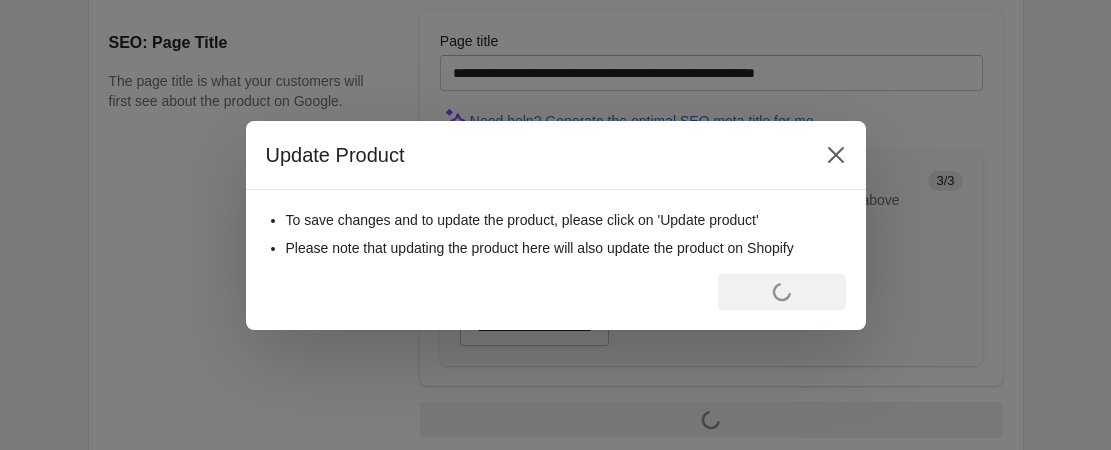 scroll, scrollTop: 0, scrollLeft: 0, axis: both 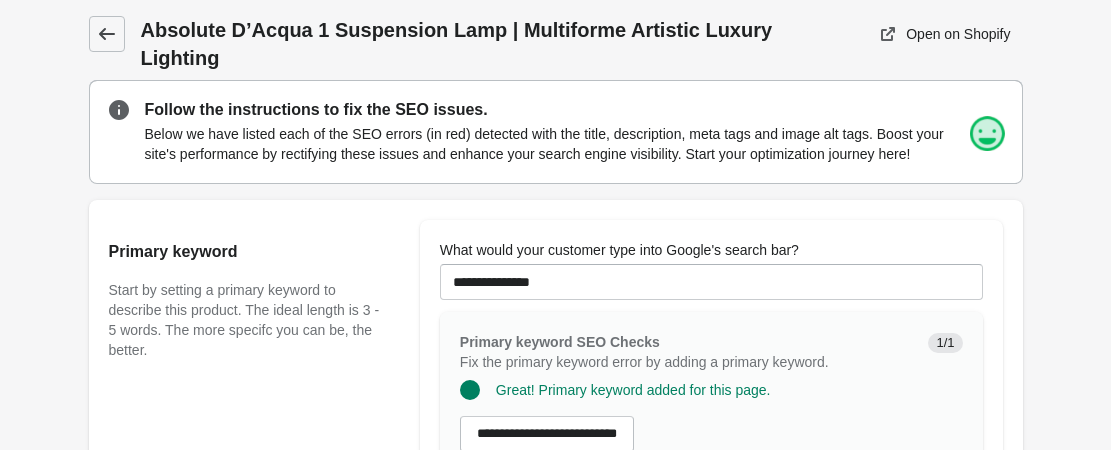 click 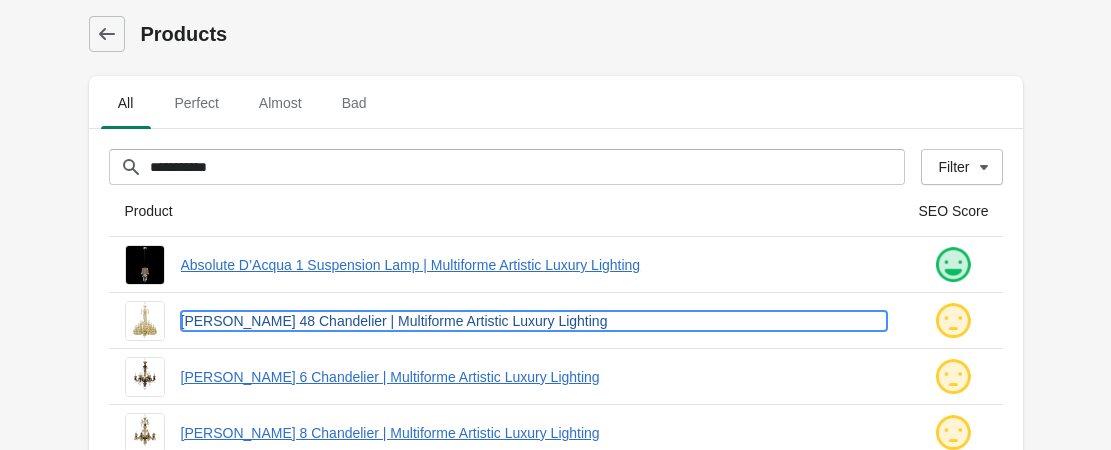 click on "[PERSON_NAME] 48 Chandelier | Multiforme Artistic Luxury Lighting" at bounding box center [534, 321] 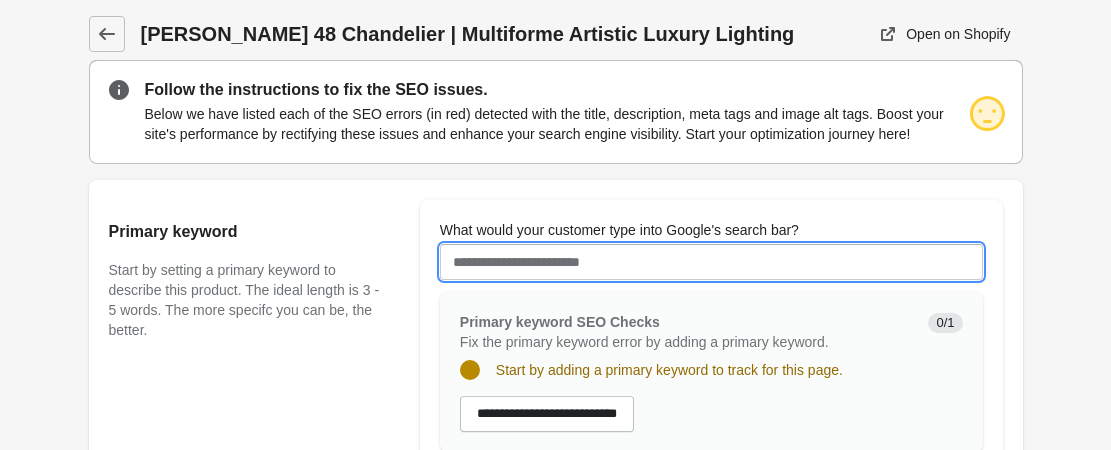 click on "What would your customer type into Google's search bar?" at bounding box center (711, 262) 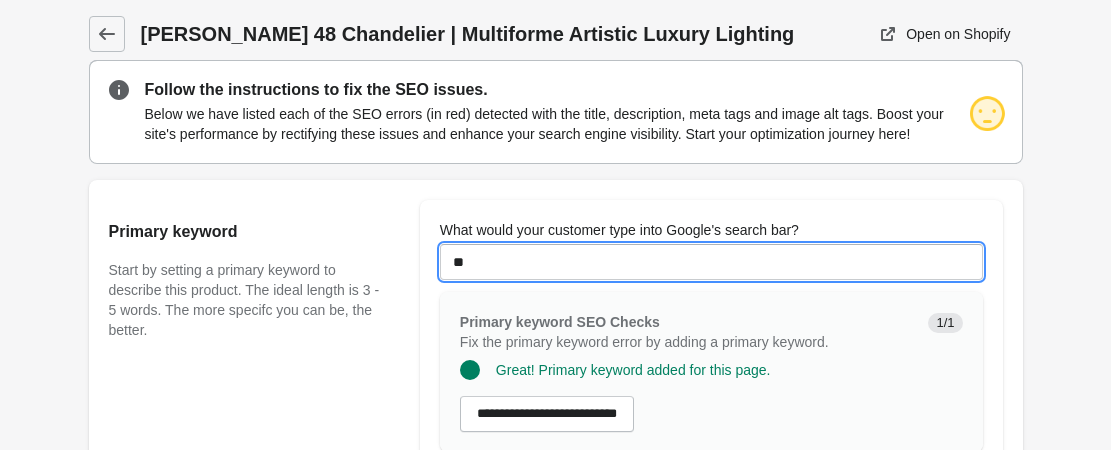 type on "**********" 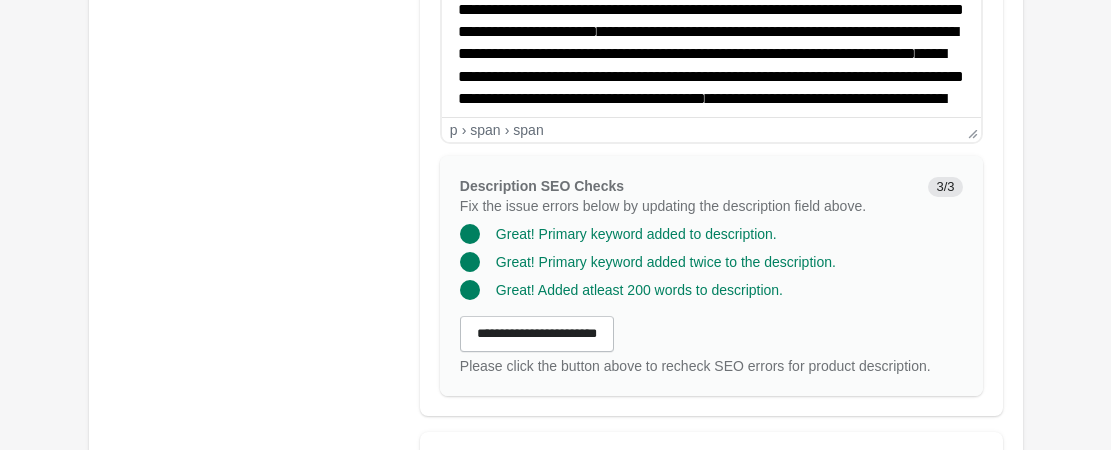 scroll, scrollTop: 1832, scrollLeft: 0, axis: vertical 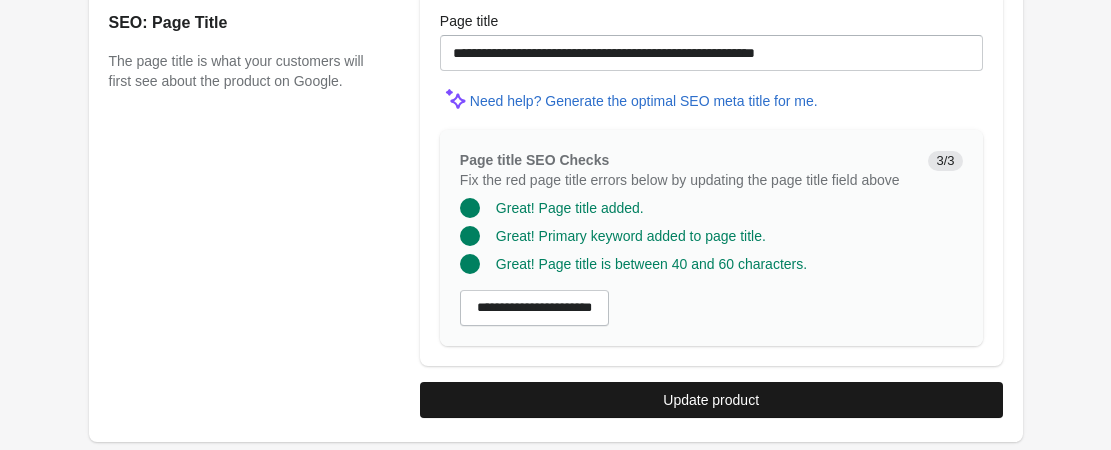 click on "Update product" at bounding box center (711, 400) 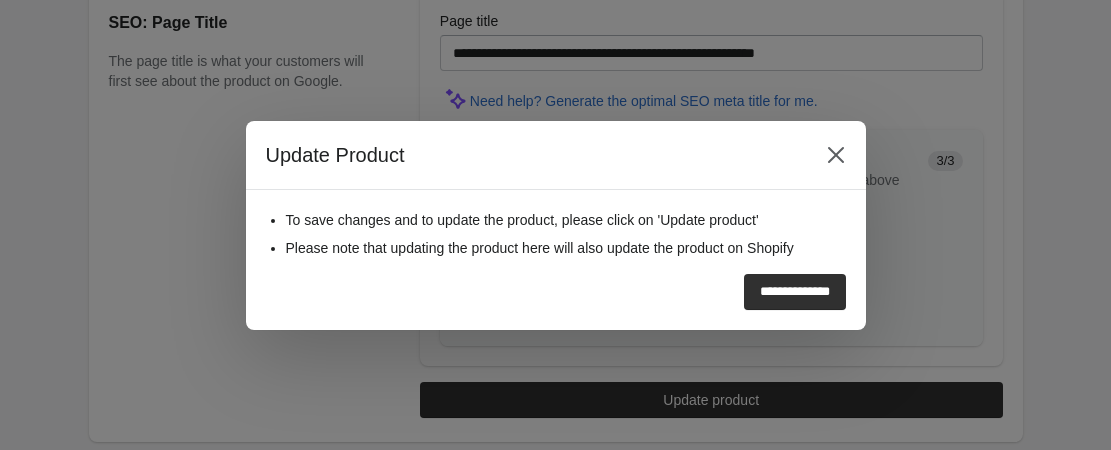 drag, startPoint x: 731, startPoint y: 292, endPoint x: 743, endPoint y: 288, distance: 12.649111 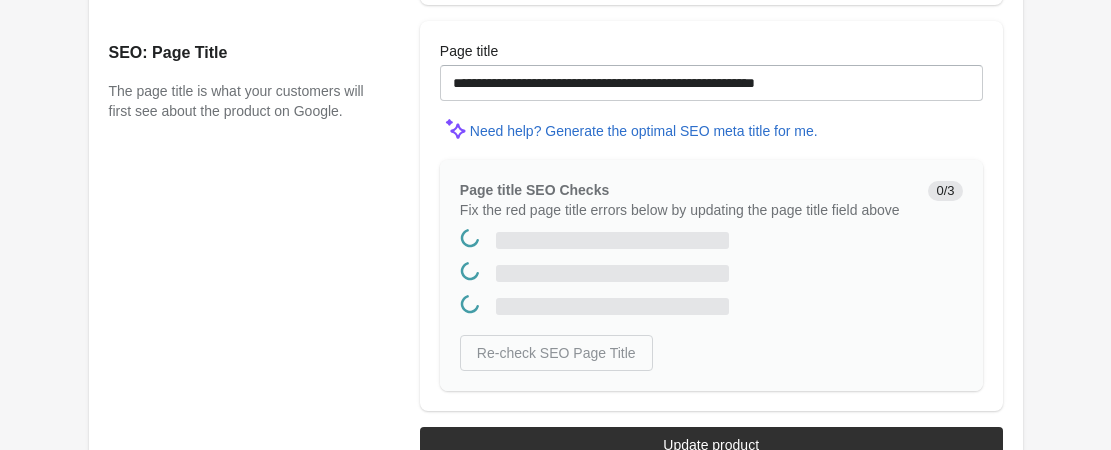 scroll, scrollTop: 0, scrollLeft: 0, axis: both 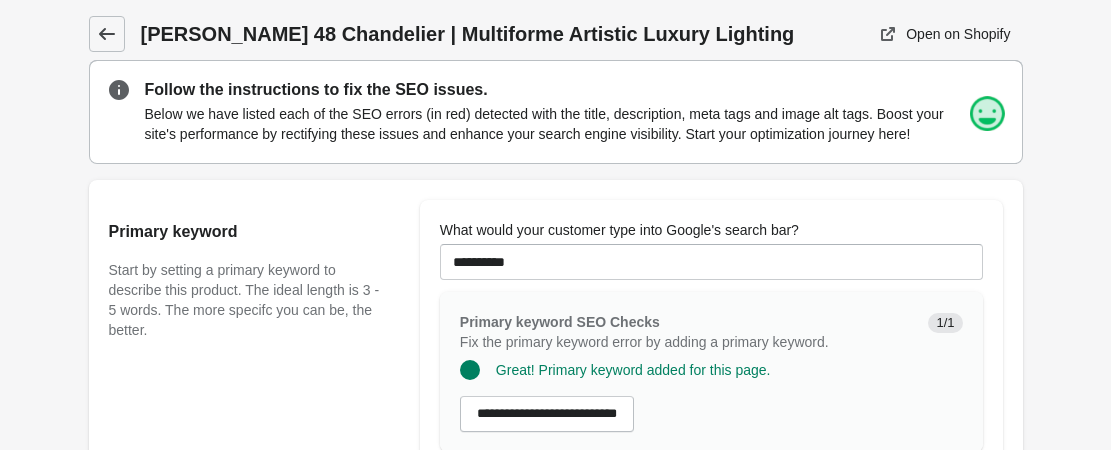 click 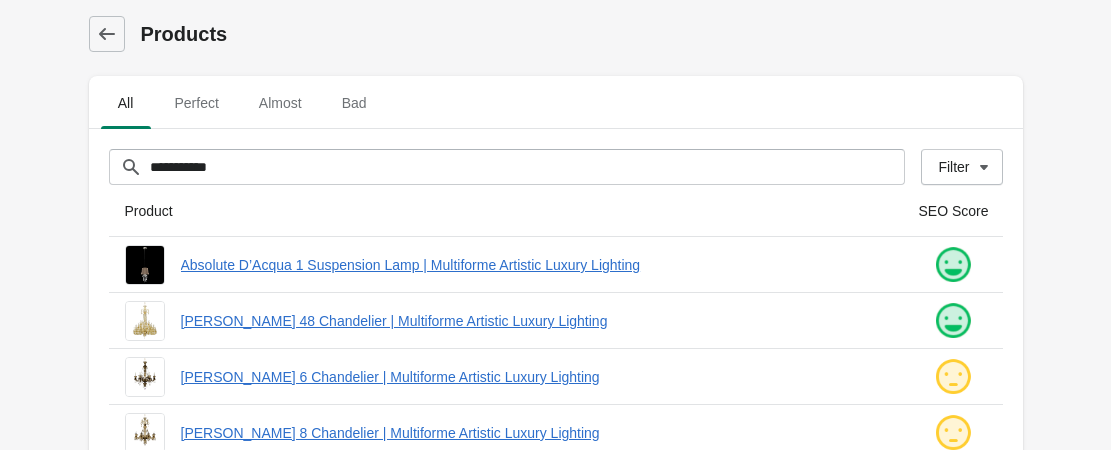 scroll, scrollTop: 100, scrollLeft: 0, axis: vertical 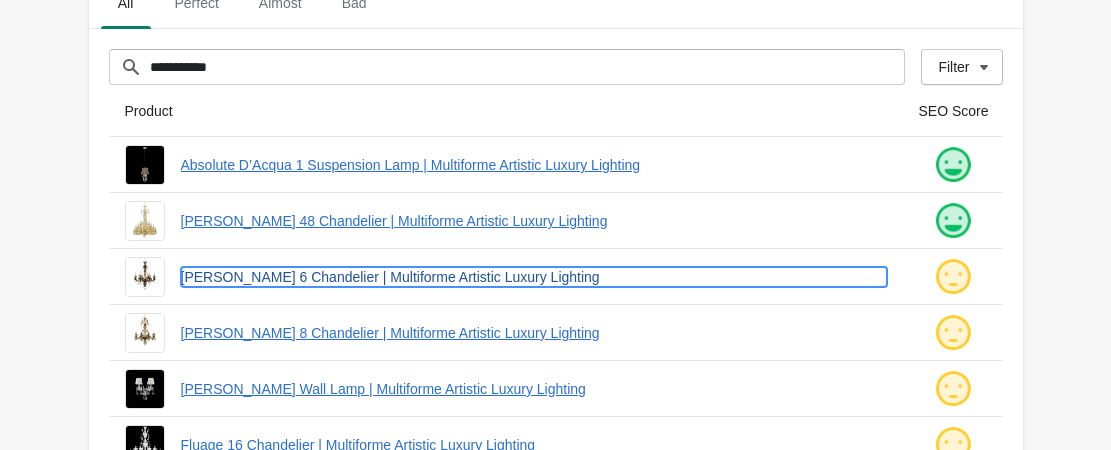 click on "[PERSON_NAME] 6 Chandelier | Multiforme Artistic Luxury Lighting" at bounding box center (534, 277) 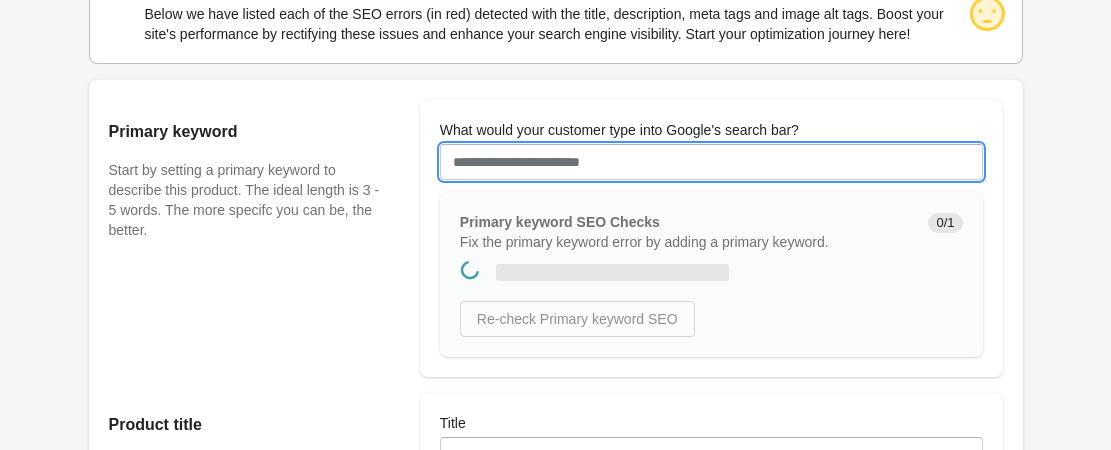 click on "What would your customer type into Google's search bar?" at bounding box center (711, 162) 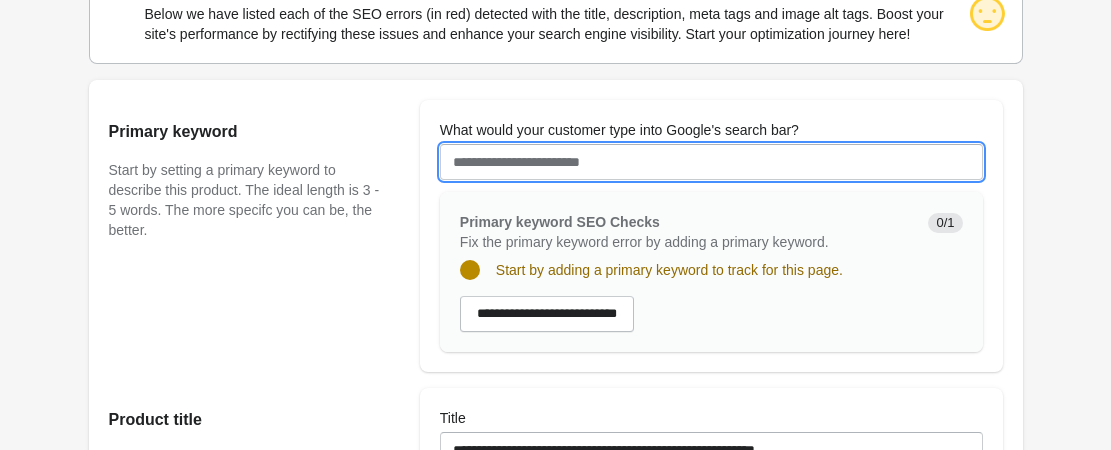 scroll, scrollTop: 0, scrollLeft: 0, axis: both 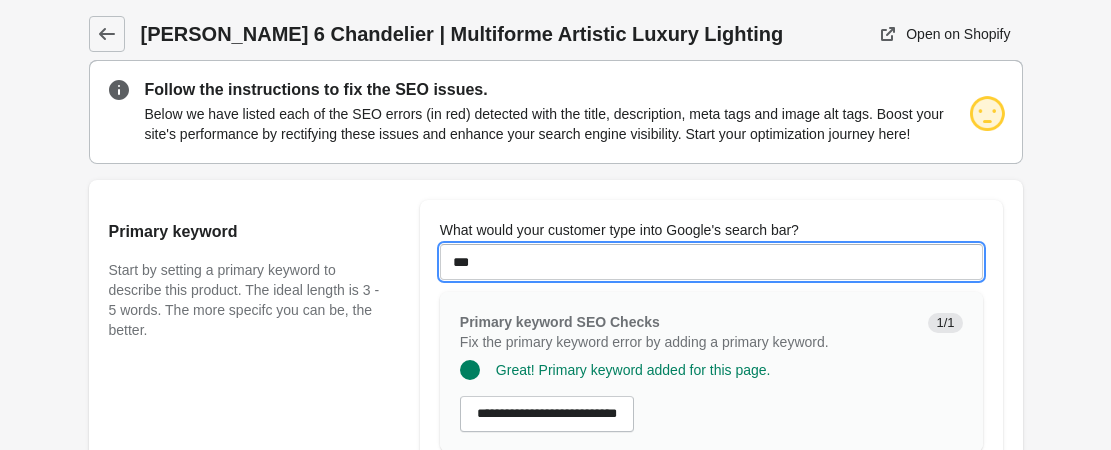 type on "**********" 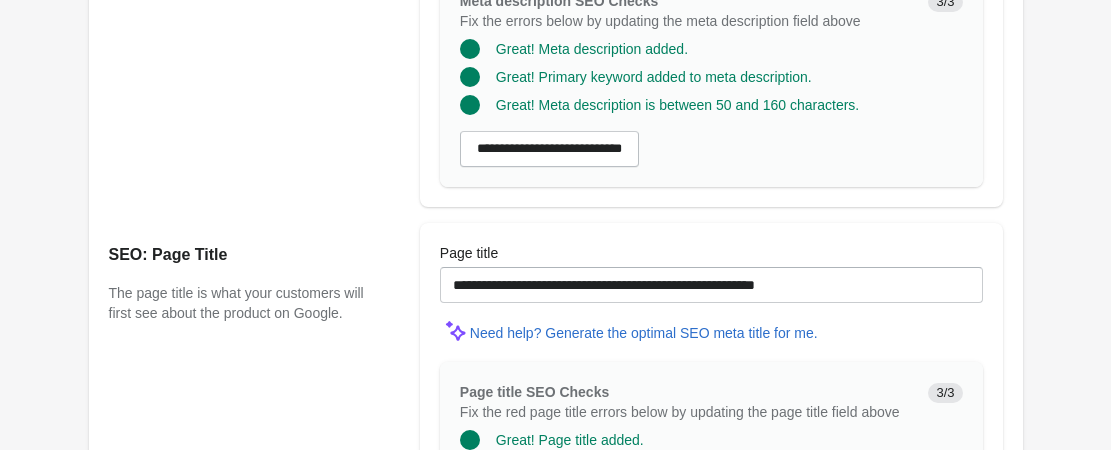 scroll, scrollTop: 1832, scrollLeft: 0, axis: vertical 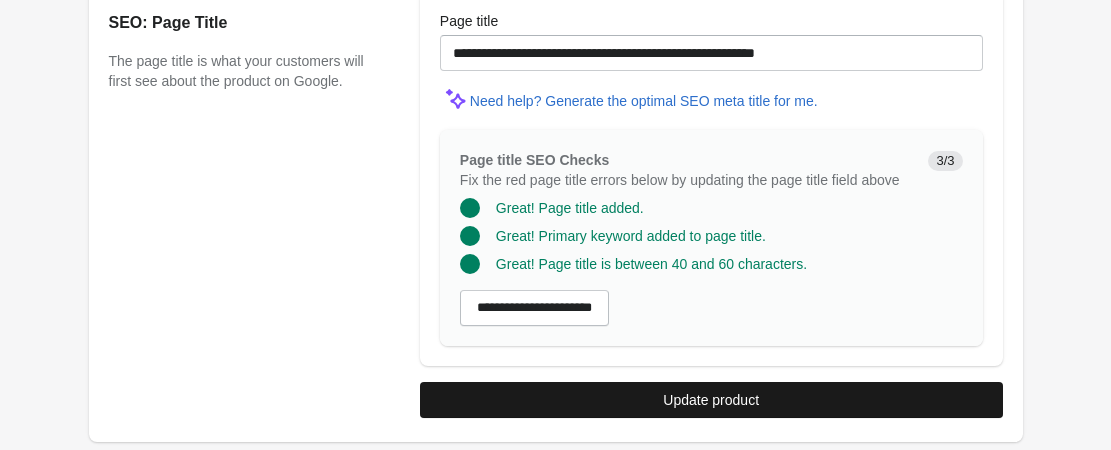 click on "Update product" at bounding box center [711, 400] 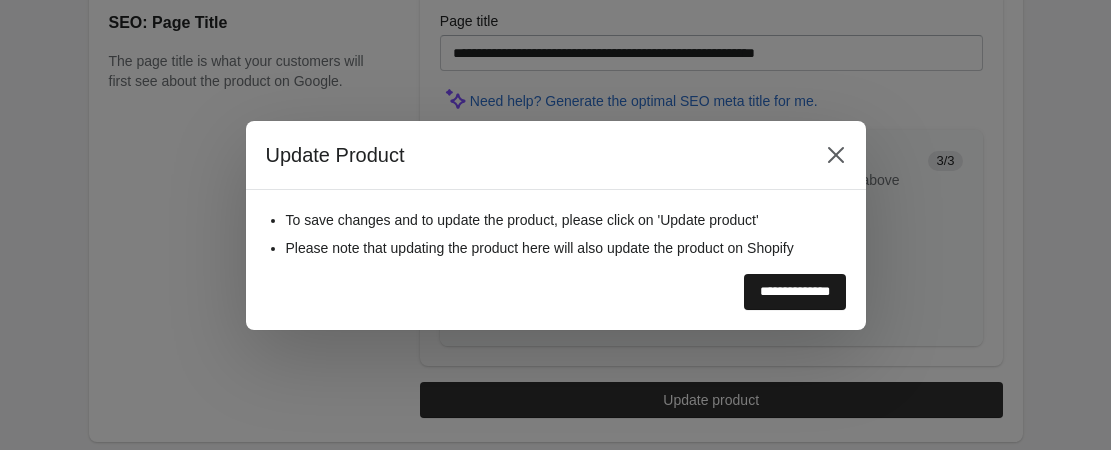 click on "**********" at bounding box center [795, 292] 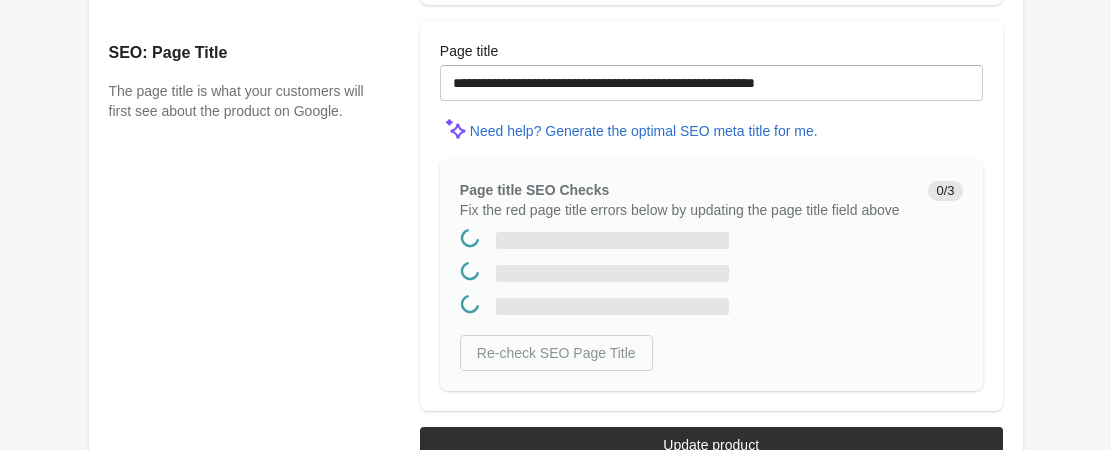 scroll, scrollTop: 0, scrollLeft: 0, axis: both 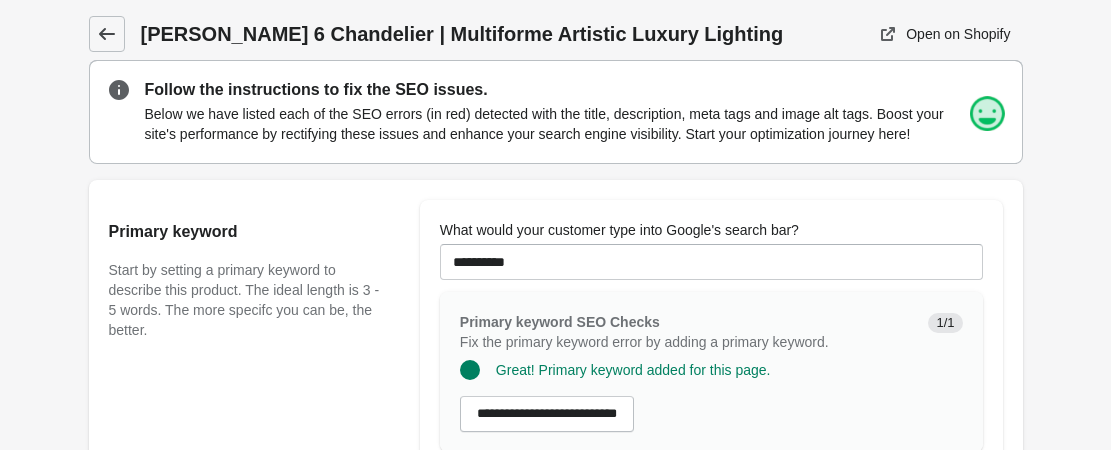 click 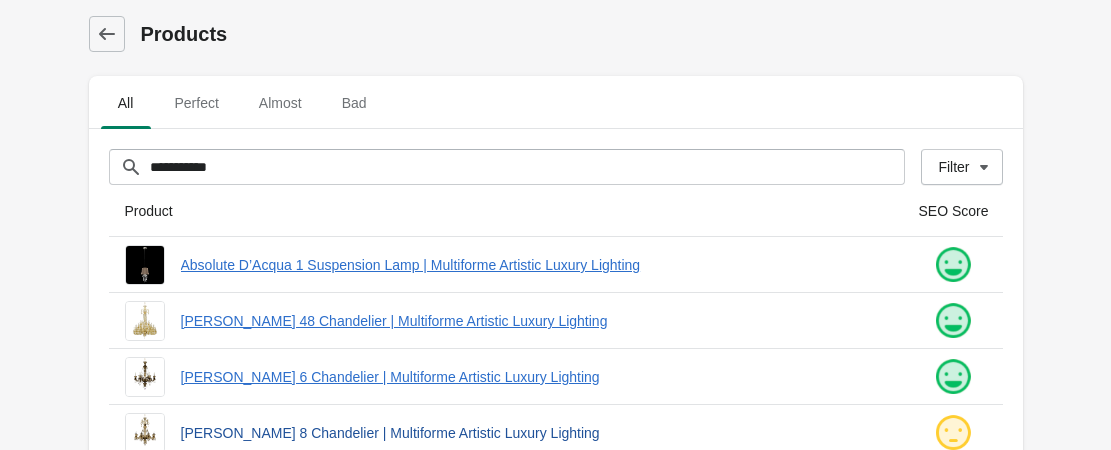 scroll, scrollTop: 200, scrollLeft: 0, axis: vertical 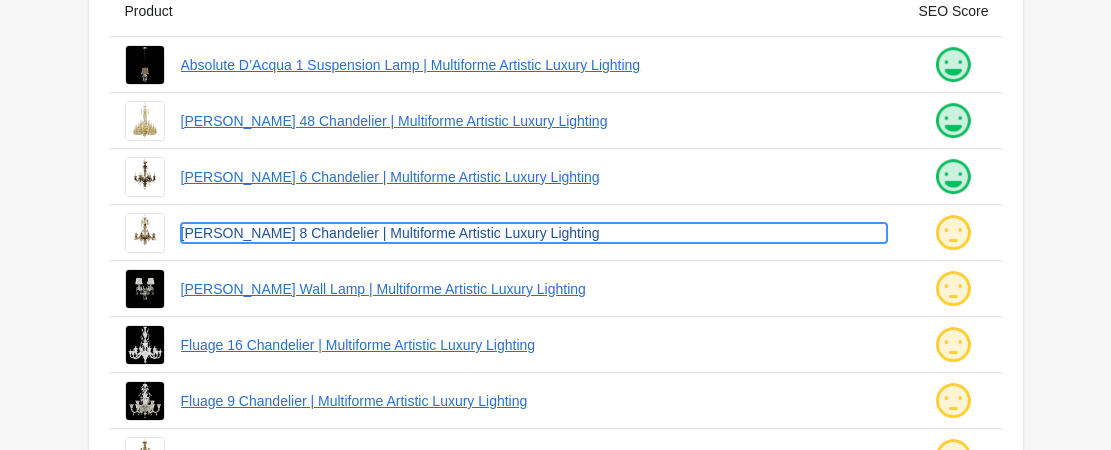 click on "[PERSON_NAME] 8 Chandelier | Multiforme Artistic Luxury Lighting" at bounding box center (534, 233) 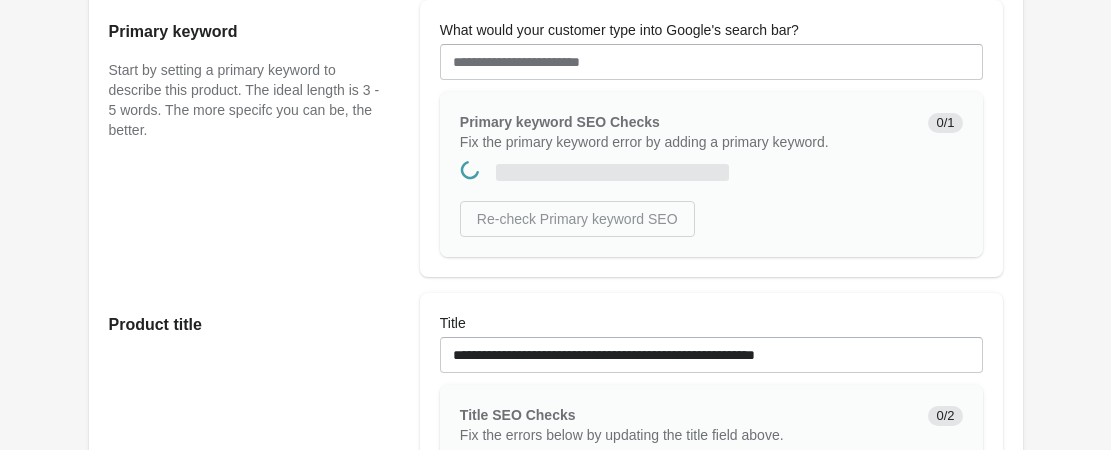 click on "What would your customer type into Google's search bar?" at bounding box center [711, 62] 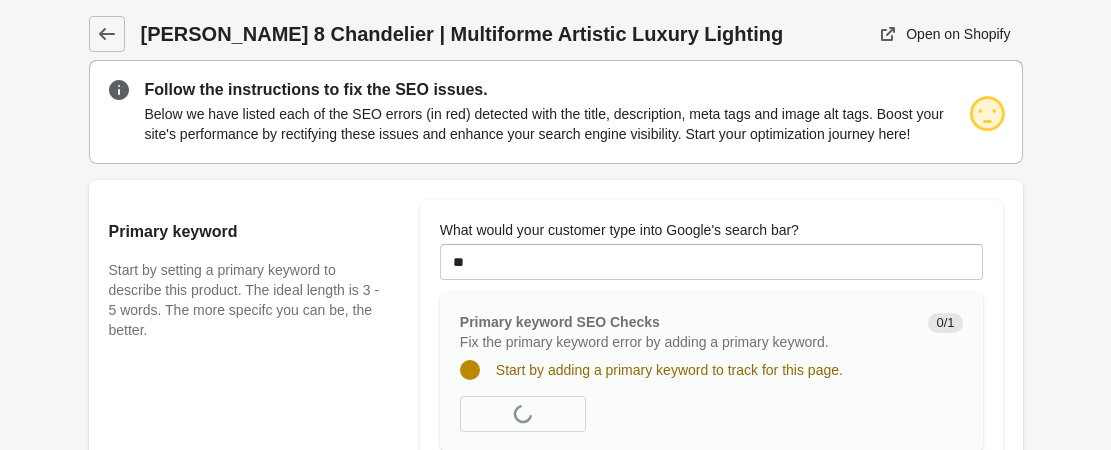 type on "**********" 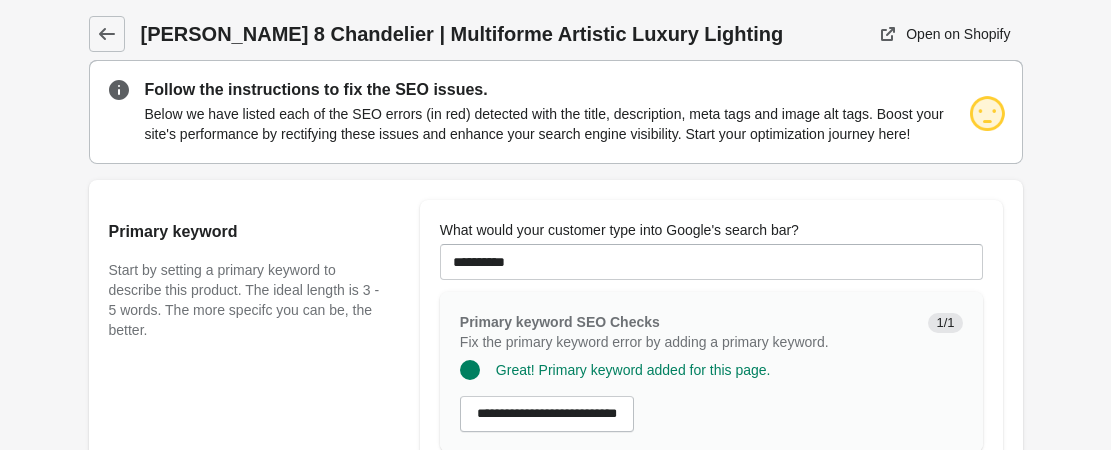 scroll, scrollTop: 1832, scrollLeft: 0, axis: vertical 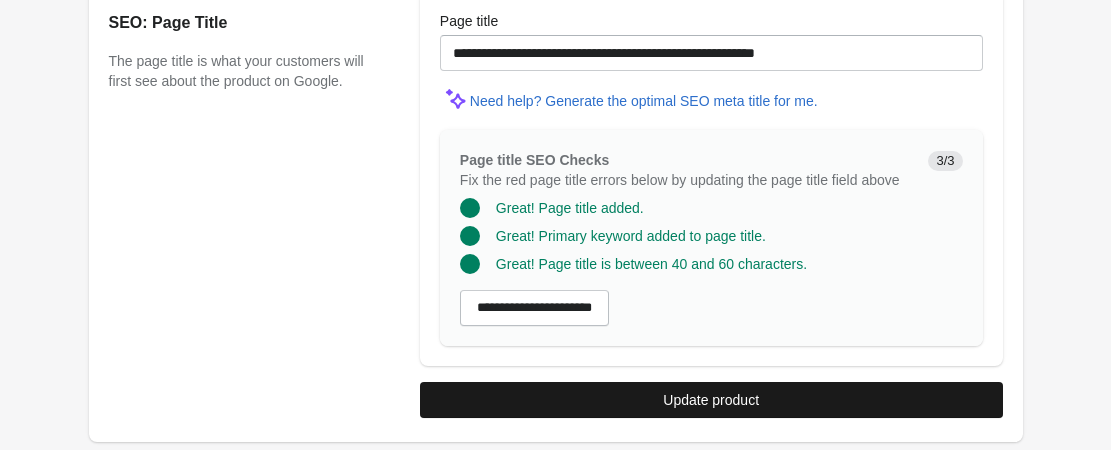 click on "Update product" at bounding box center (711, 400) 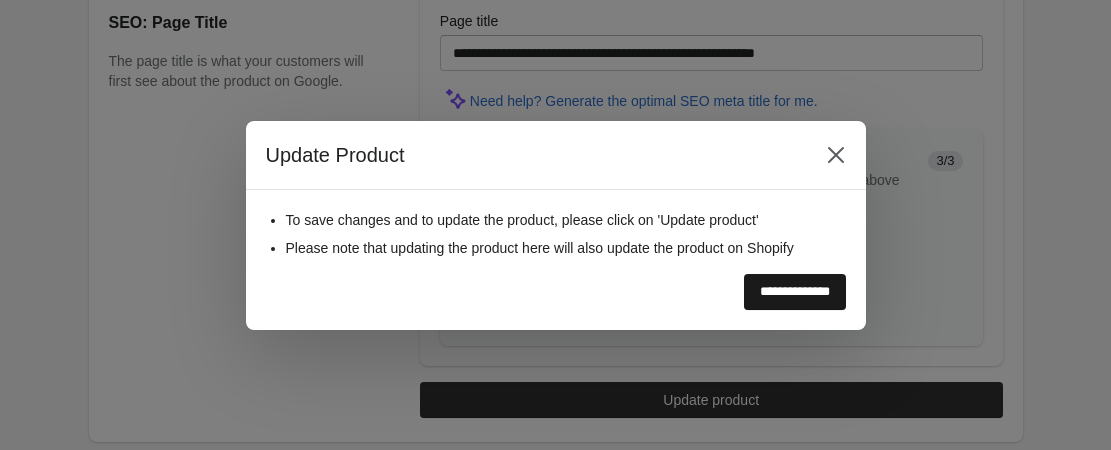 click on "**********" at bounding box center (795, 292) 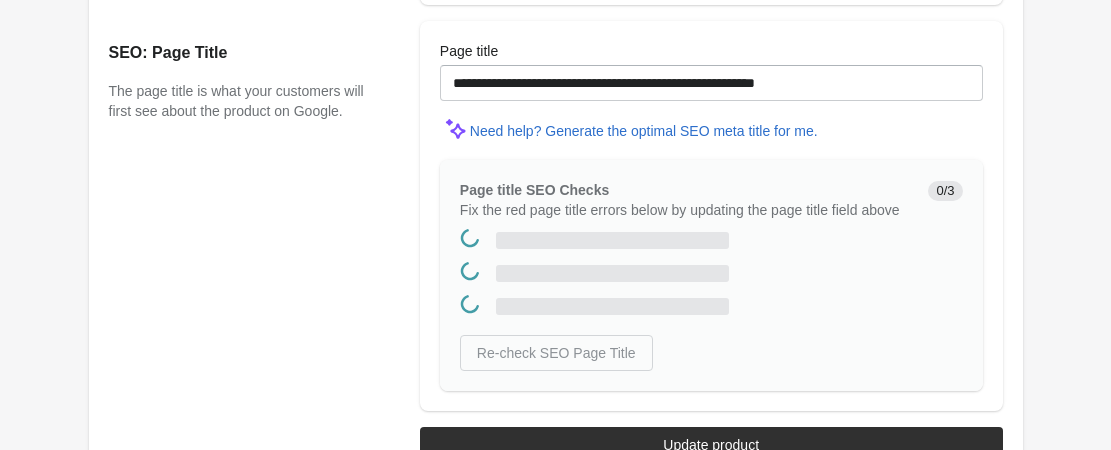 scroll, scrollTop: 0, scrollLeft: 0, axis: both 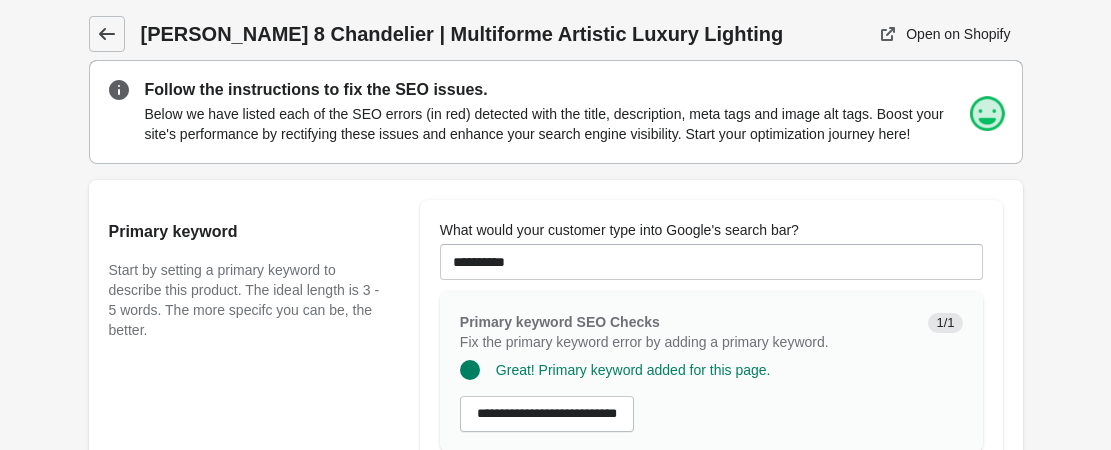 click 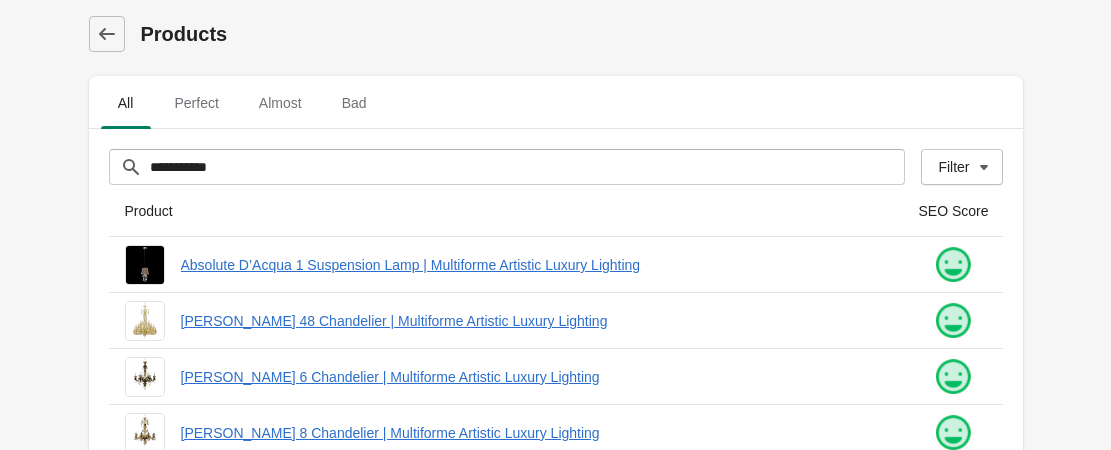 scroll, scrollTop: 400, scrollLeft: 0, axis: vertical 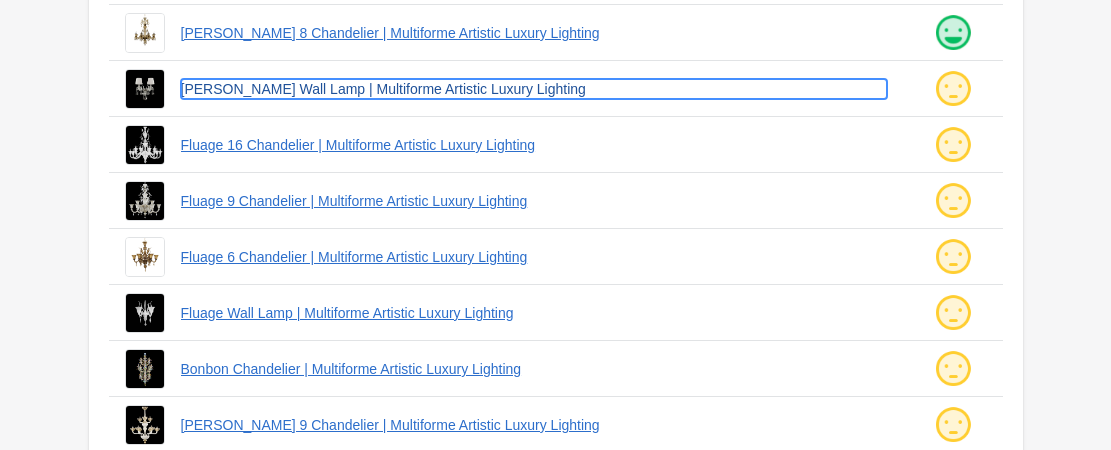 click on "[PERSON_NAME] Wall Lamp | Multiforme Artistic Luxury Lighting" at bounding box center (534, 89) 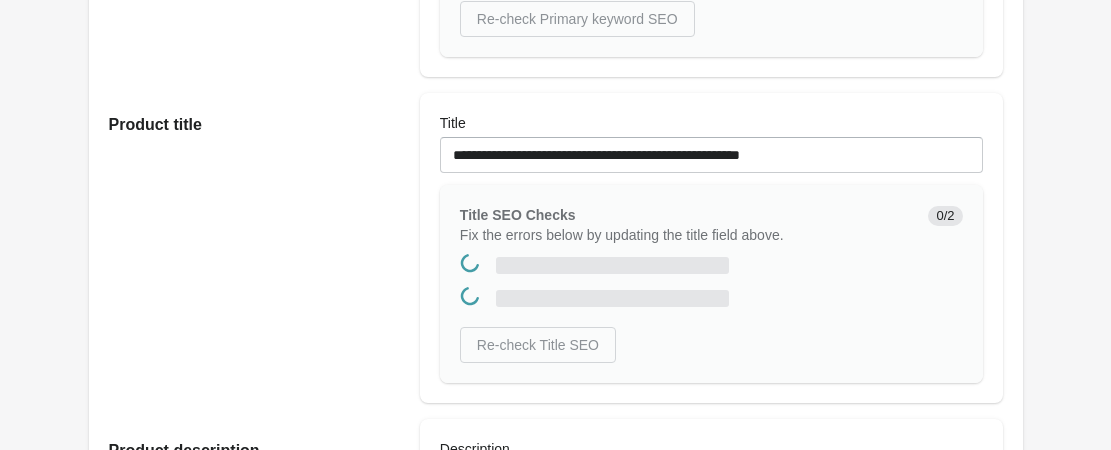 click on "What would your customer type into Google's search bar?" at bounding box center [711, -138] 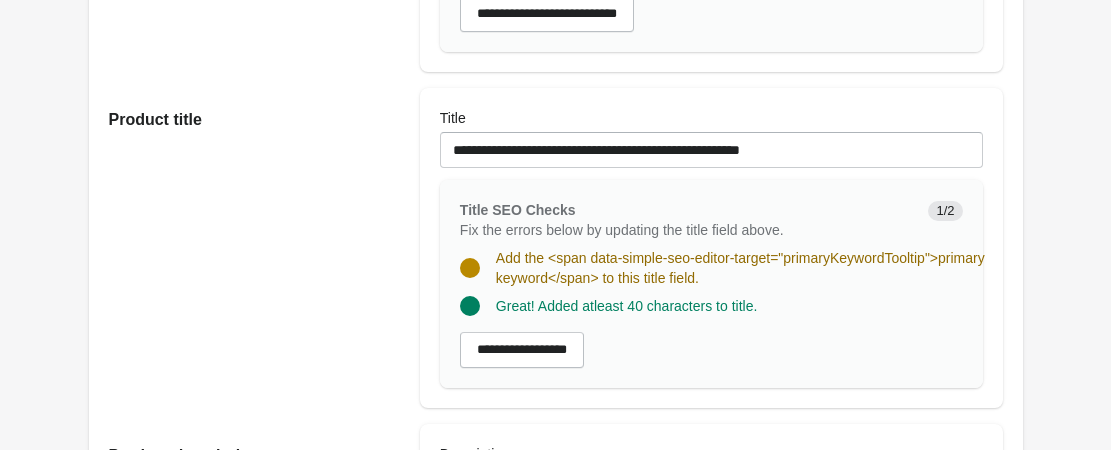 scroll, scrollTop: 0, scrollLeft: 0, axis: both 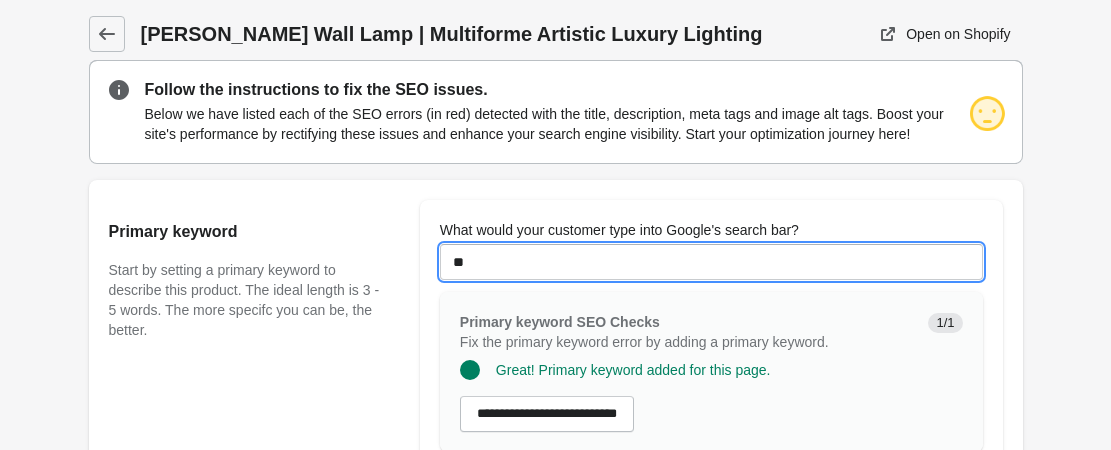 type on "*********" 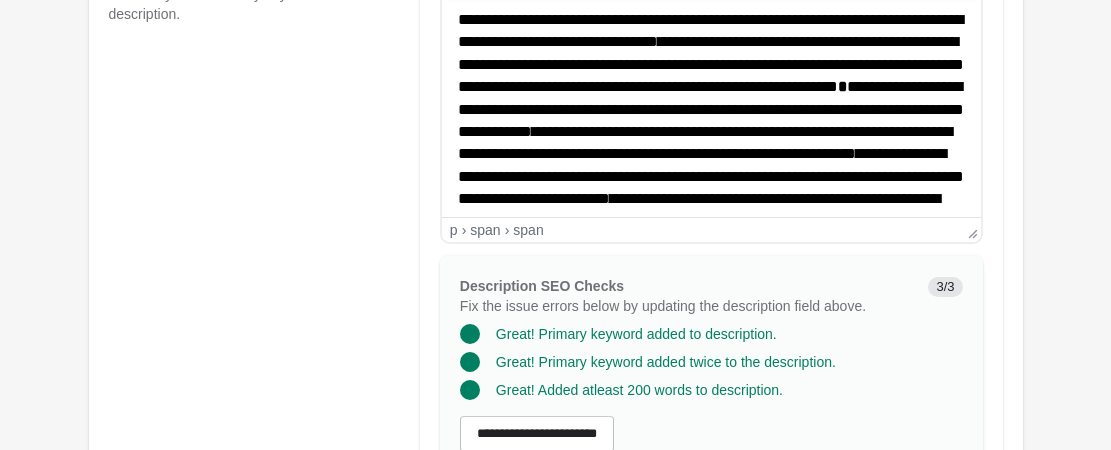 scroll, scrollTop: 1600, scrollLeft: 0, axis: vertical 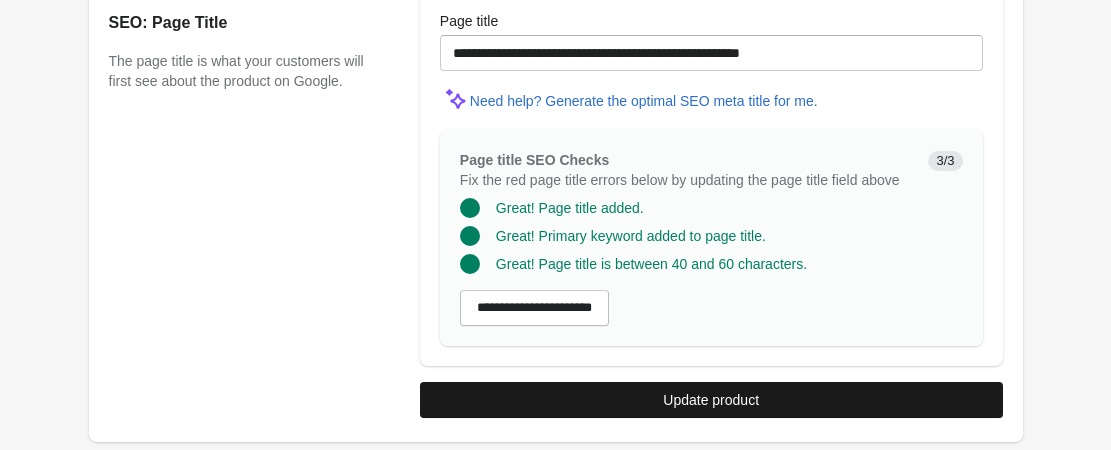 click on "Update product" at bounding box center [711, 400] 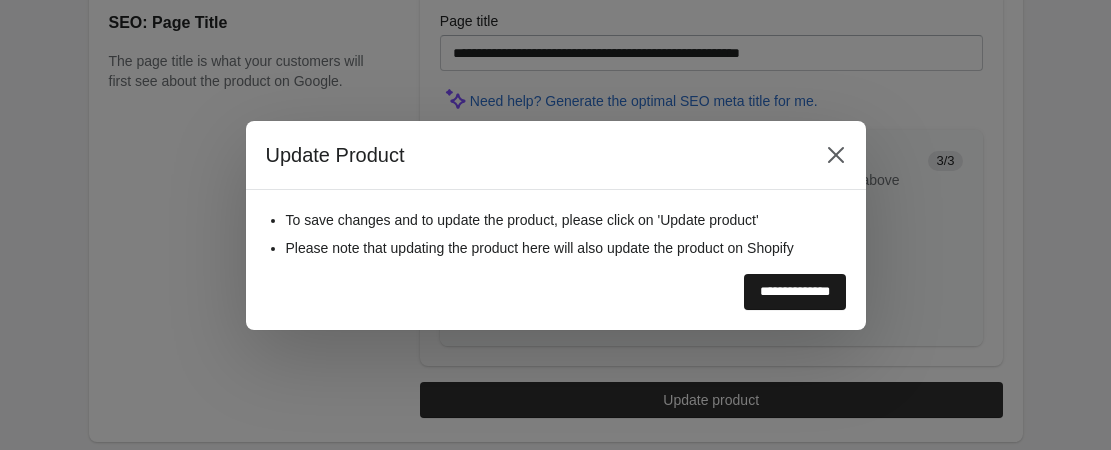 click on "**********" at bounding box center [795, 292] 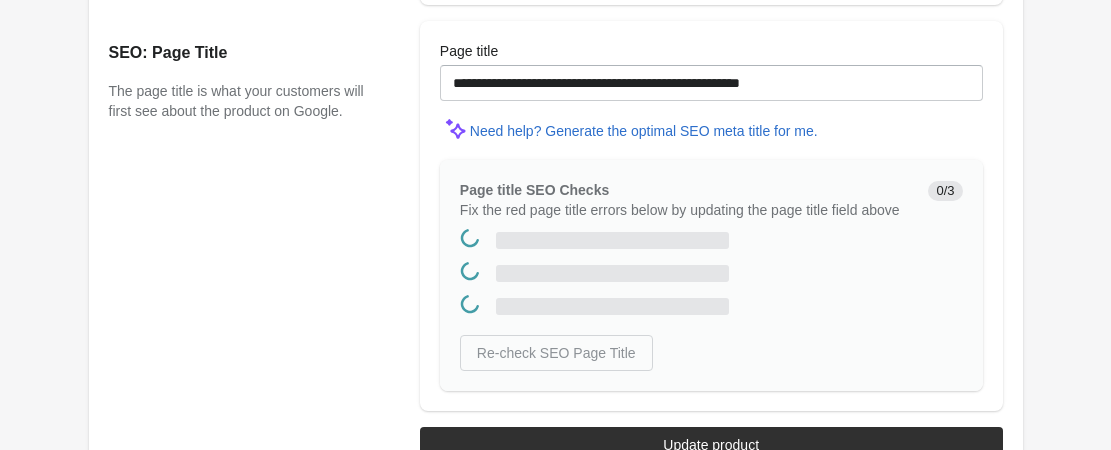 scroll, scrollTop: 0, scrollLeft: 0, axis: both 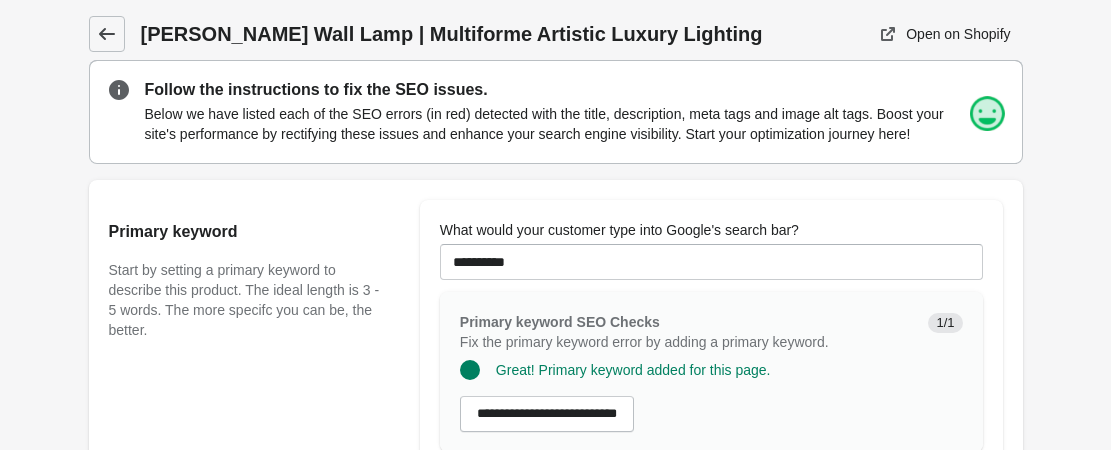 click 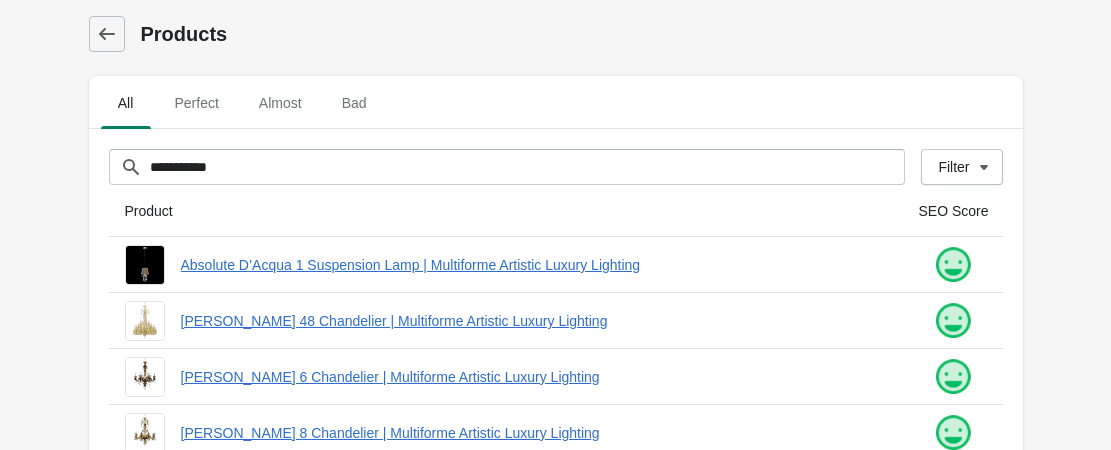 click on "Fluage 16 Chandelier  | Multiforme Artistic Luxury Lighting" at bounding box center (534, 545) 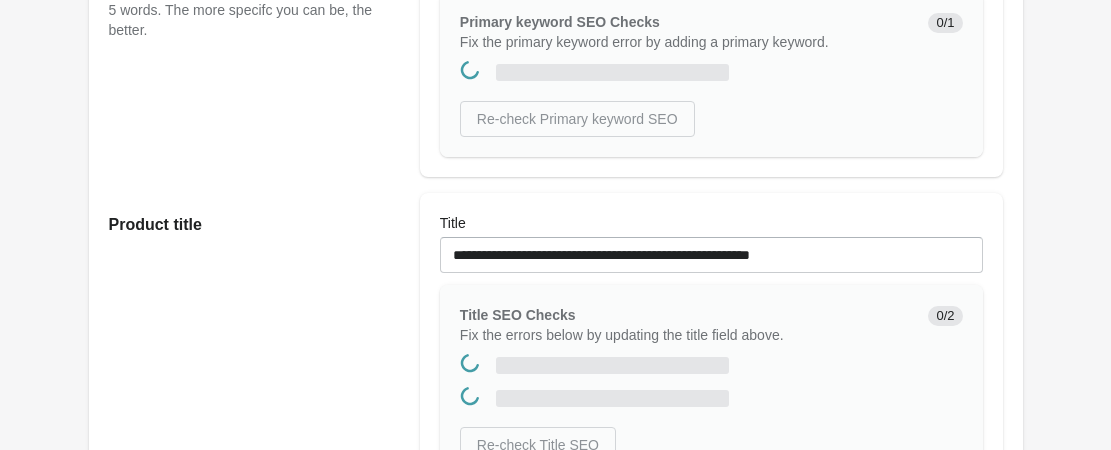 click on "What would your customer type into Google's search bar?" at bounding box center [711, -38] 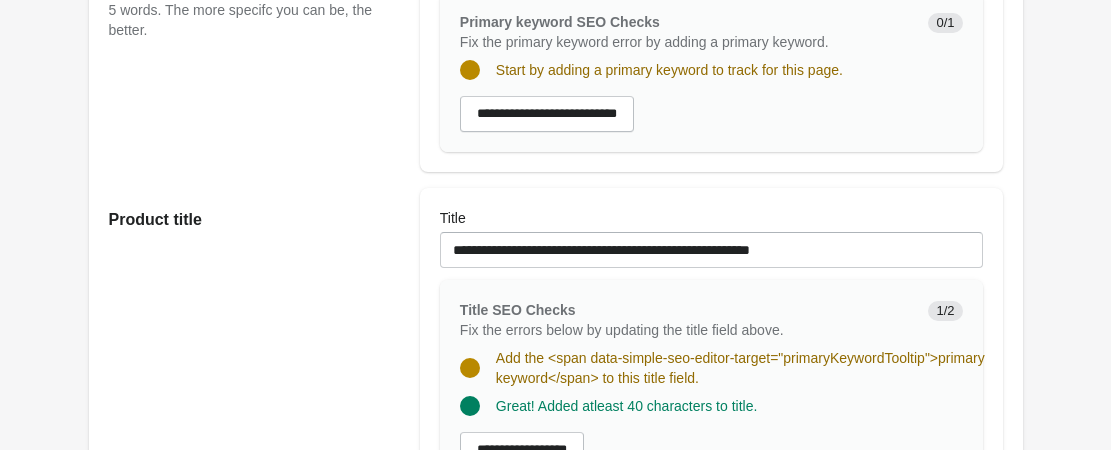 scroll, scrollTop: 0, scrollLeft: 0, axis: both 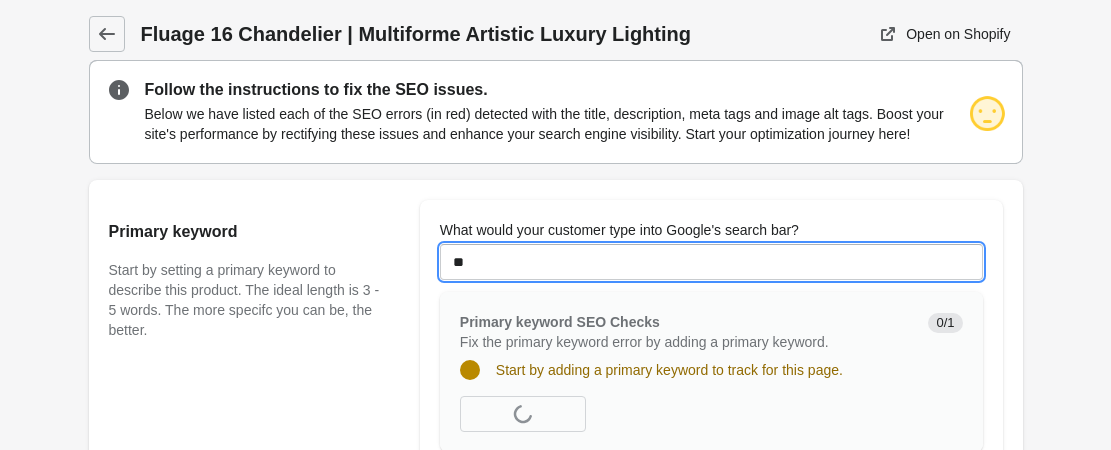 type on "**********" 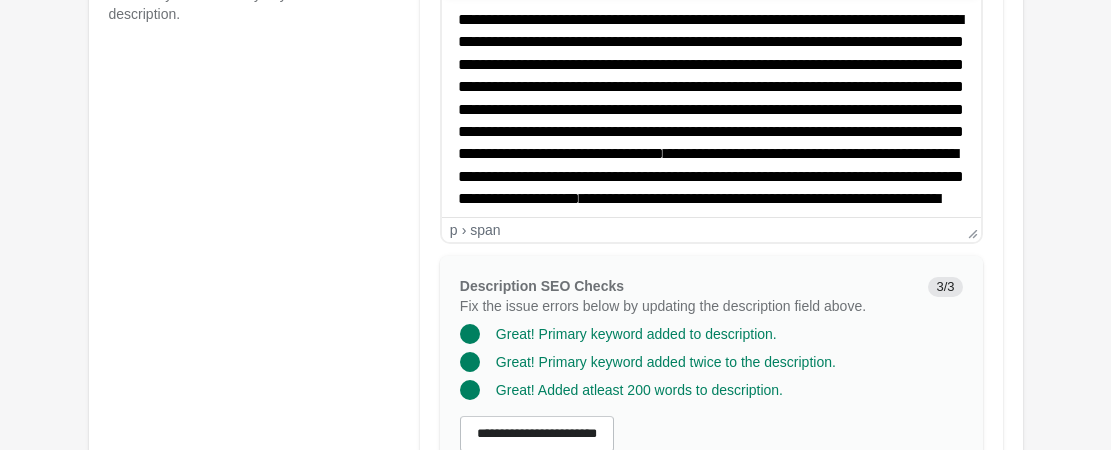 scroll, scrollTop: 1832, scrollLeft: 0, axis: vertical 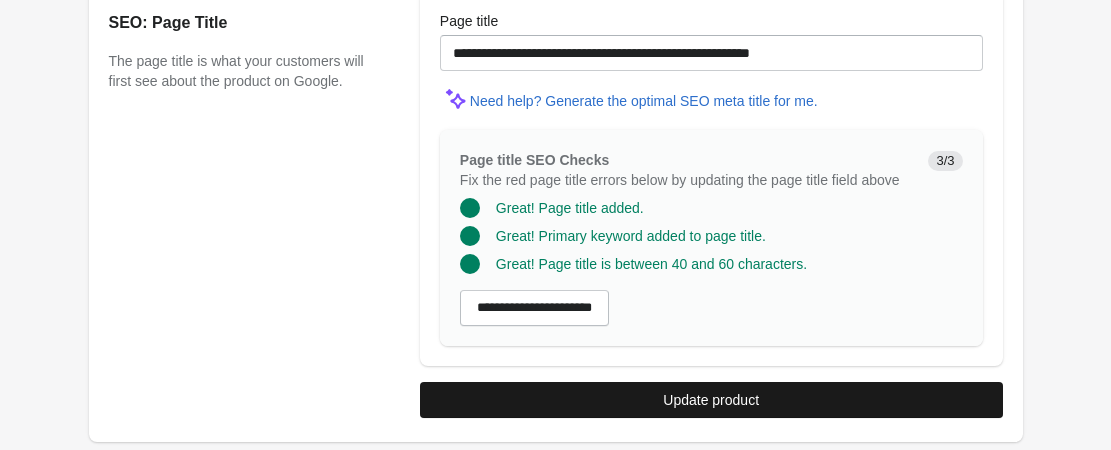 click on "Update product" at bounding box center [711, 400] 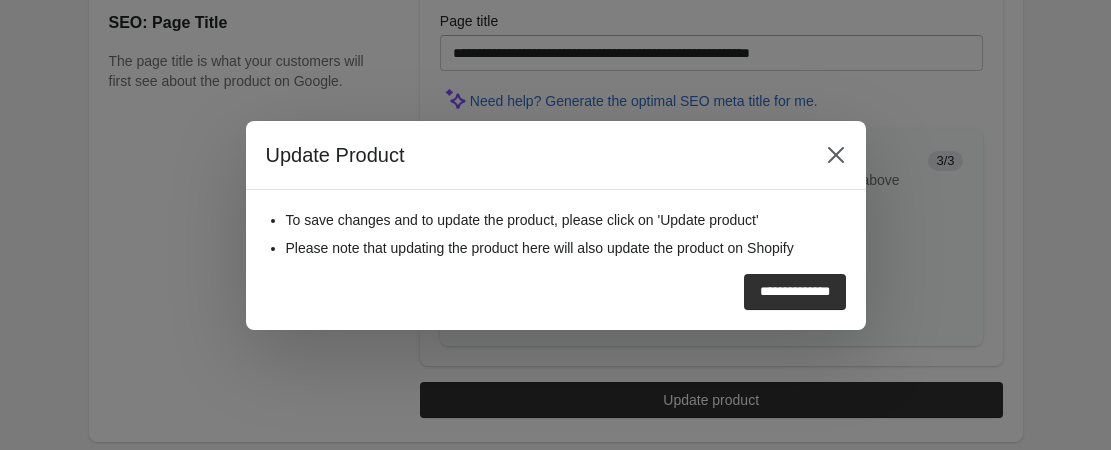 click on "**********" at bounding box center (795, 292) 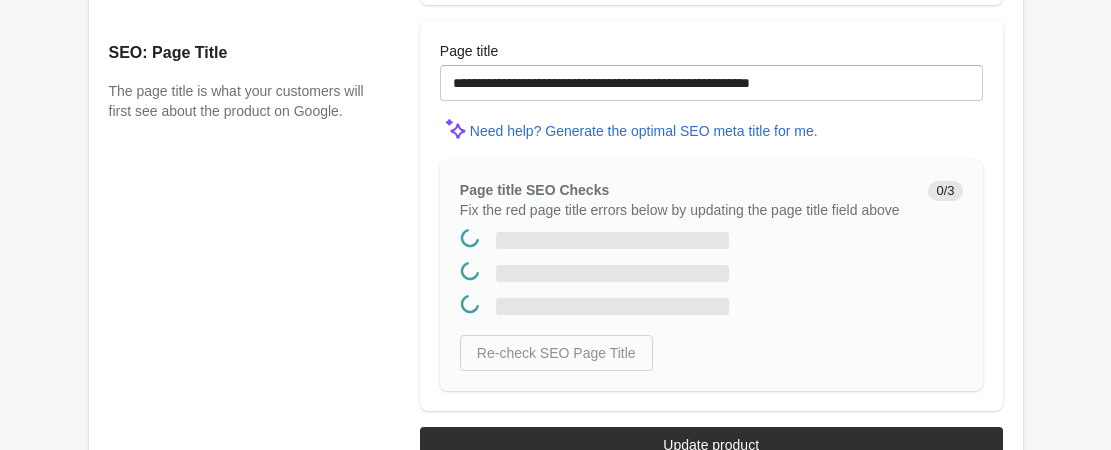scroll, scrollTop: 0, scrollLeft: 0, axis: both 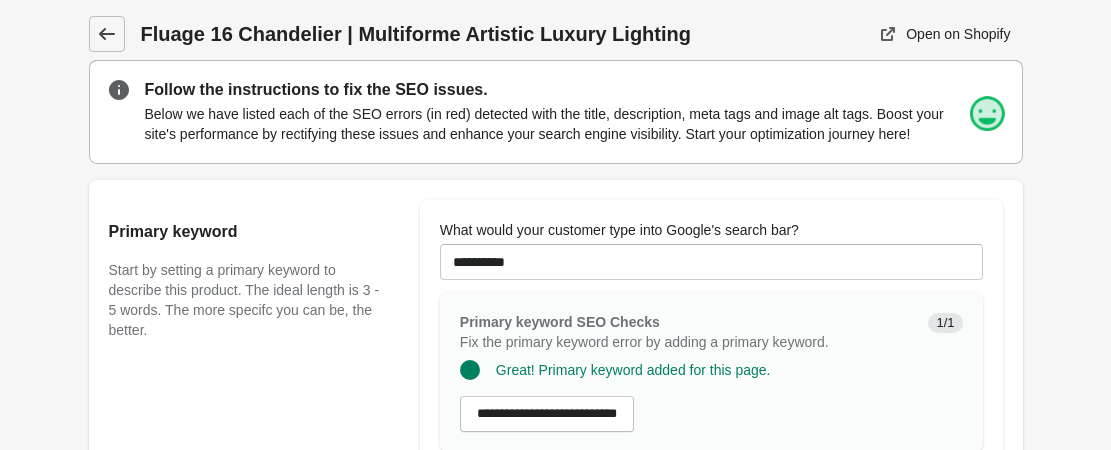 click at bounding box center (107, 34) 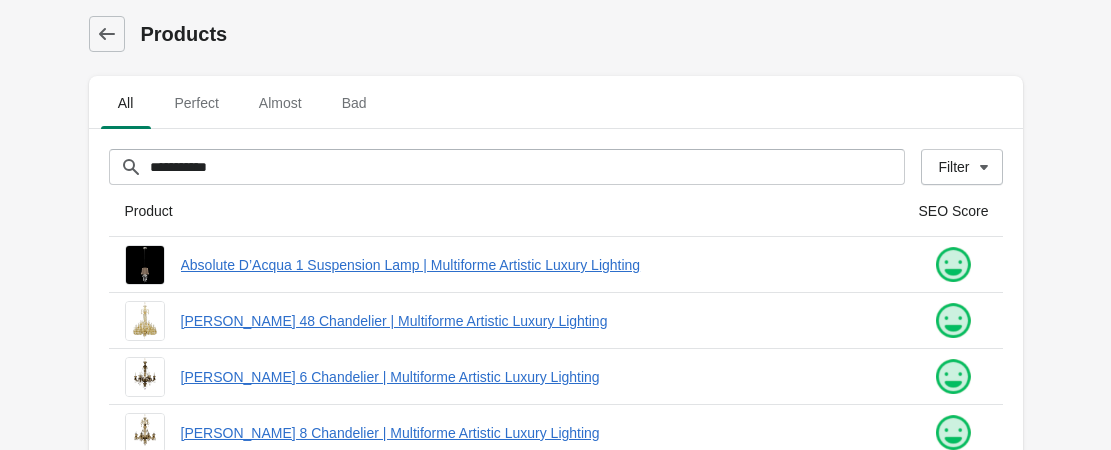 scroll, scrollTop: 400, scrollLeft: 0, axis: vertical 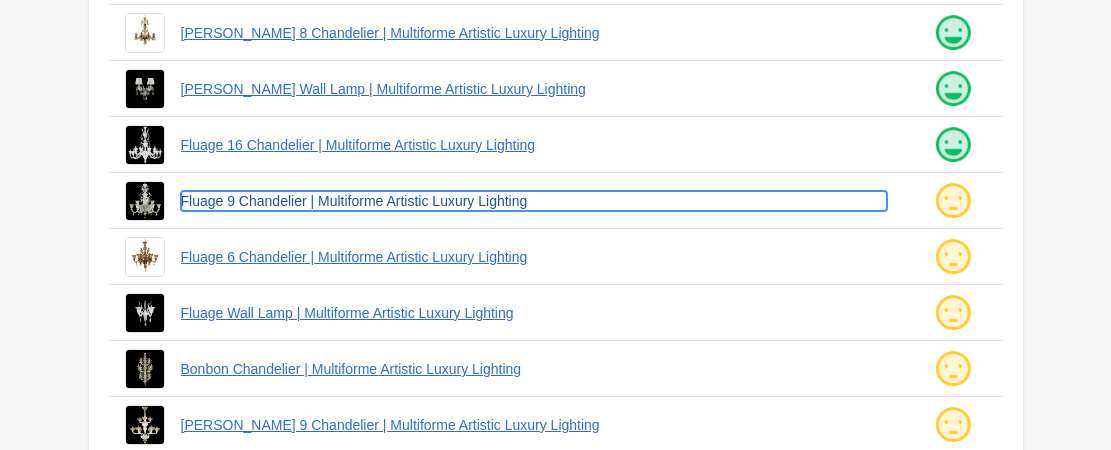 click on "Fluage 9 Chandelier  | Multiforme Artistic Luxury Lighting" at bounding box center (534, 201) 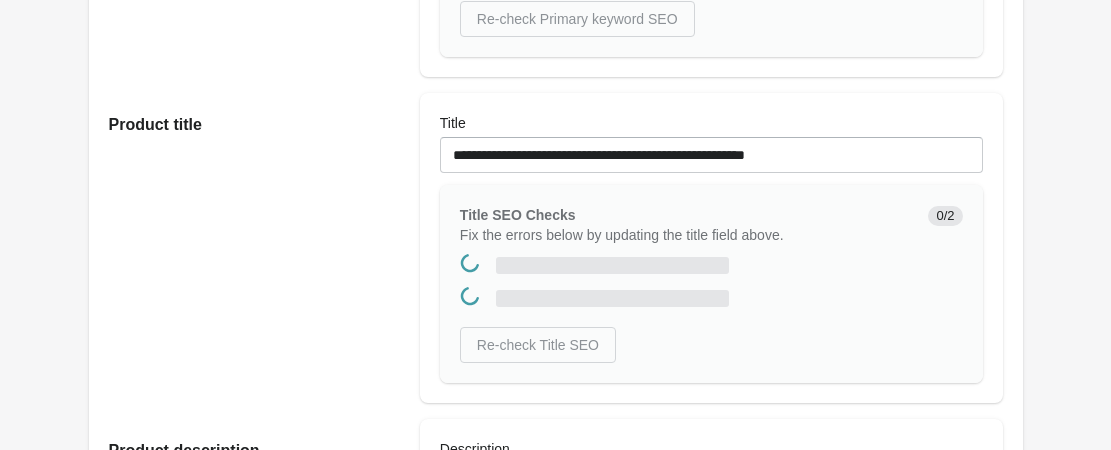 scroll, scrollTop: 0, scrollLeft: 0, axis: both 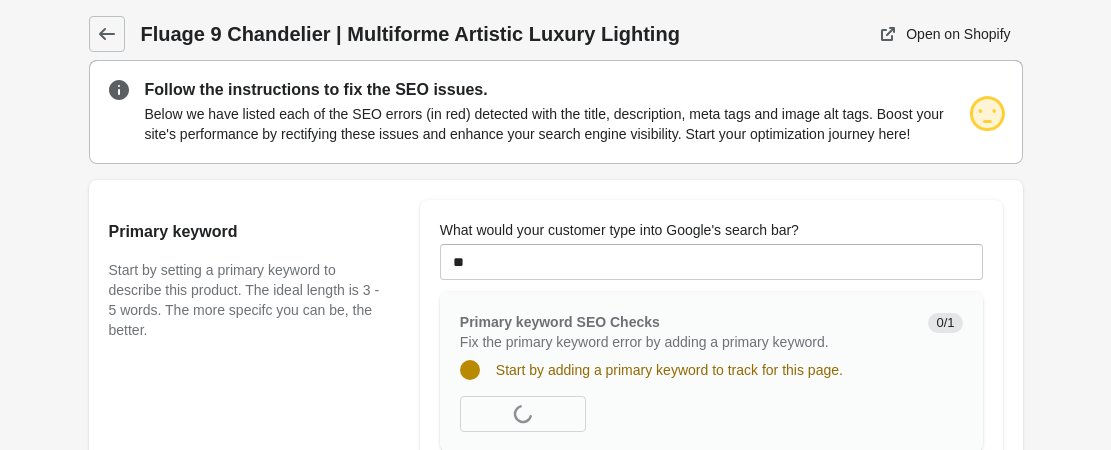 type on "**********" 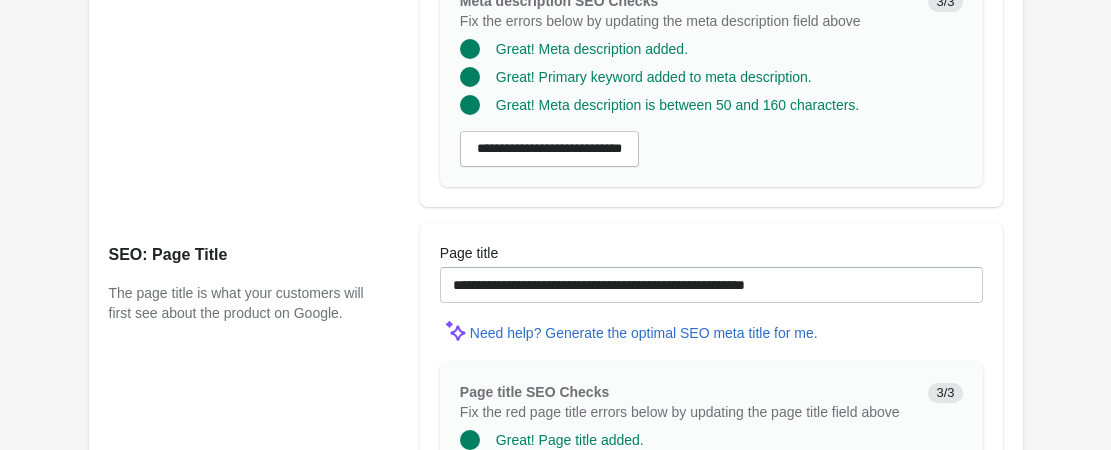 scroll, scrollTop: 1832, scrollLeft: 0, axis: vertical 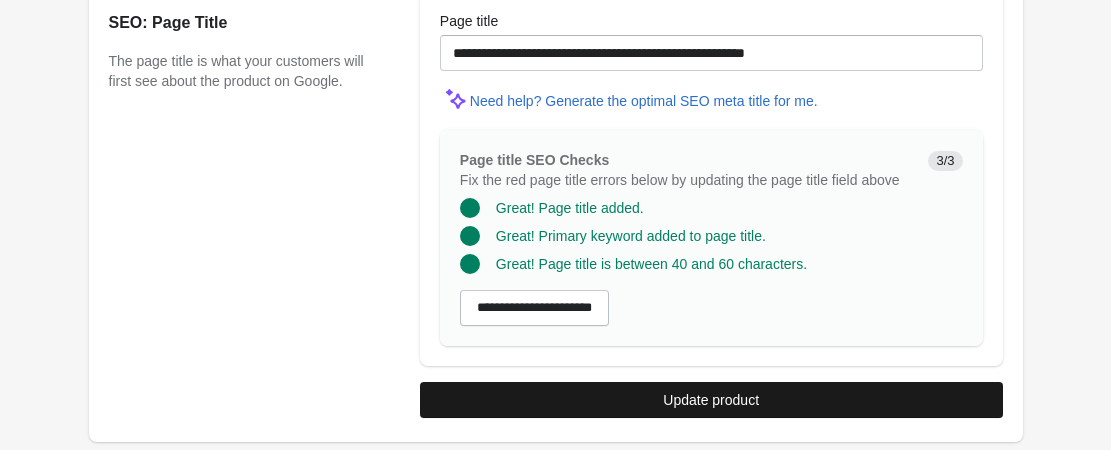 click on "Update product" at bounding box center [711, 400] 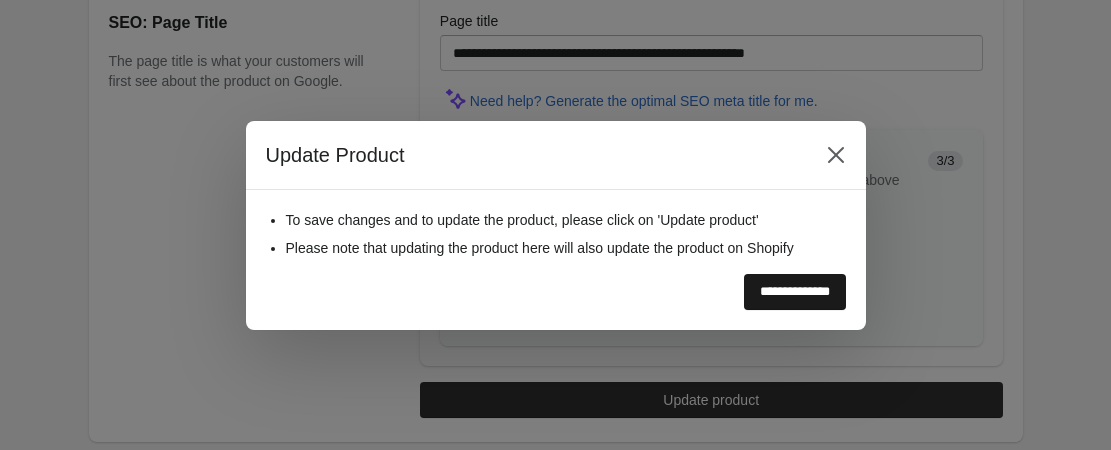 click on "**********" at bounding box center [795, 292] 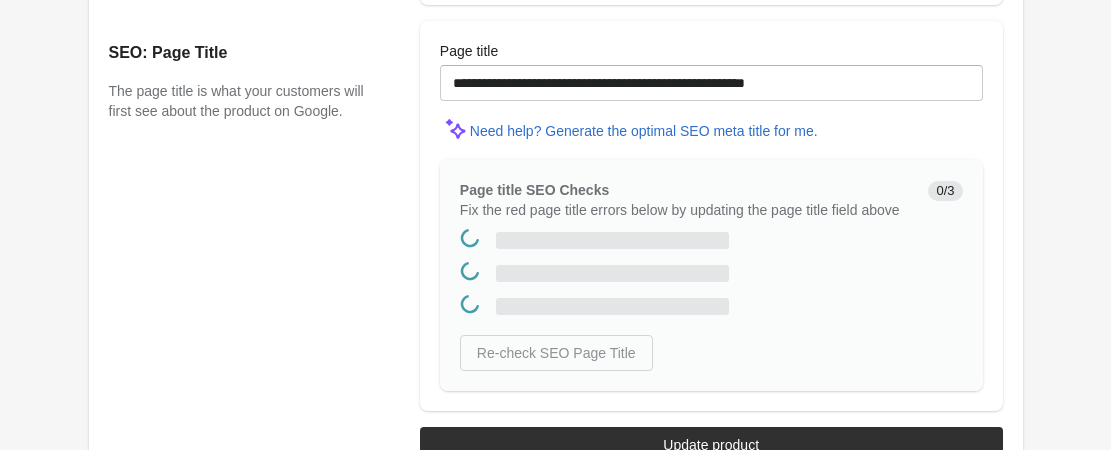 scroll, scrollTop: 0, scrollLeft: 0, axis: both 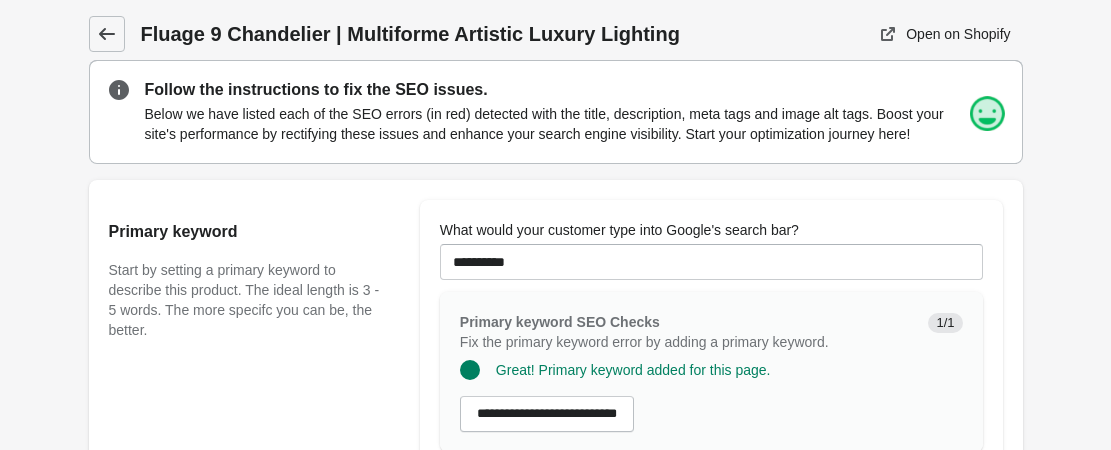 click 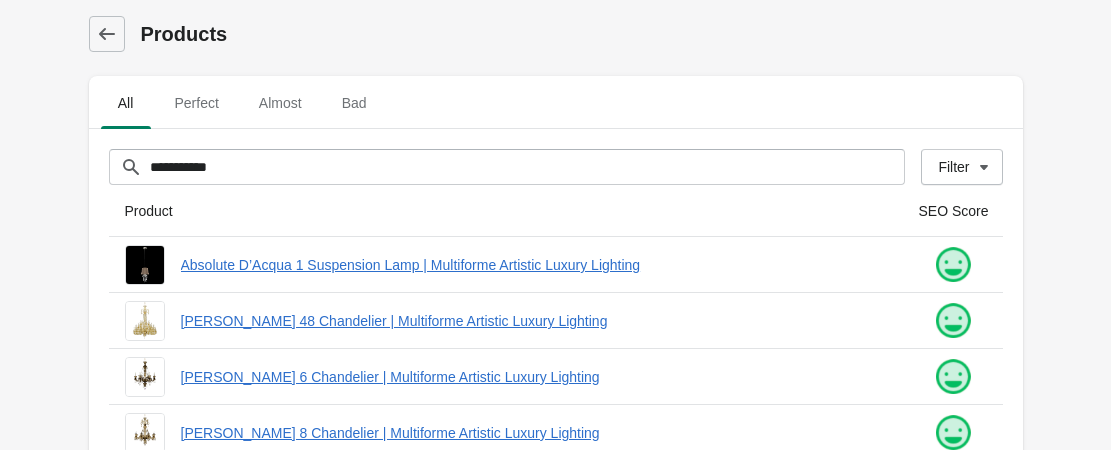 scroll, scrollTop: 400, scrollLeft: 0, axis: vertical 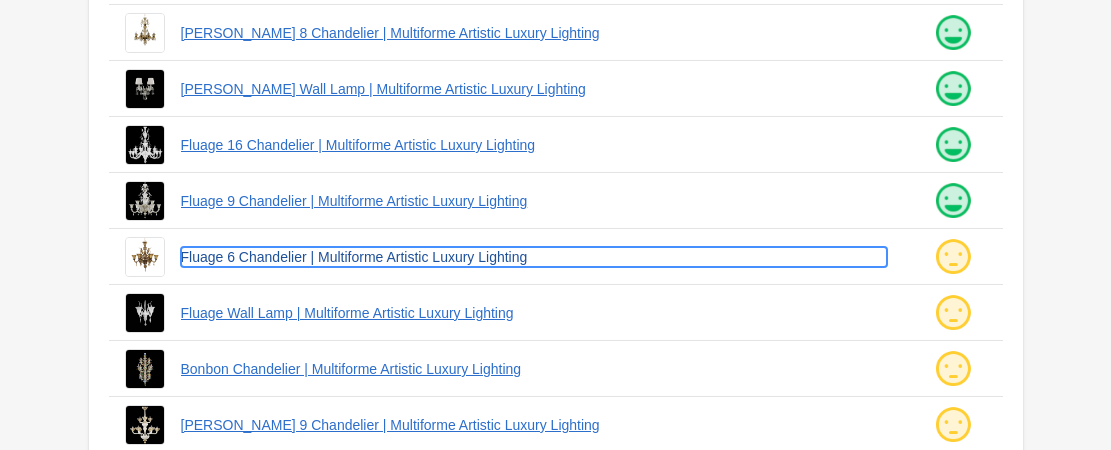 click on "Fluage 6 Chandelier  | Multiforme Artistic Luxury Lighting" at bounding box center (534, 257) 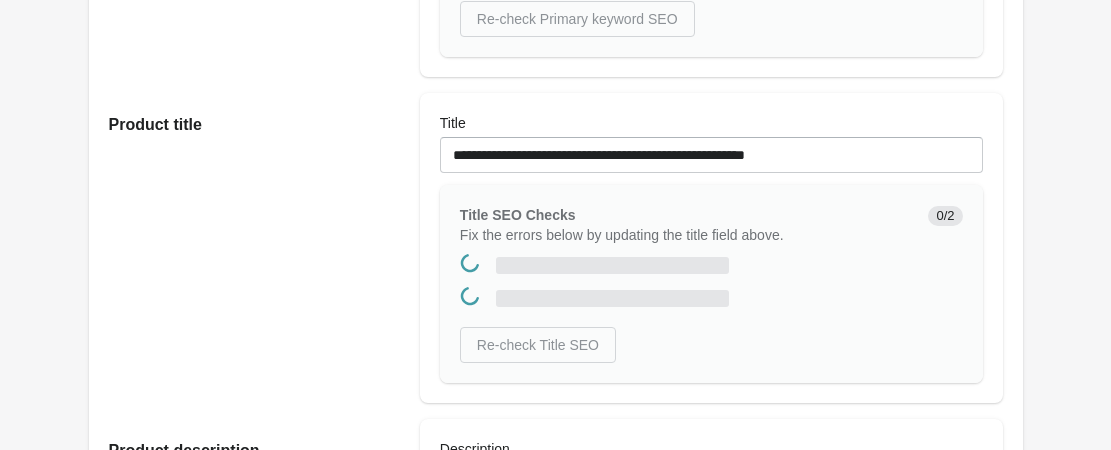 scroll, scrollTop: 0, scrollLeft: 0, axis: both 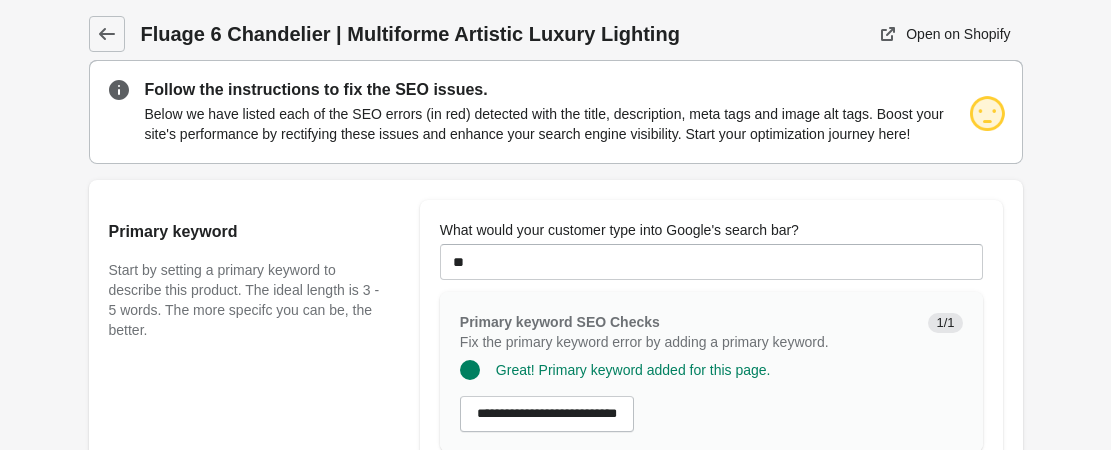 type on "**********" 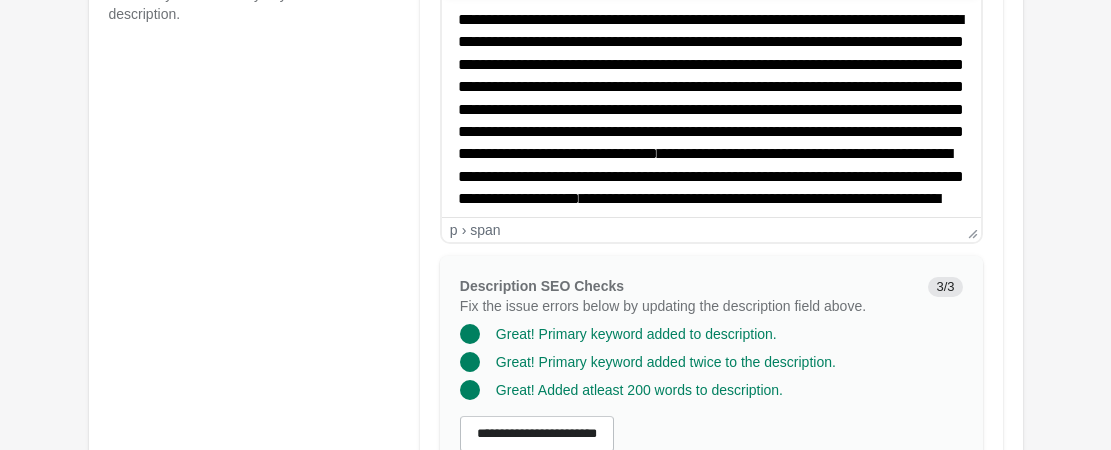 scroll, scrollTop: 1832, scrollLeft: 0, axis: vertical 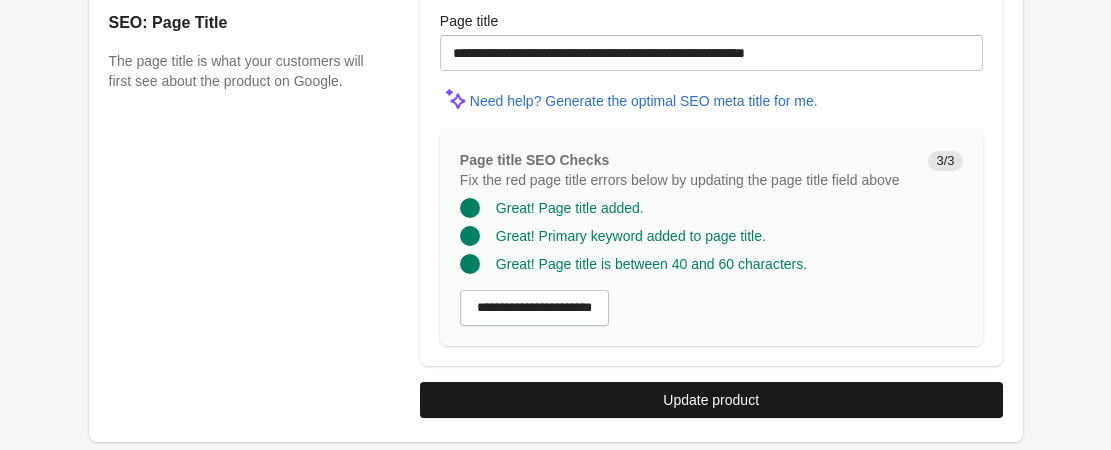 click on "Update product" at bounding box center [711, 400] 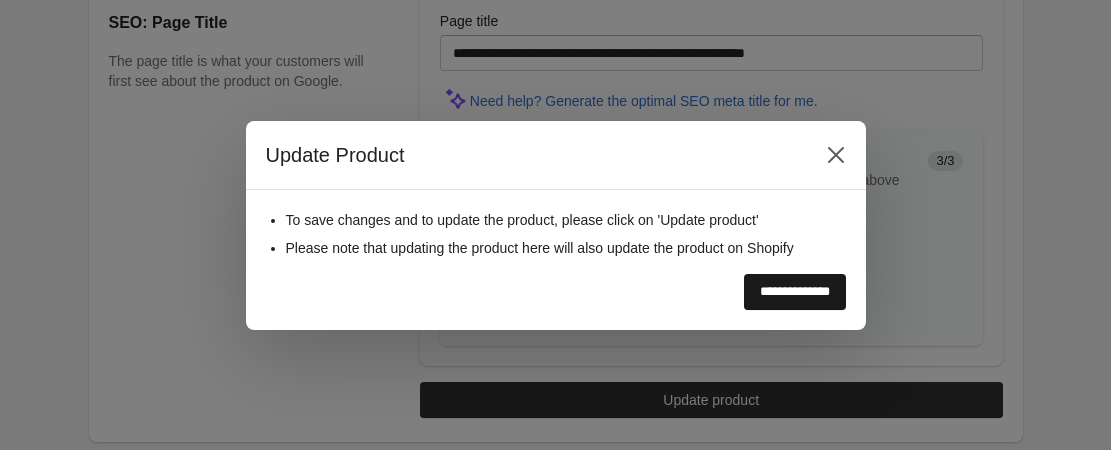 click on "**********" at bounding box center [795, 292] 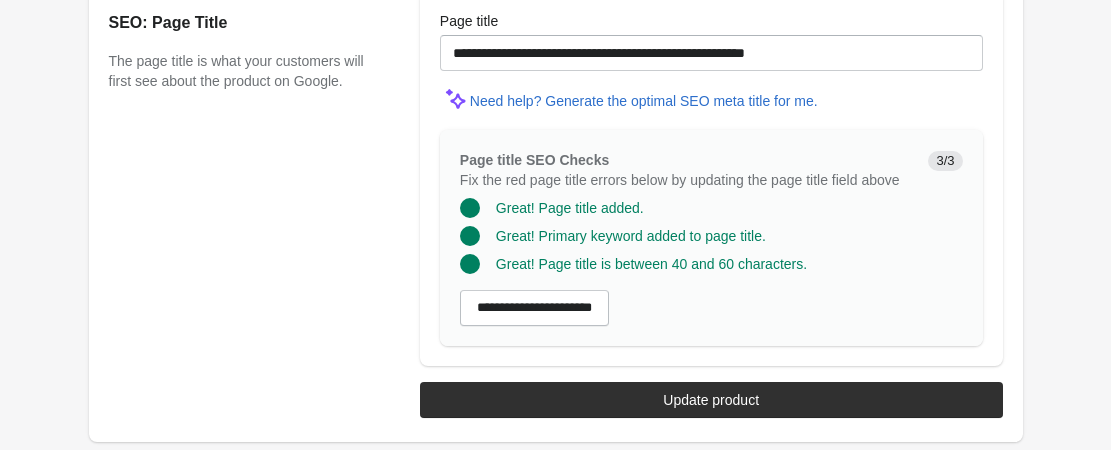 scroll, scrollTop: 0, scrollLeft: 0, axis: both 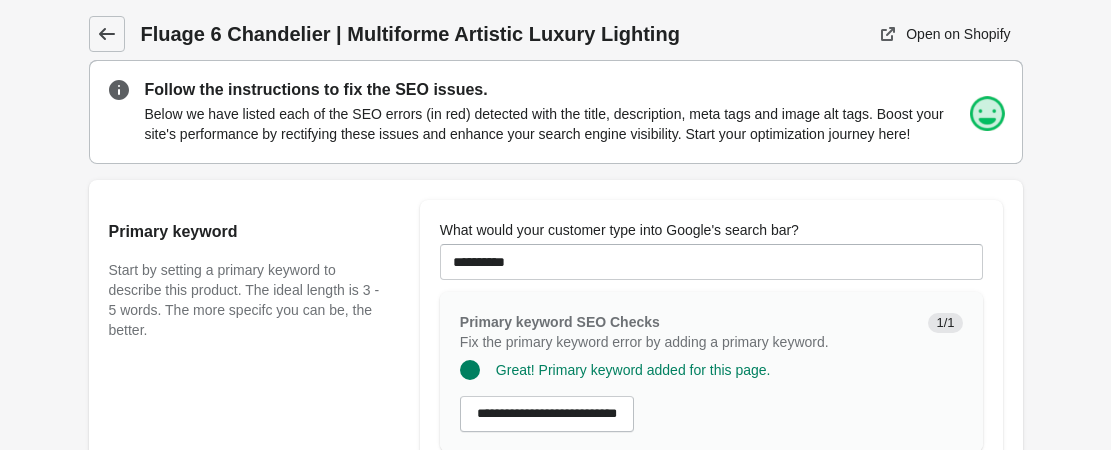 click 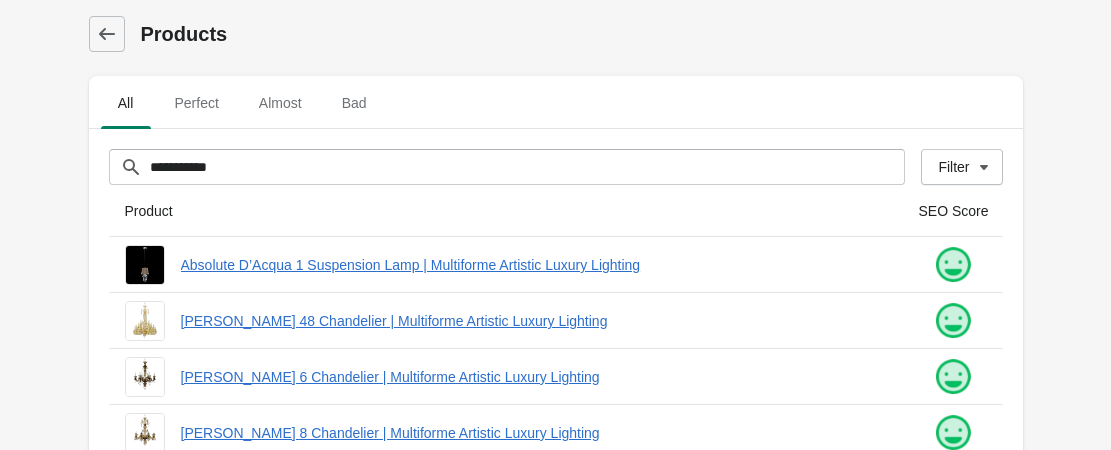 scroll, scrollTop: 400, scrollLeft: 0, axis: vertical 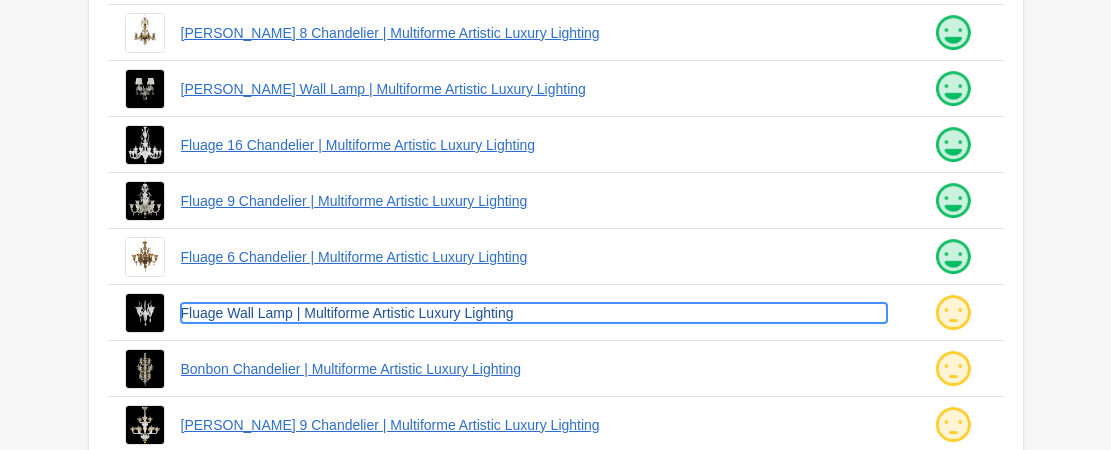 click on "Fluage Wall Lamp  | Multiforme Artistic Luxury Lighting" at bounding box center (534, 313) 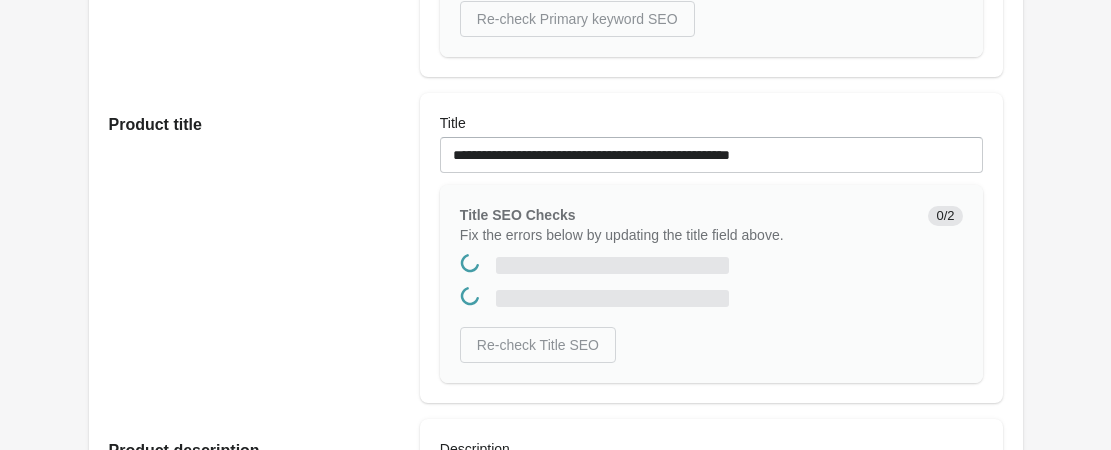 click on "What would your customer type into Google's search bar?" at bounding box center [711, -138] 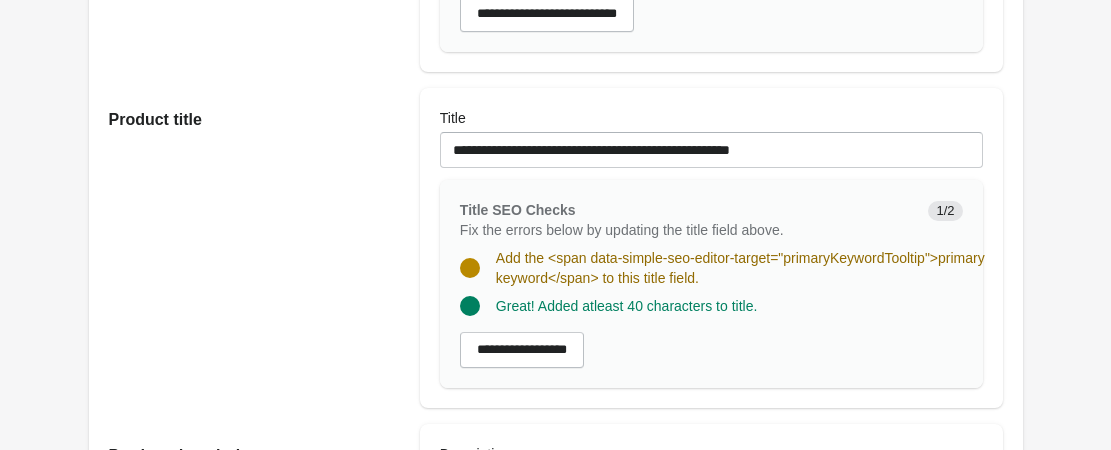 scroll, scrollTop: 0, scrollLeft: 0, axis: both 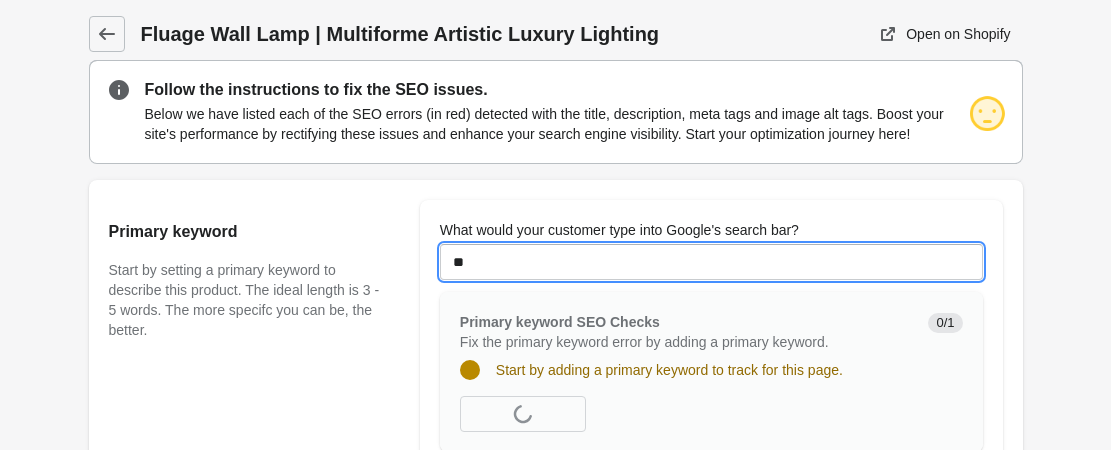 type on "*********" 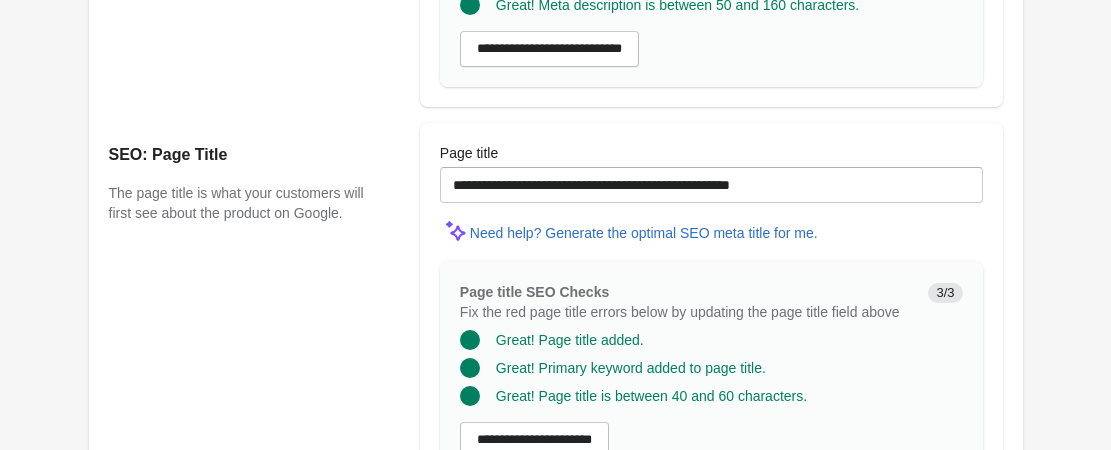 scroll, scrollTop: 1832, scrollLeft: 0, axis: vertical 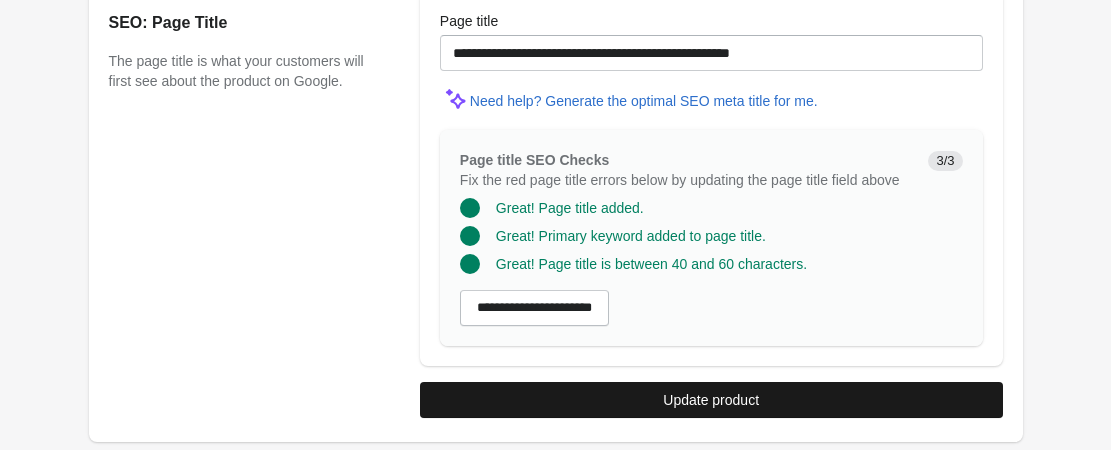 click on "Update product" at bounding box center (711, 400) 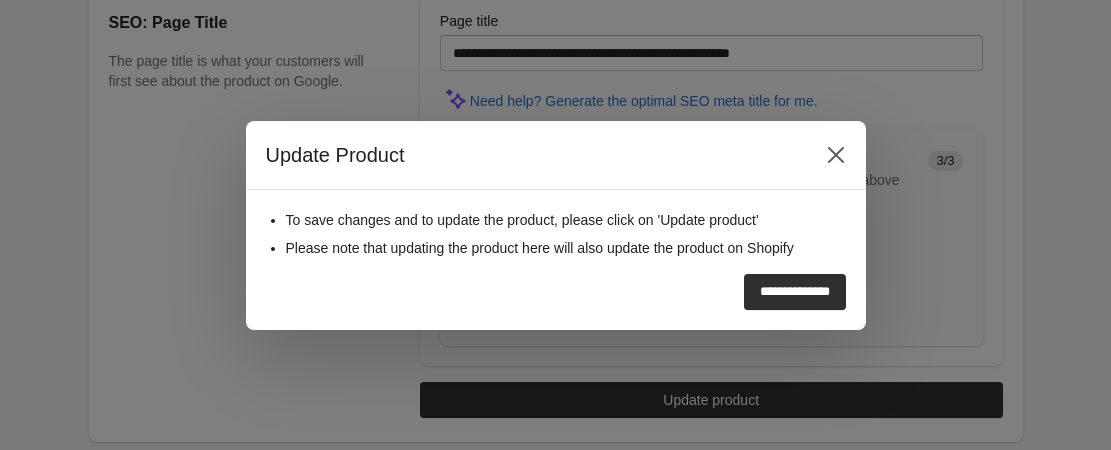 click on "**********" at bounding box center [795, 292] 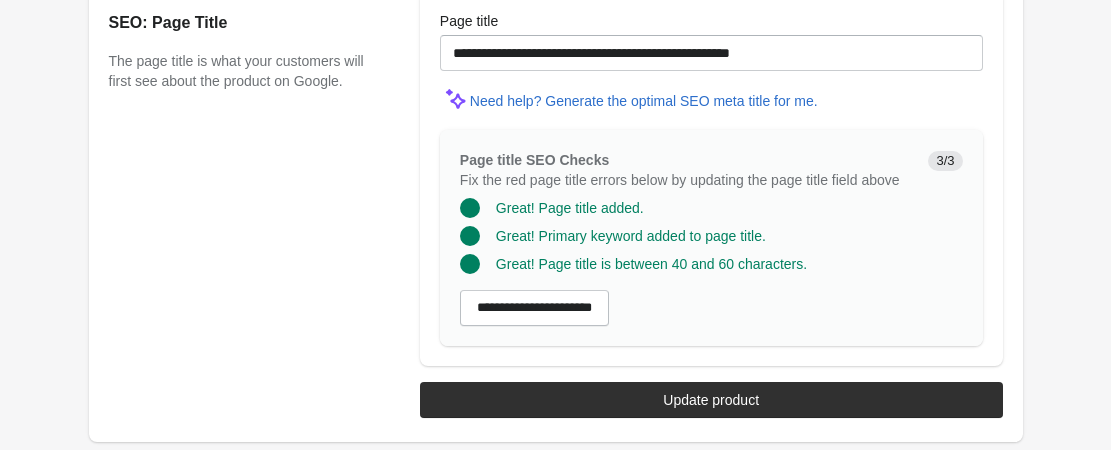 scroll, scrollTop: 0, scrollLeft: 0, axis: both 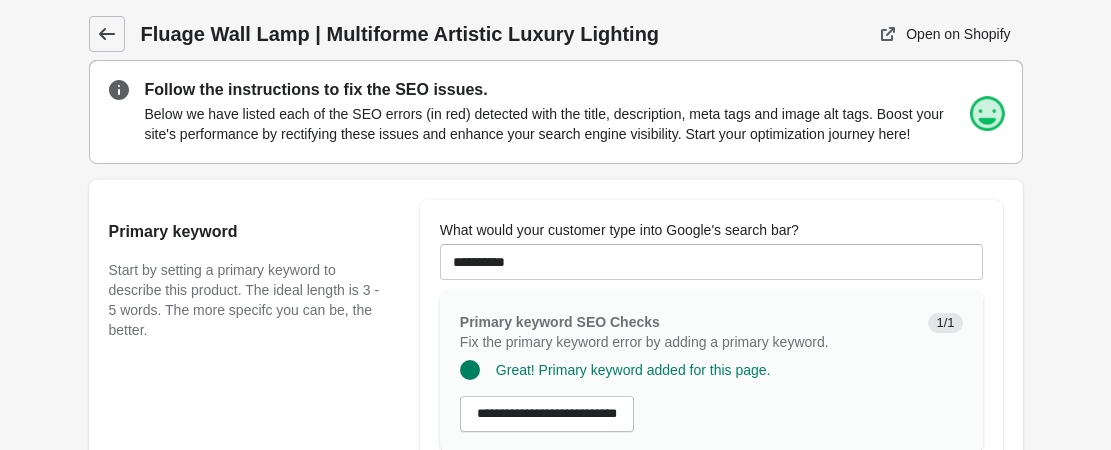 click at bounding box center [107, 34] 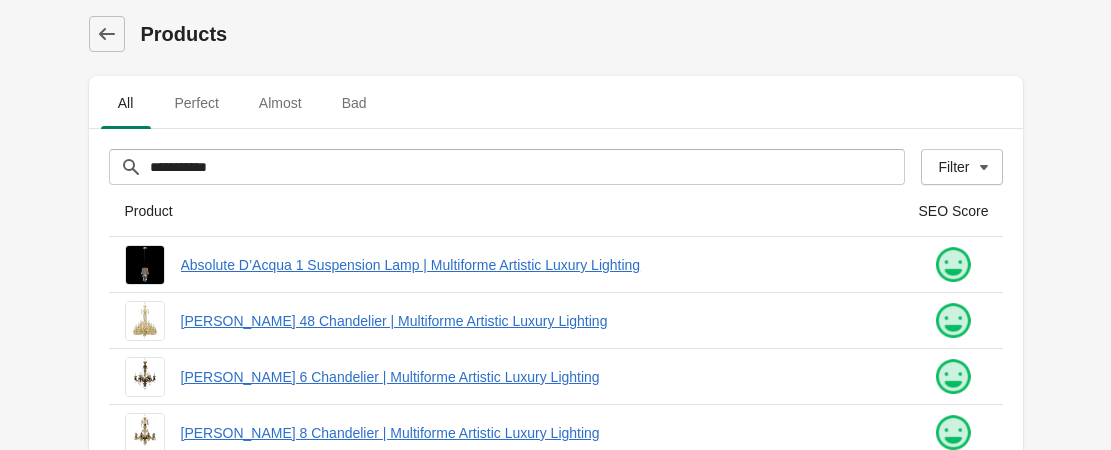 scroll, scrollTop: 600, scrollLeft: 0, axis: vertical 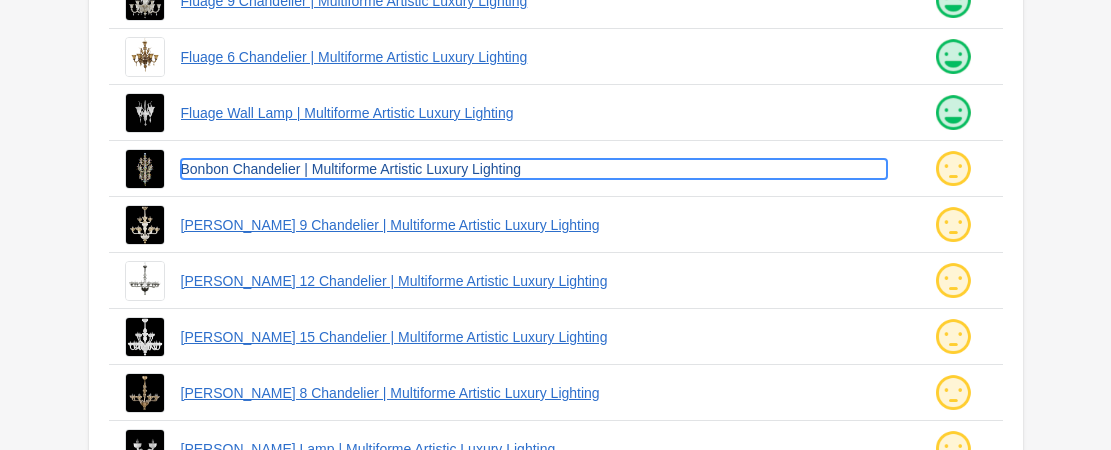 click on "Bonbon Chandelier | Multiforme Artistic Luxury Lighting" at bounding box center [534, 169] 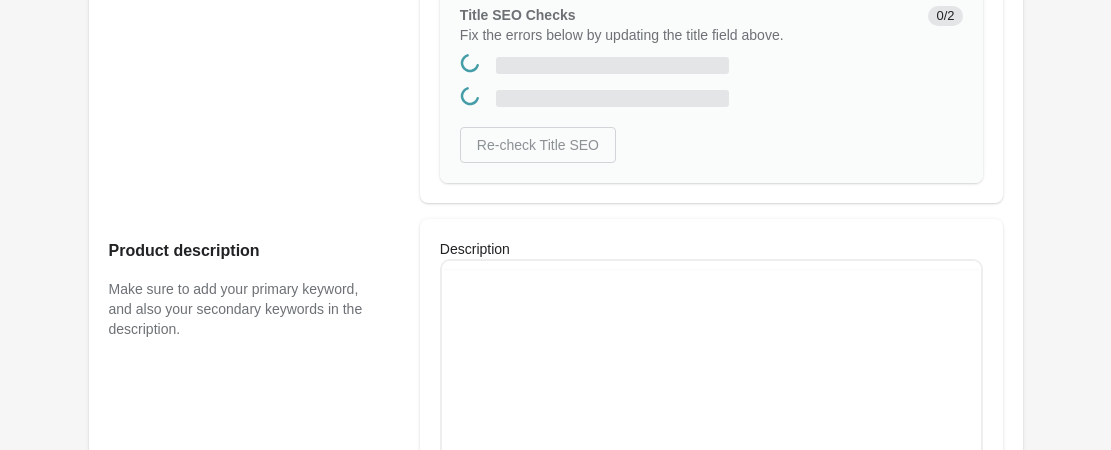 scroll, scrollTop: 0, scrollLeft: 0, axis: both 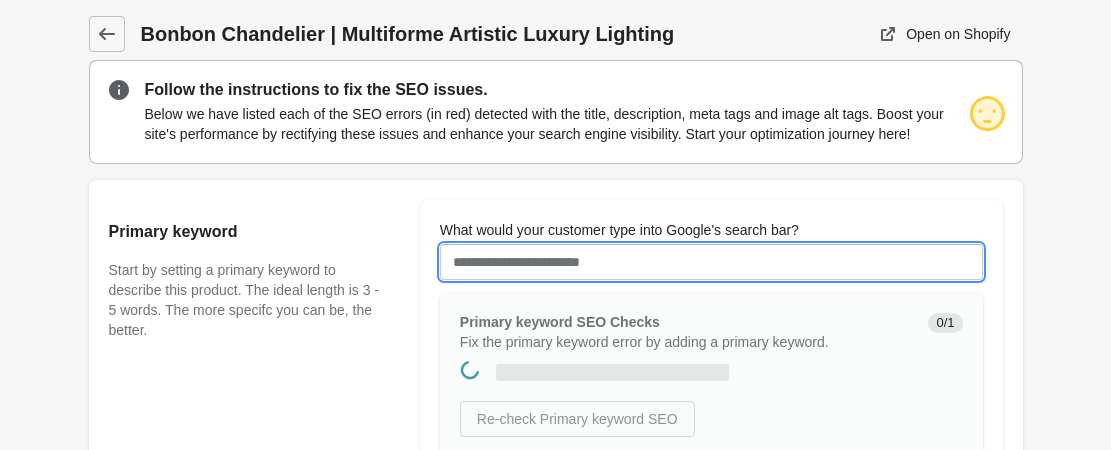 click on "What would your customer type into Google's search bar?" at bounding box center (711, 262) 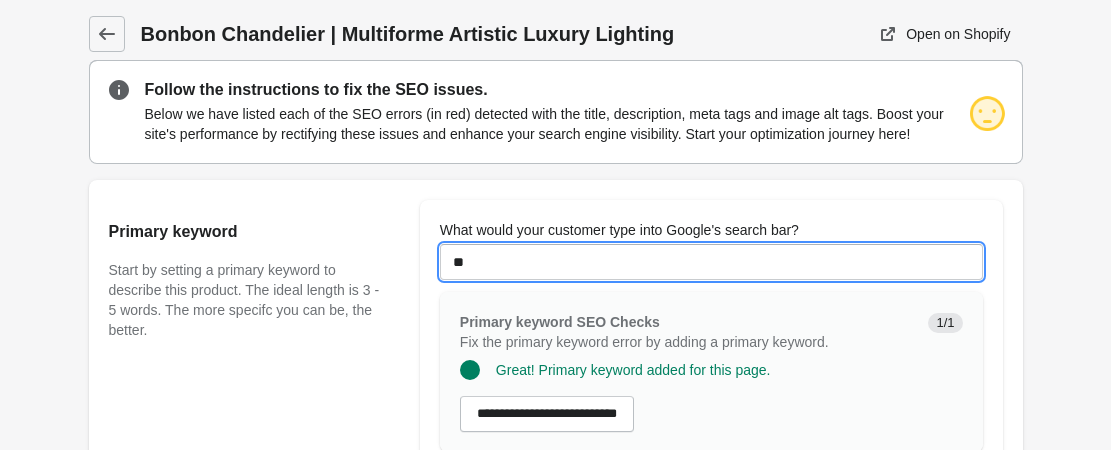 type on "**********" 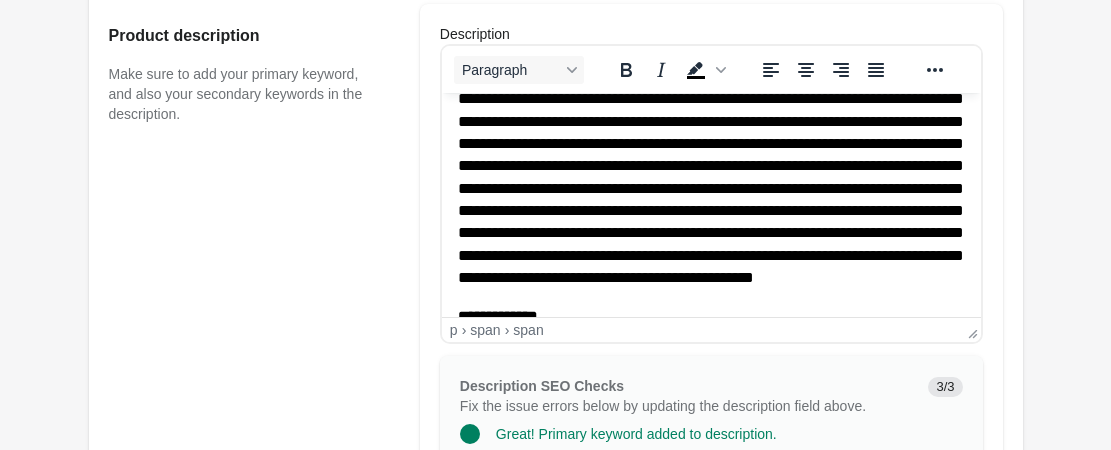 scroll, scrollTop: 400, scrollLeft: 0, axis: vertical 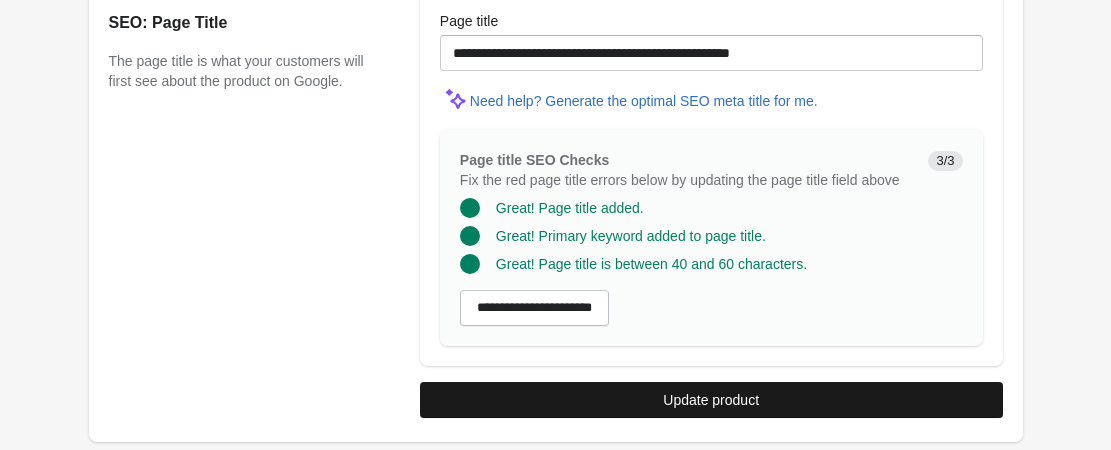 click on "Update product" at bounding box center (711, 400) 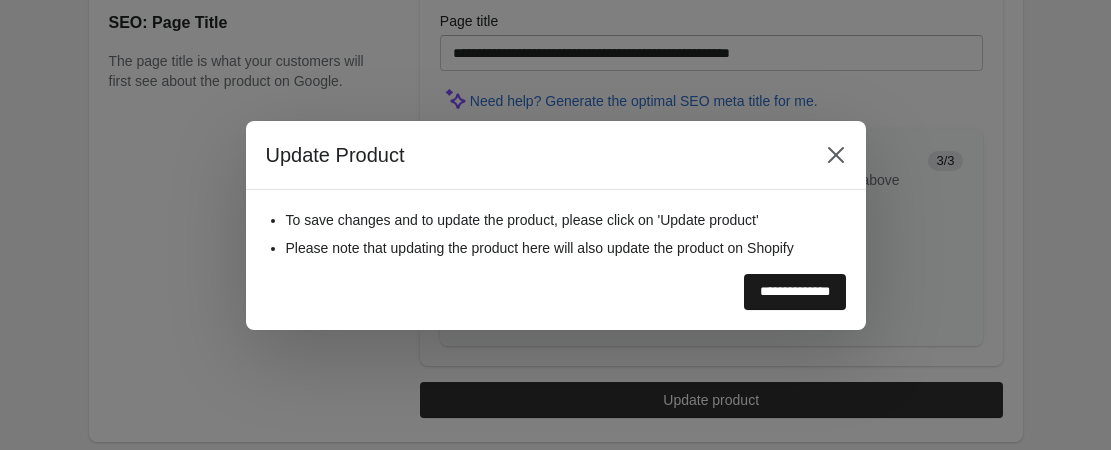 click on "**********" at bounding box center (795, 292) 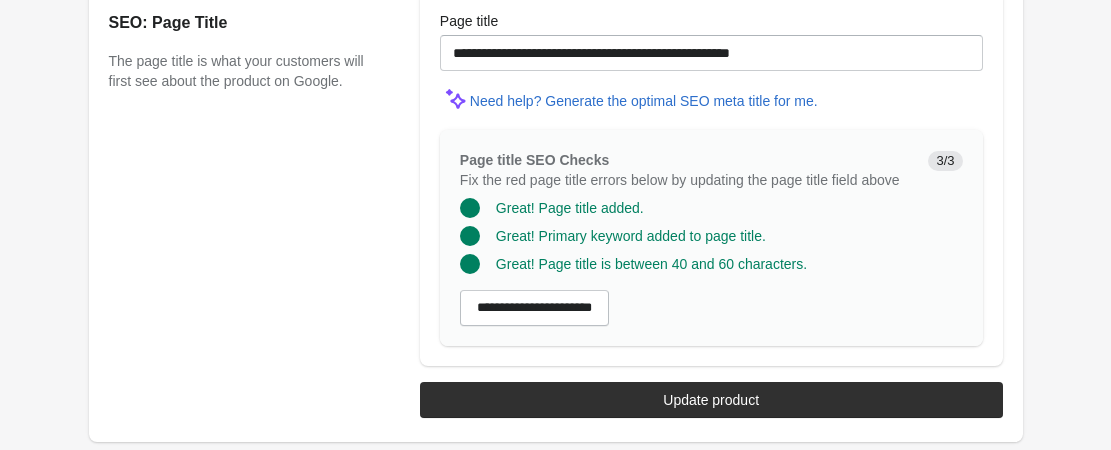 scroll, scrollTop: 0, scrollLeft: 0, axis: both 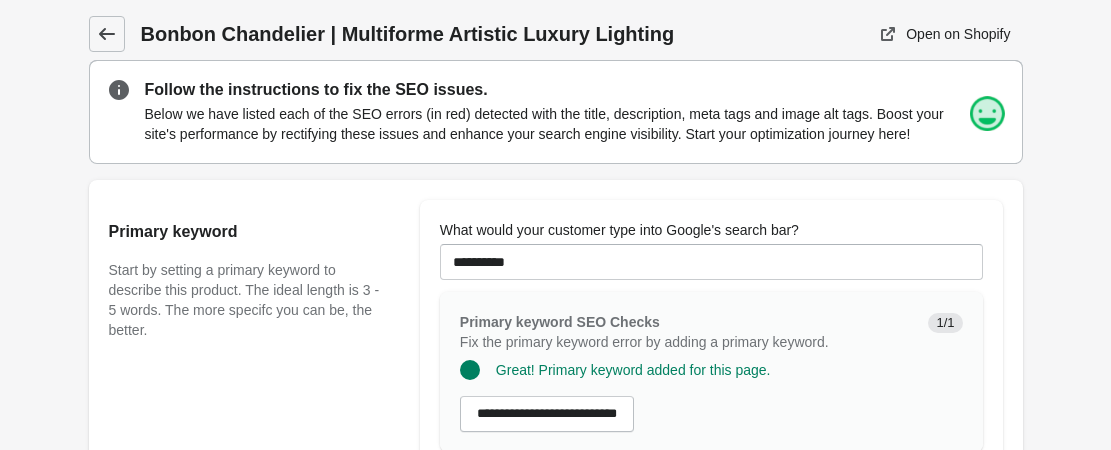 click 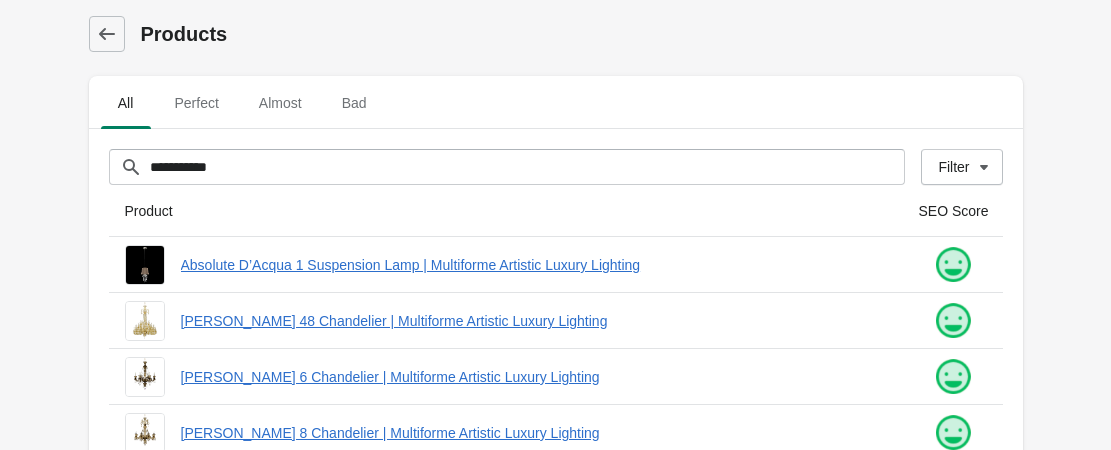 scroll, scrollTop: 500, scrollLeft: 0, axis: vertical 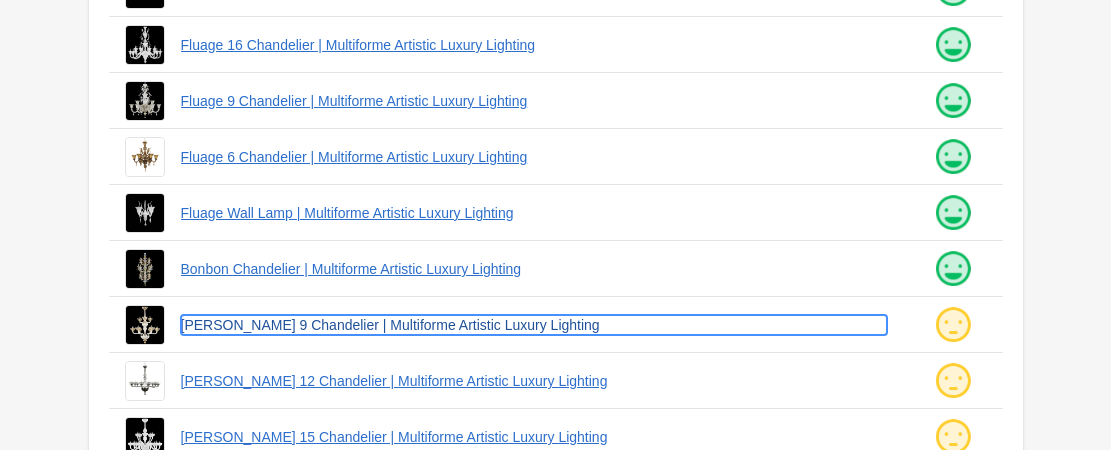 click on "[PERSON_NAME] 9 Chandelier | Multiforme Artistic Luxury Lighting" at bounding box center (534, 325) 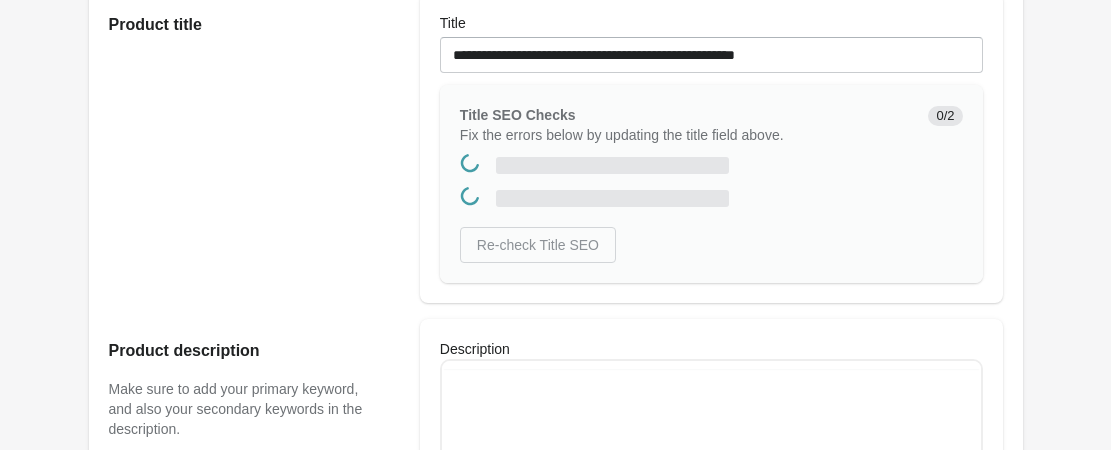 click on "What would your customer type into Google's search bar?" at bounding box center [711, -238] 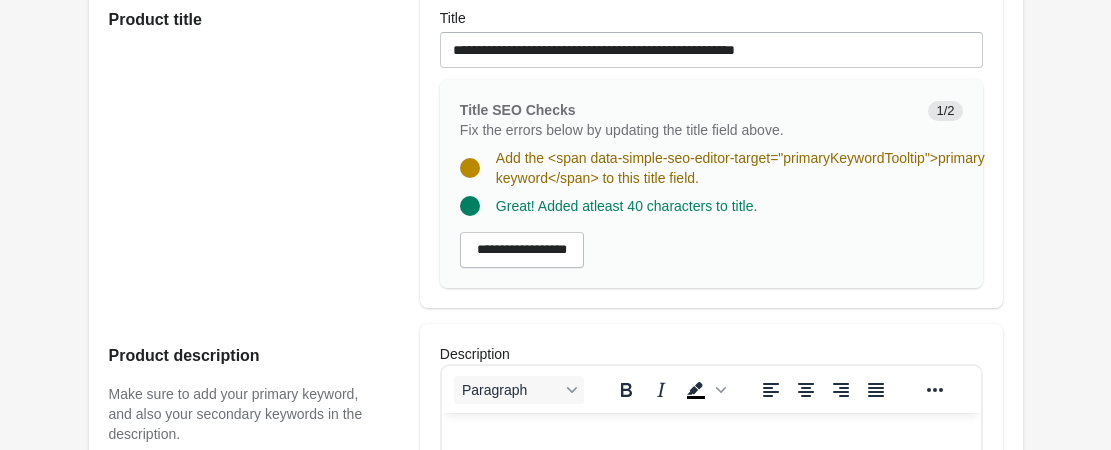 scroll, scrollTop: 0, scrollLeft: 0, axis: both 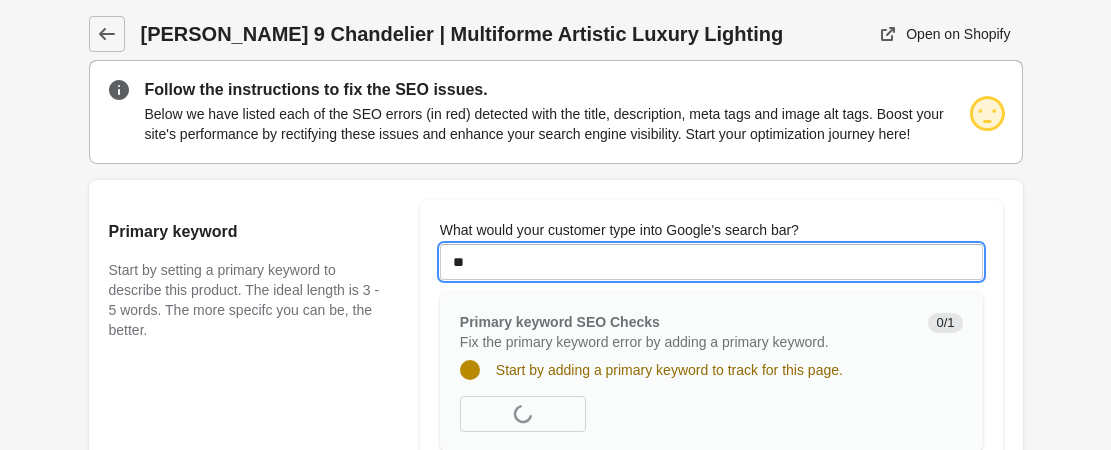 type on "**********" 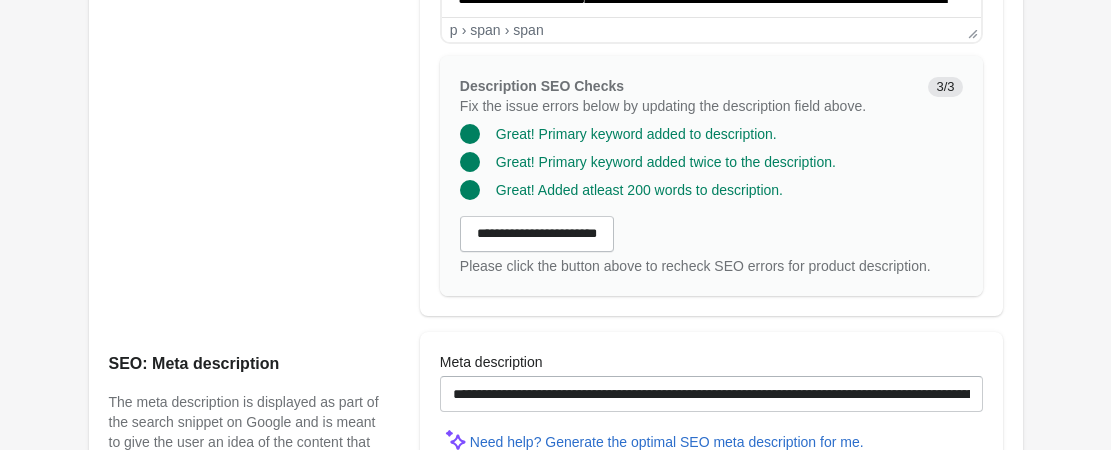 scroll, scrollTop: 1832, scrollLeft: 0, axis: vertical 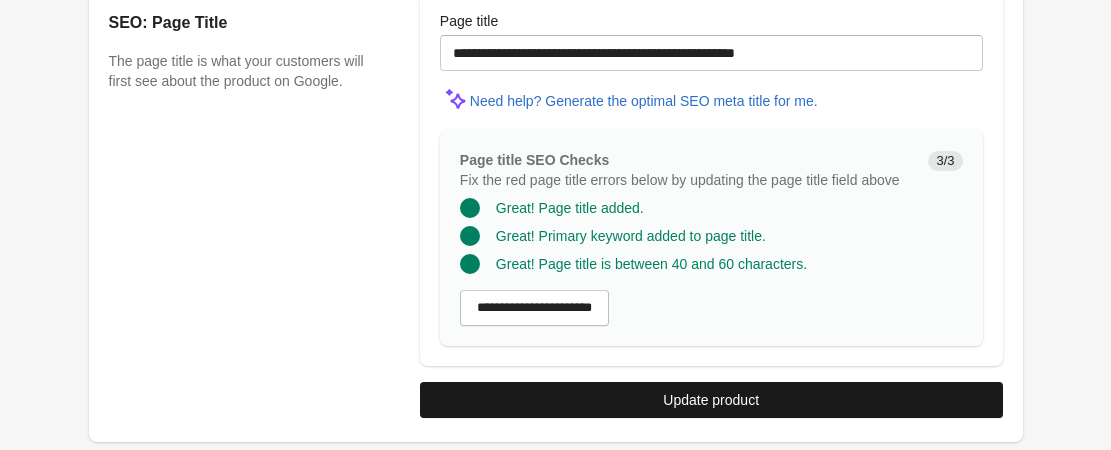 click on "Update product" at bounding box center (711, 400) 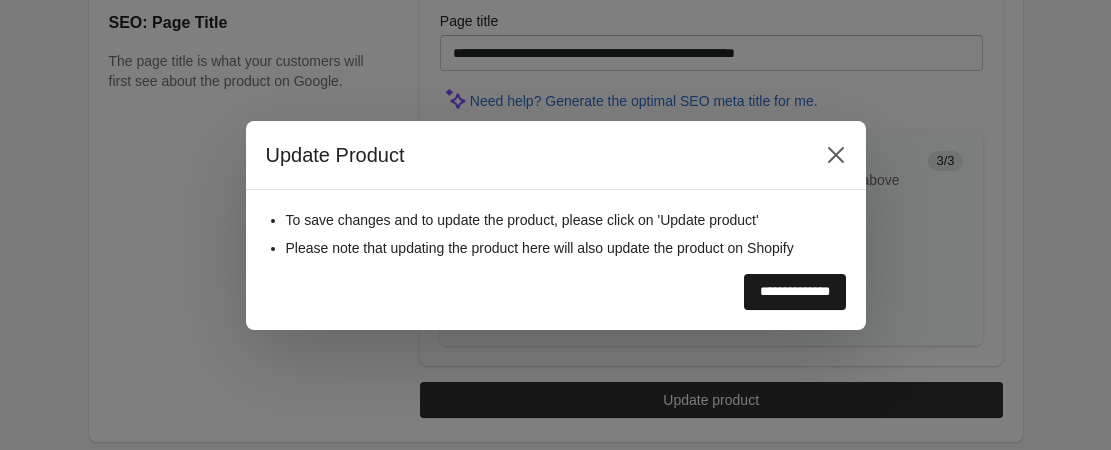 click on "**********" at bounding box center [795, 292] 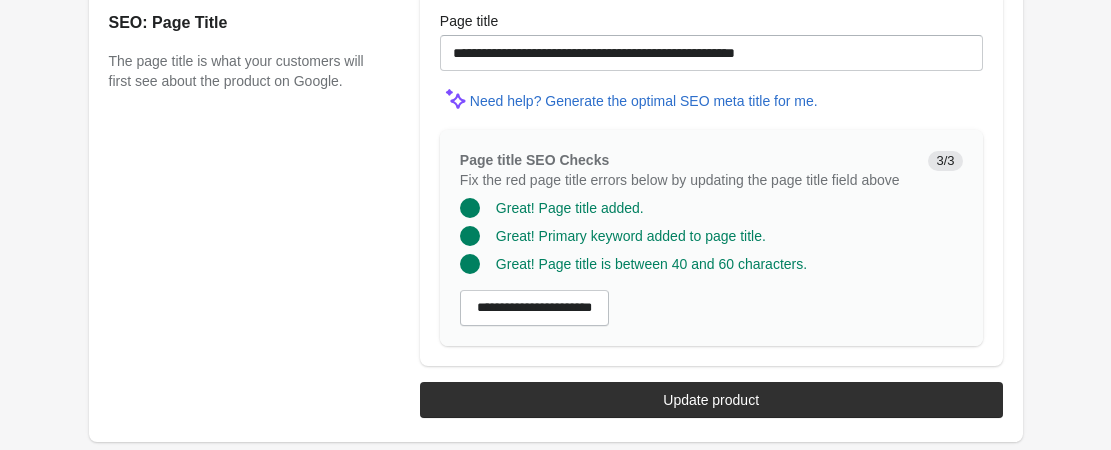 scroll, scrollTop: 0, scrollLeft: 0, axis: both 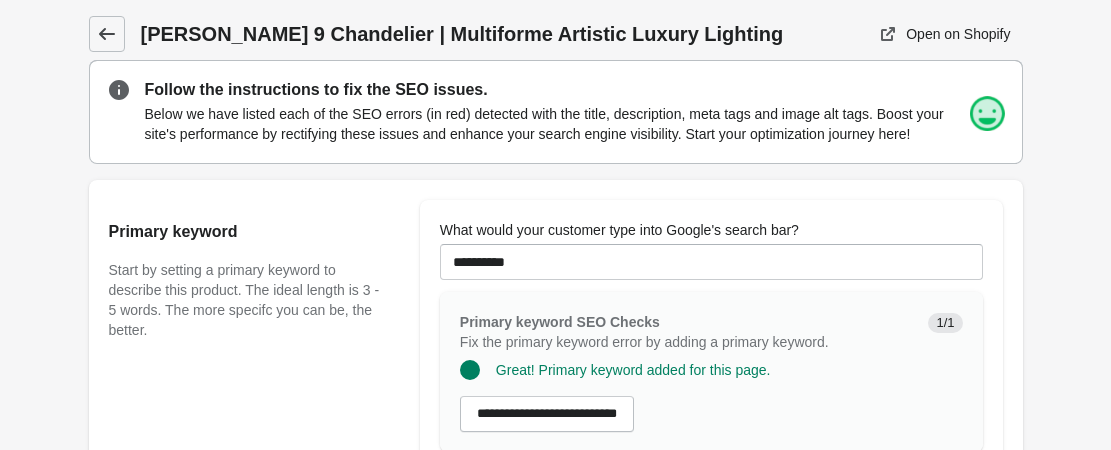 click 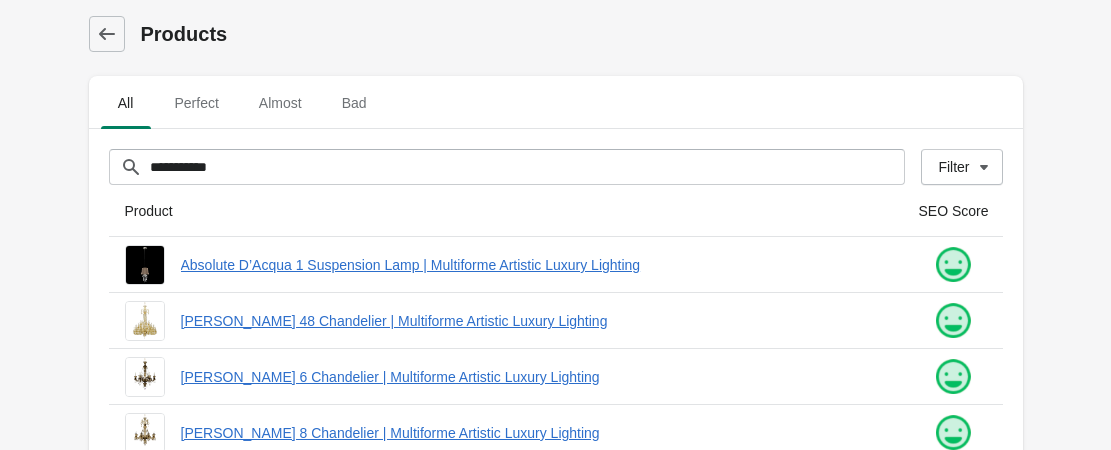 scroll, scrollTop: 600, scrollLeft: 0, axis: vertical 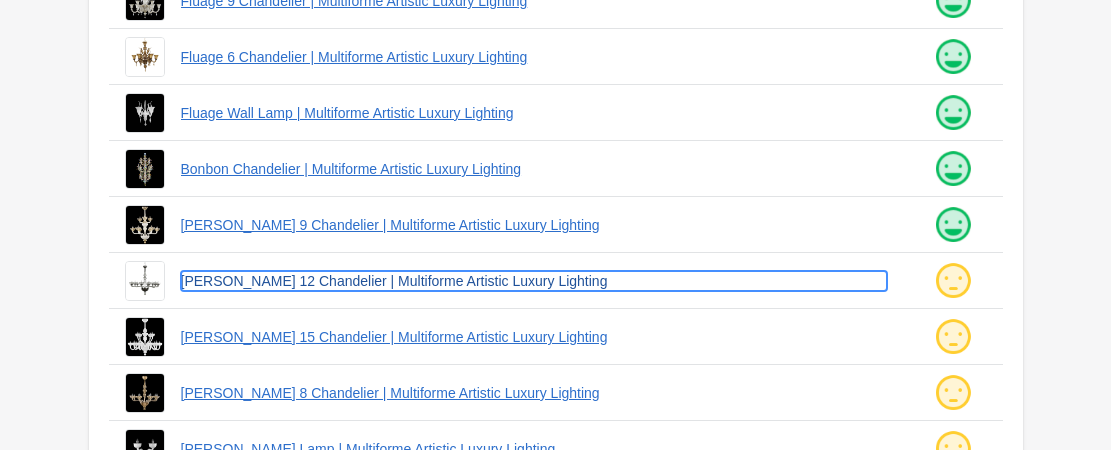 click on "[PERSON_NAME] 12 Chandelier | Multiforme Artistic Luxury Lighting" at bounding box center [534, 281] 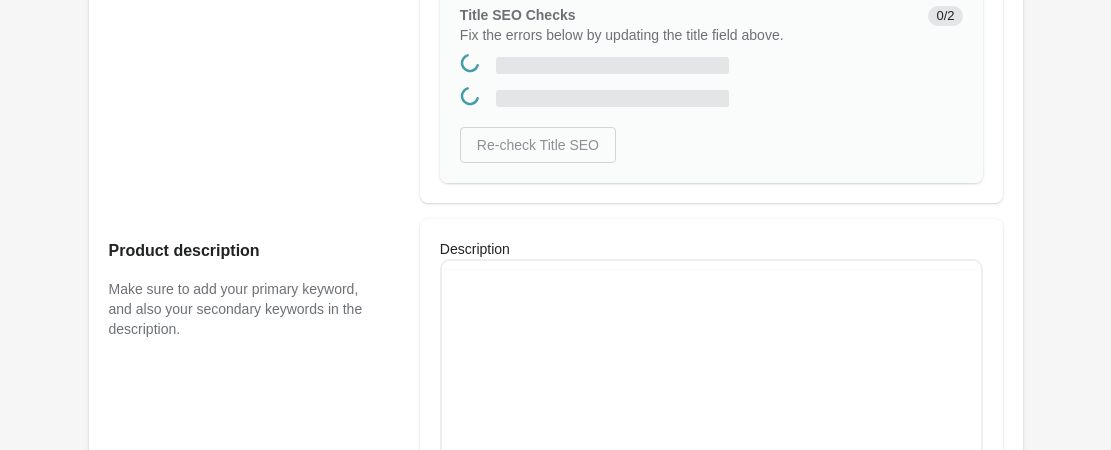 scroll, scrollTop: 0, scrollLeft: 0, axis: both 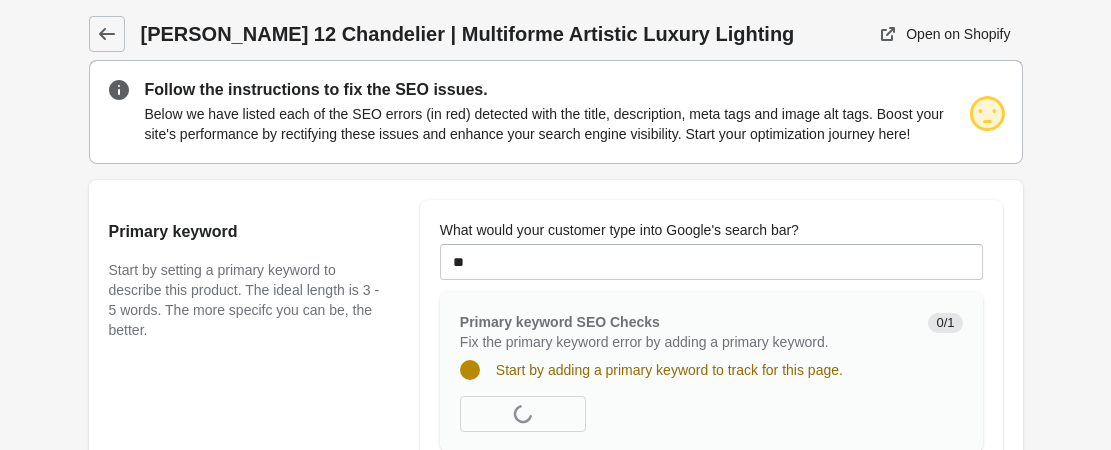 type on "**********" 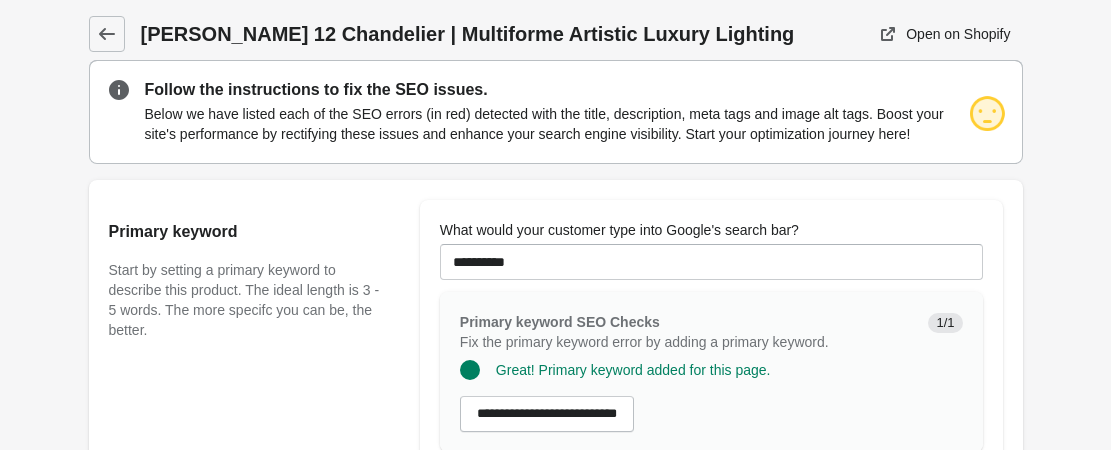 click on "**********" at bounding box center [710, 1389] 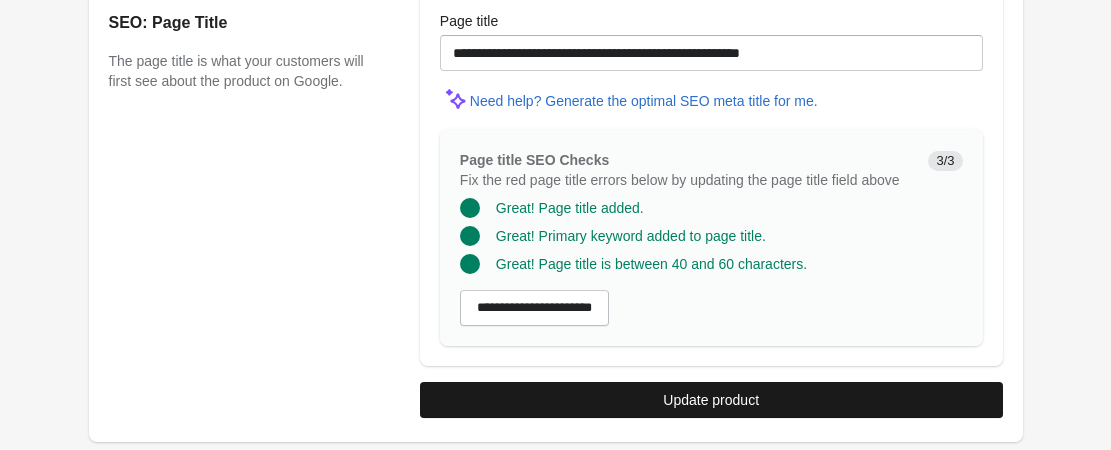 click on "Update product" at bounding box center [711, 400] 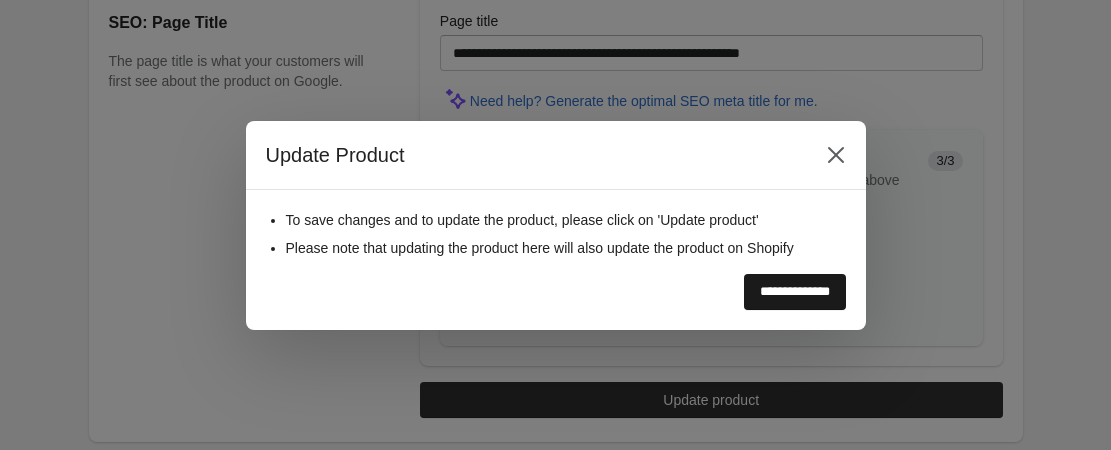 click on "**********" at bounding box center [795, 292] 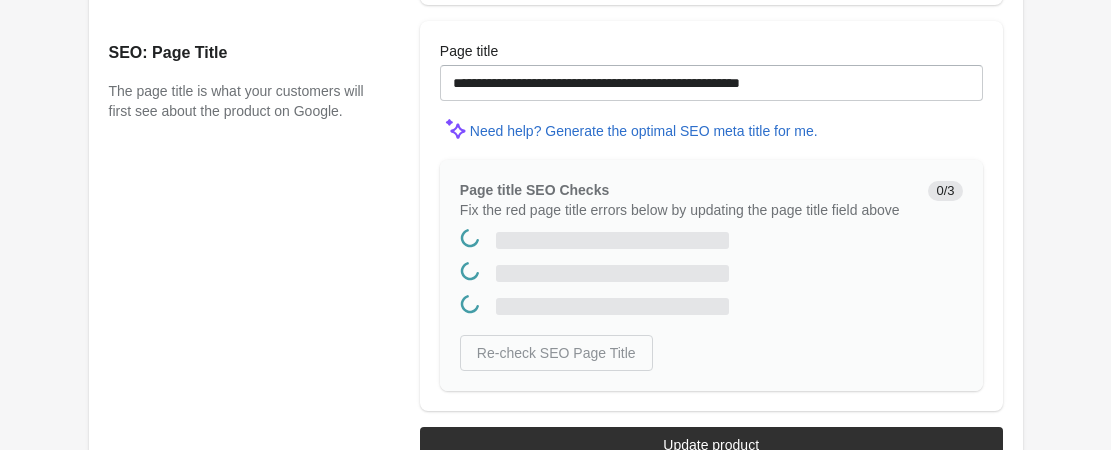 scroll, scrollTop: 0, scrollLeft: 0, axis: both 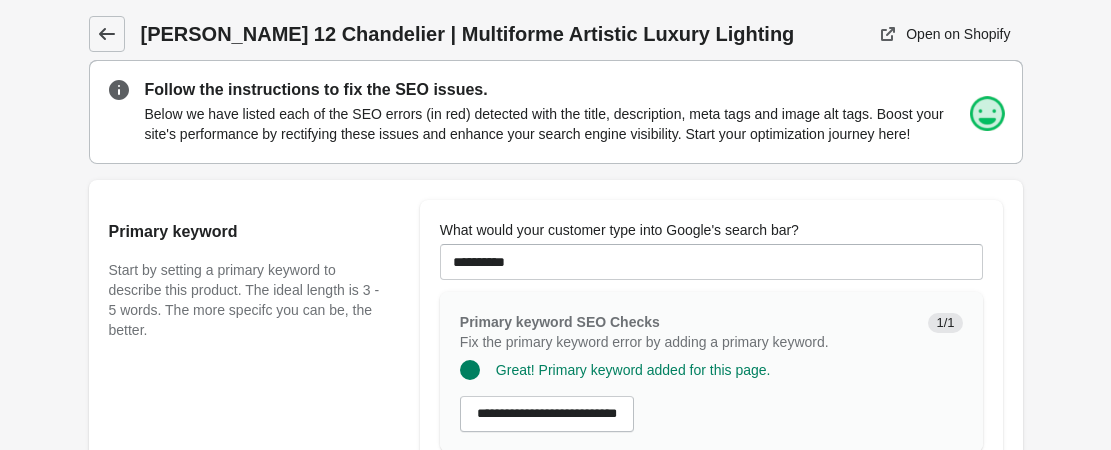 click 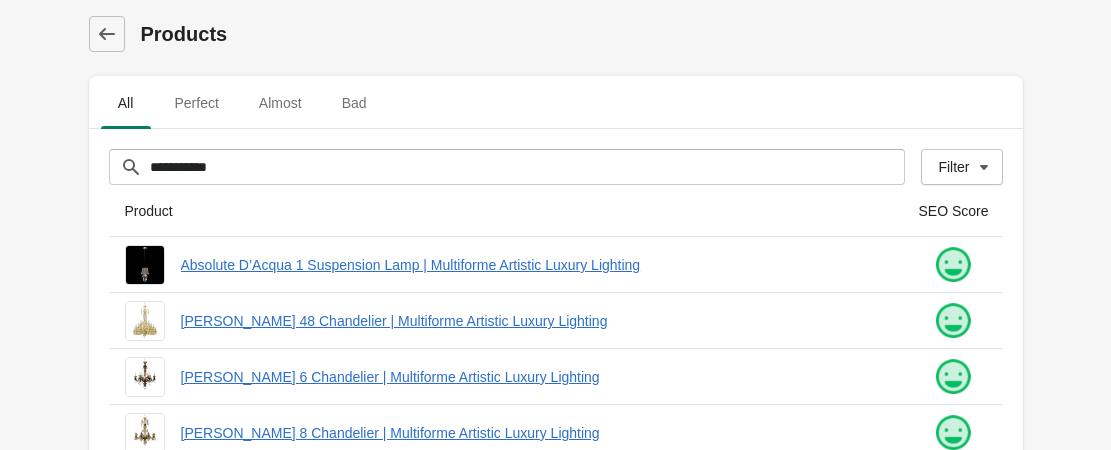 scroll, scrollTop: 600, scrollLeft: 0, axis: vertical 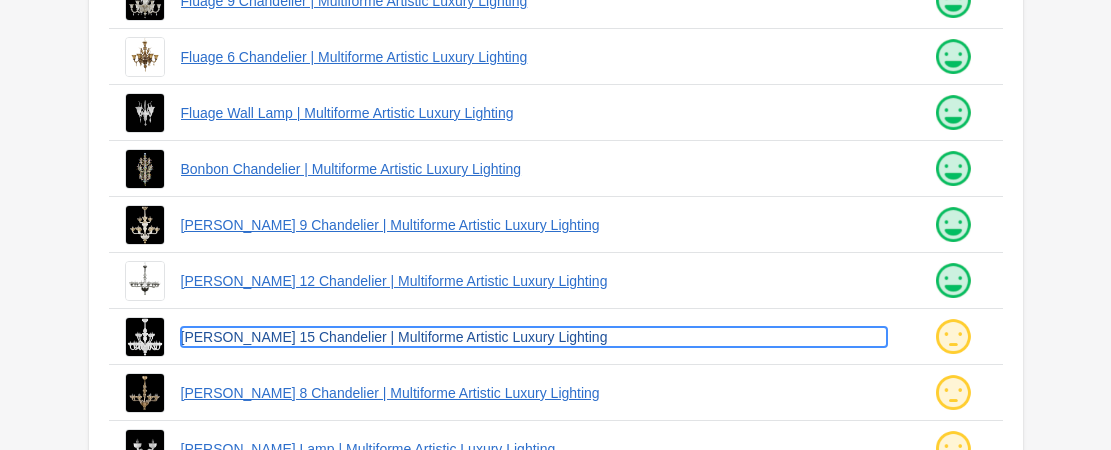 click on "[PERSON_NAME] 15 Chandelier | Multiforme Artistic Luxury Lighting" at bounding box center (534, 337) 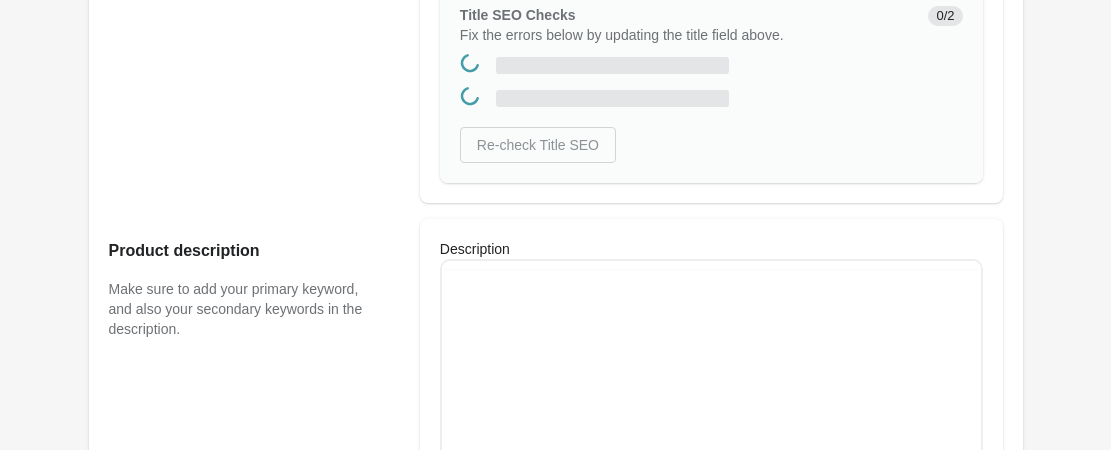 scroll, scrollTop: 0, scrollLeft: 0, axis: both 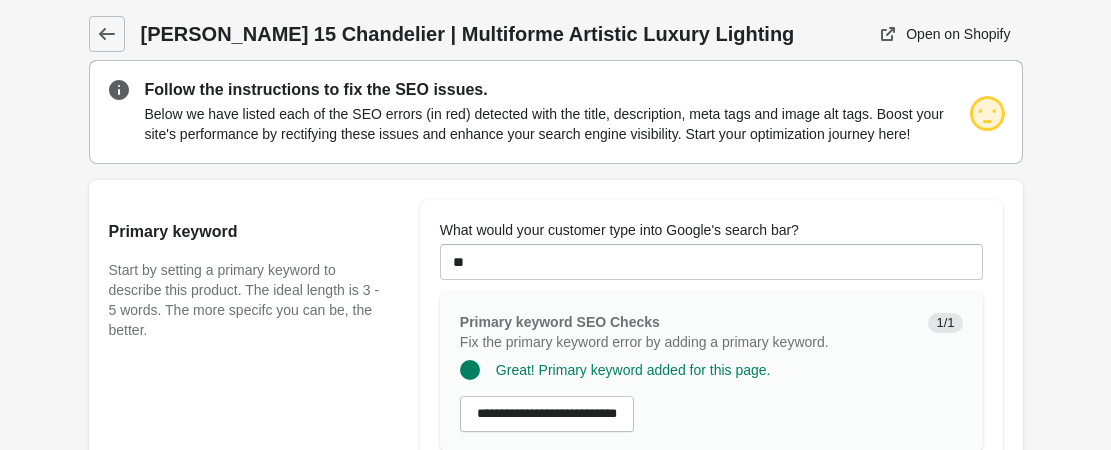 type on "**********" 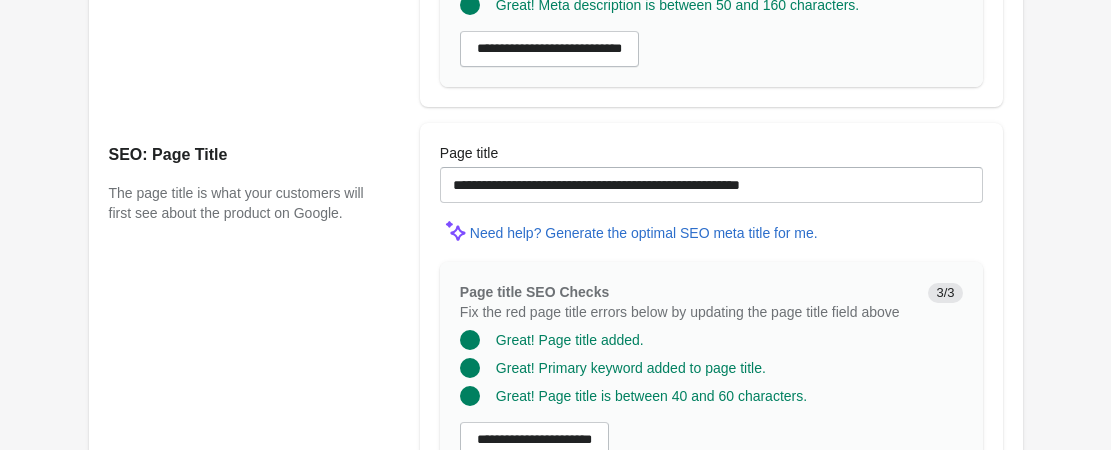 scroll, scrollTop: 1832, scrollLeft: 0, axis: vertical 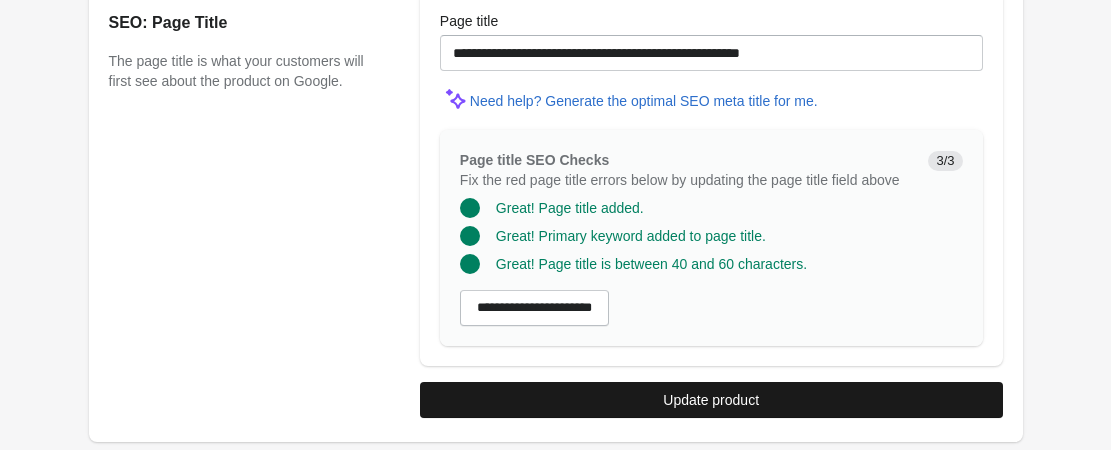 click on "Update product" at bounding box center (711, 400) 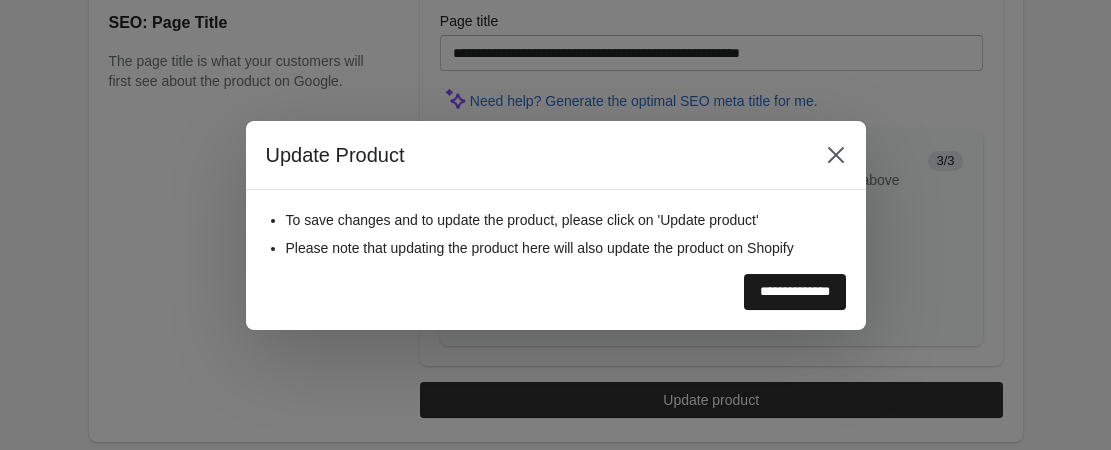 click on "**********" at bounding box center [795, 292] 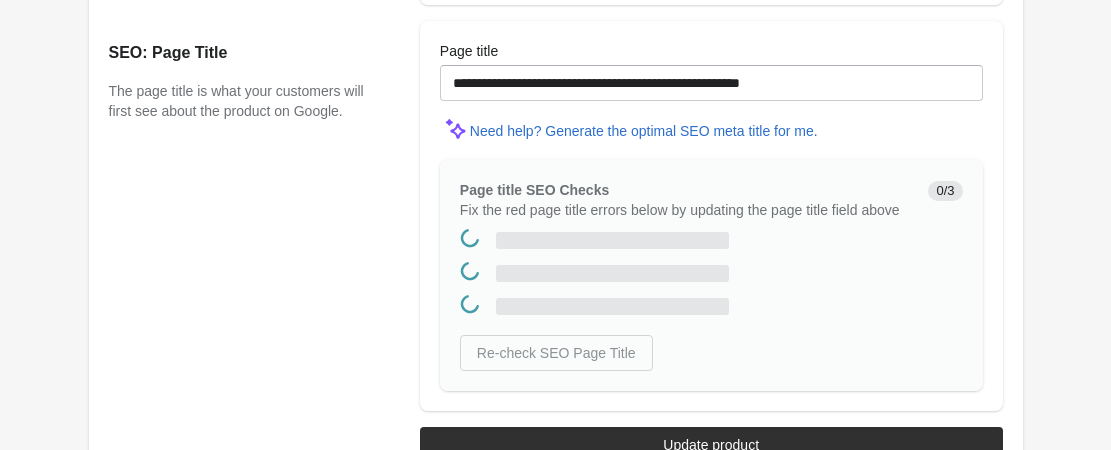 scroll, scrollTop: 0, scrollLeft: 0, axis: both 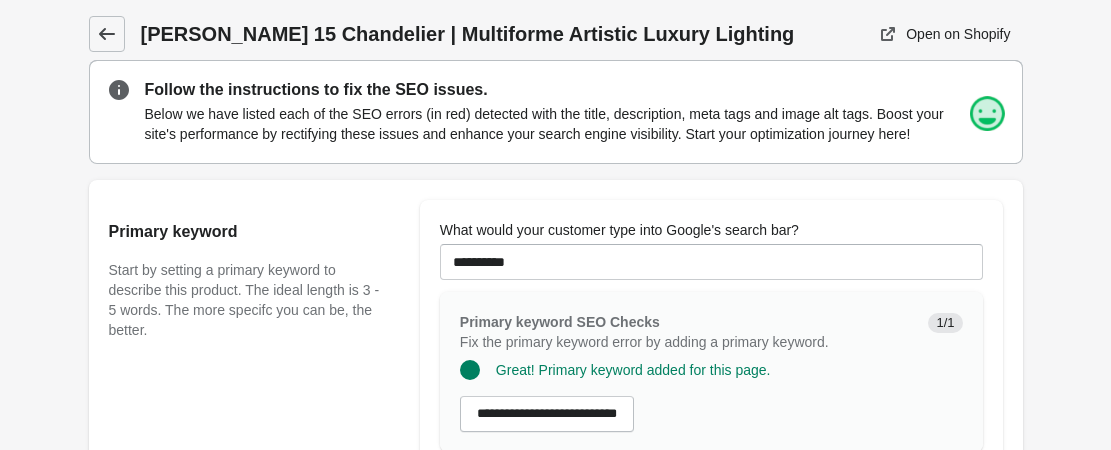 click 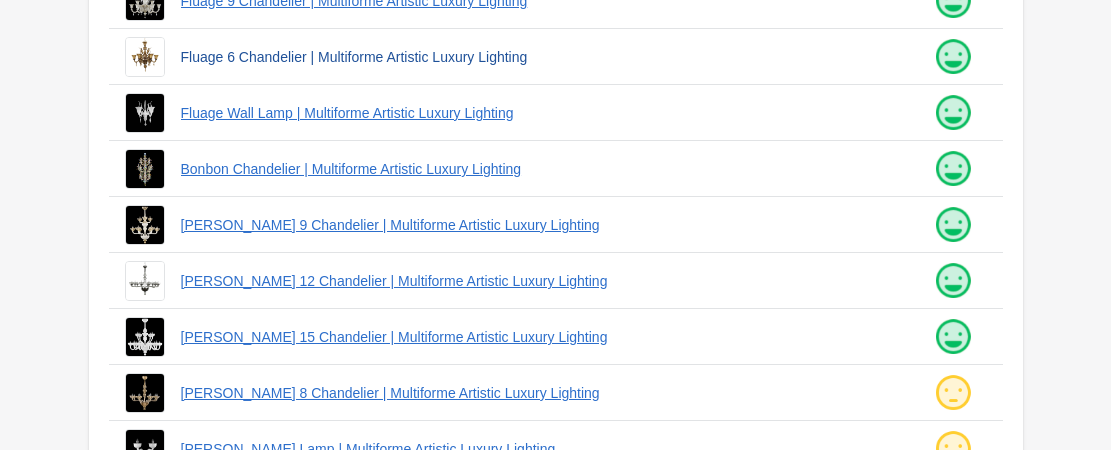 scroll, scrollTop: 707, scrollLeft: 0, axis: vertical 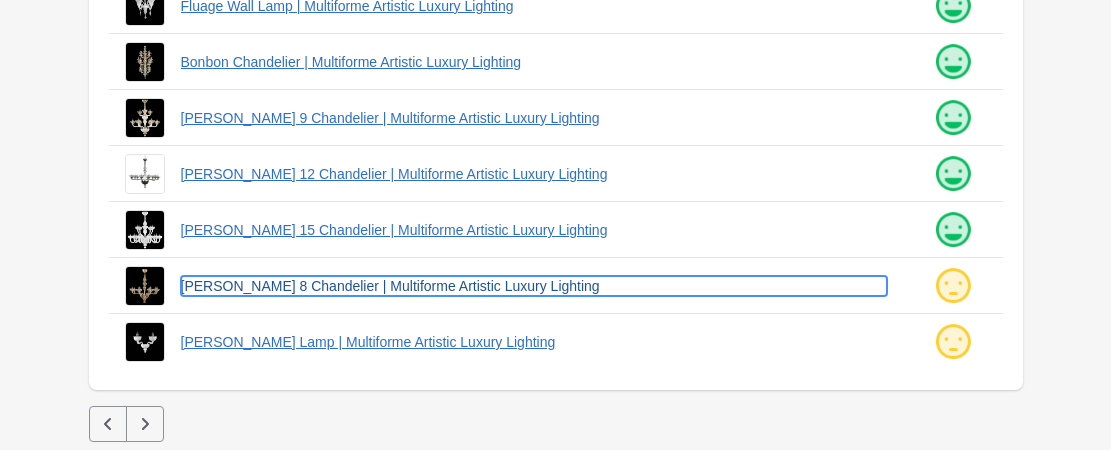 click on "[PERSON_NAME] 8 Chandelier | Multiforme Artistic Luxury Lighting" at bounding box center [534, 286] 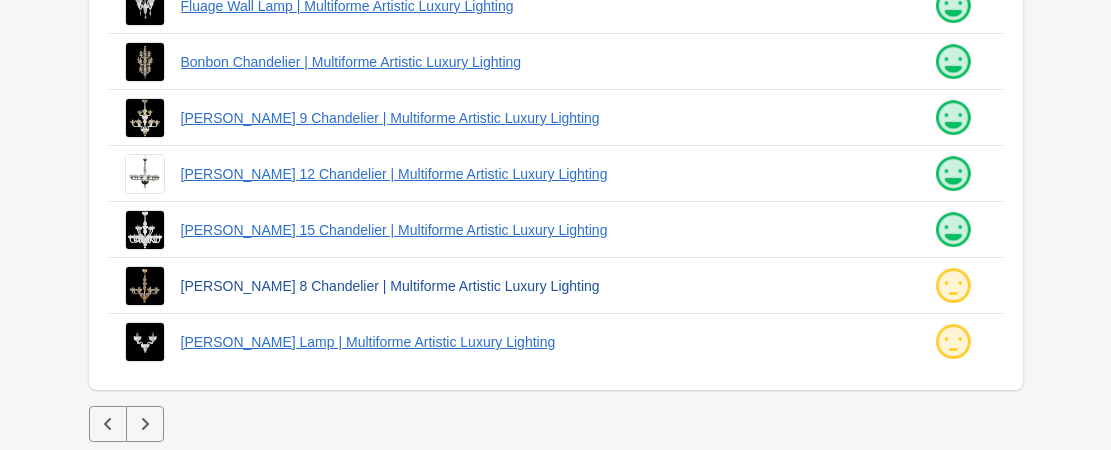 scroll, scrollTop: 0, scrollLeft: 0, axis: both 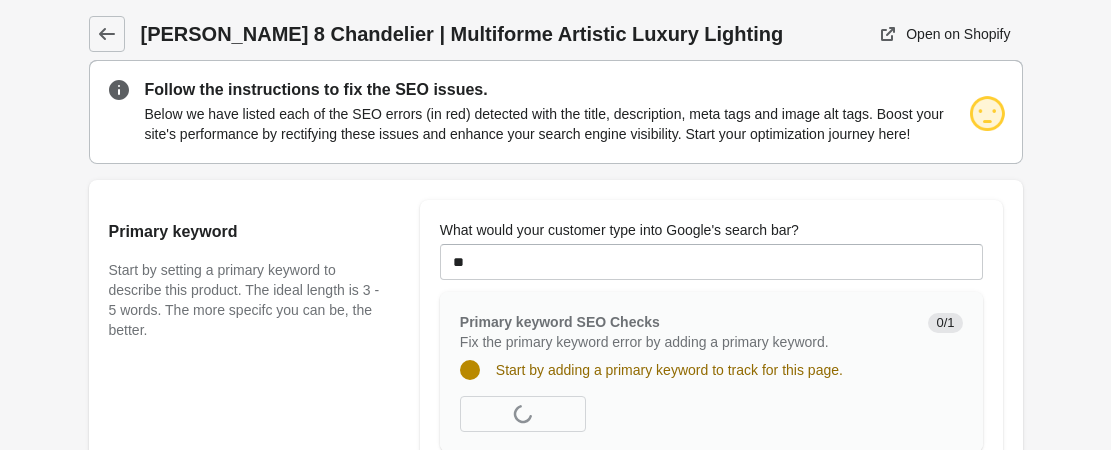 type on "**********" 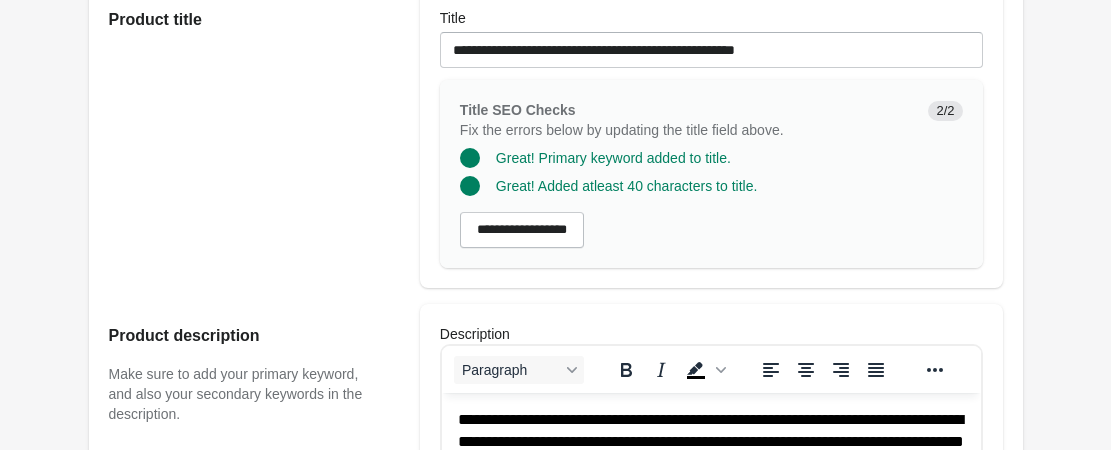 scroll, scrollTop: 1832, scrollLeft: 0, axis: vertical 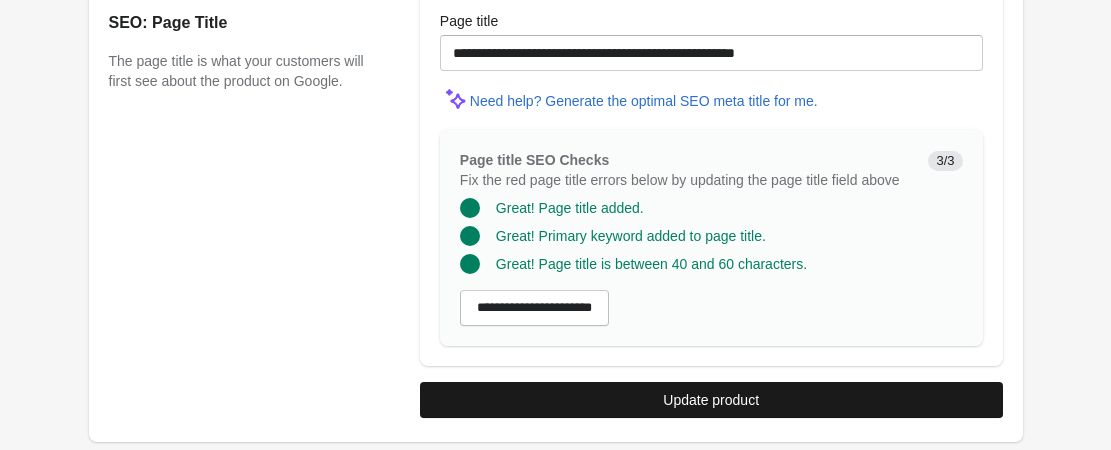 click on "Update product" at bounding box center (711, 400) 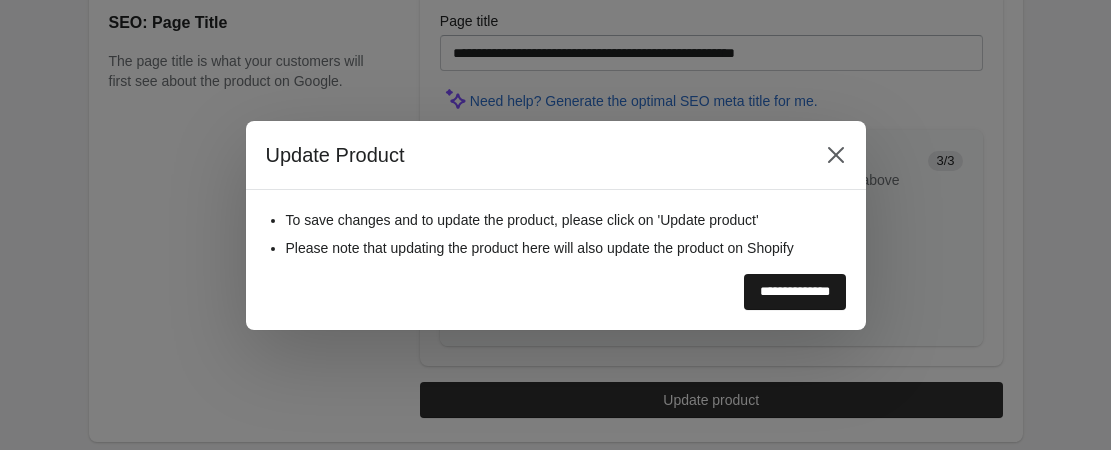 click on "**********" at bounding box center (795, 292) 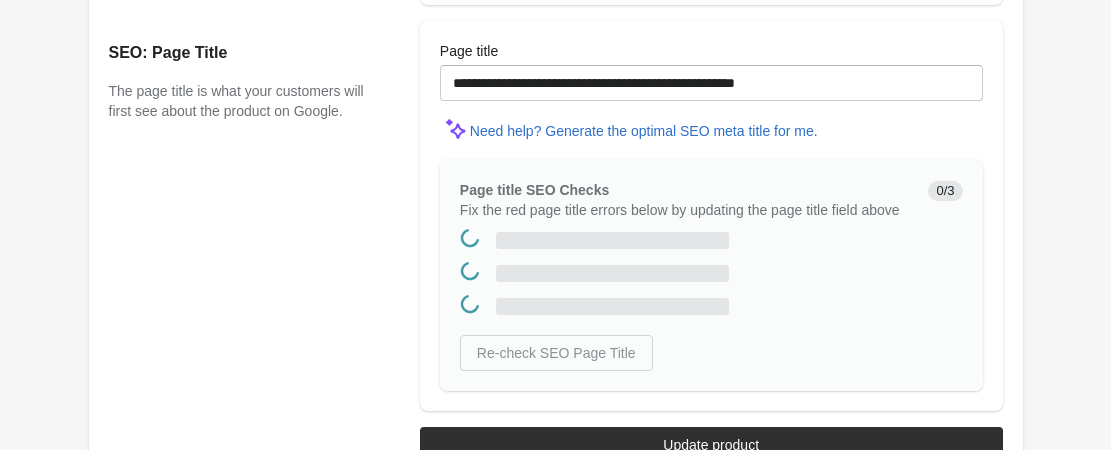 scroll, scrollTop: 0, scrollLeft: 0, axis: both 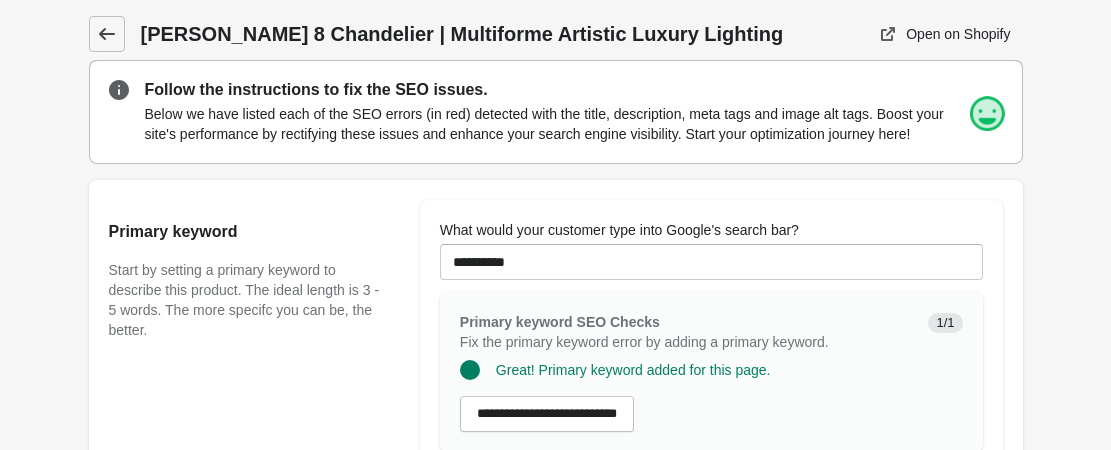 click 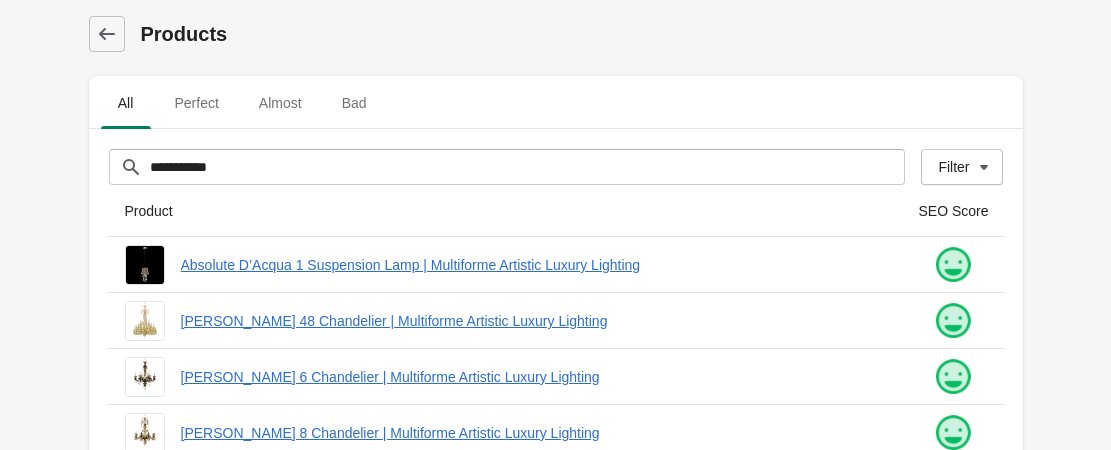 scroll, scrollTop: 700, scrollLeft: 0, axis: vertical 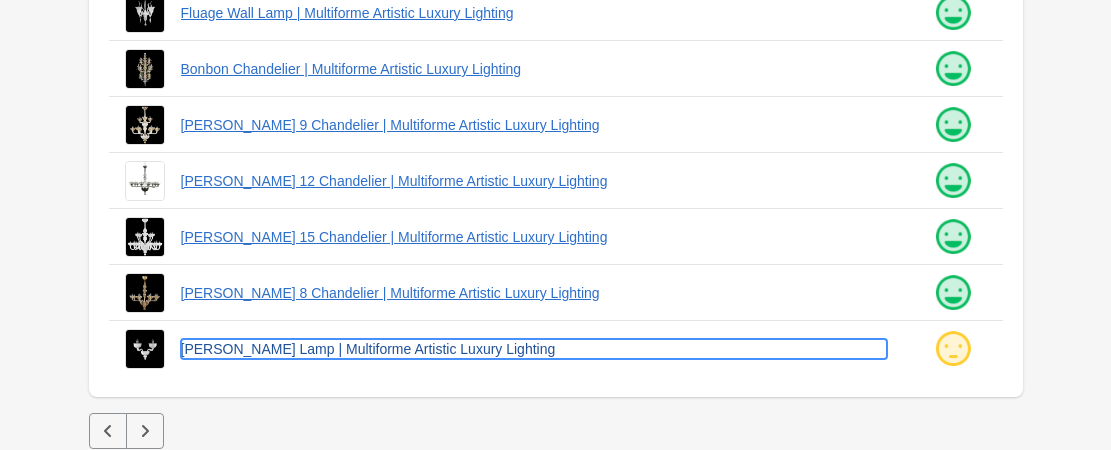 click on "[PERSON_NAME] Lamp | Multiforme Artistic Luxury Lighting" at bounding box center (534, 349) 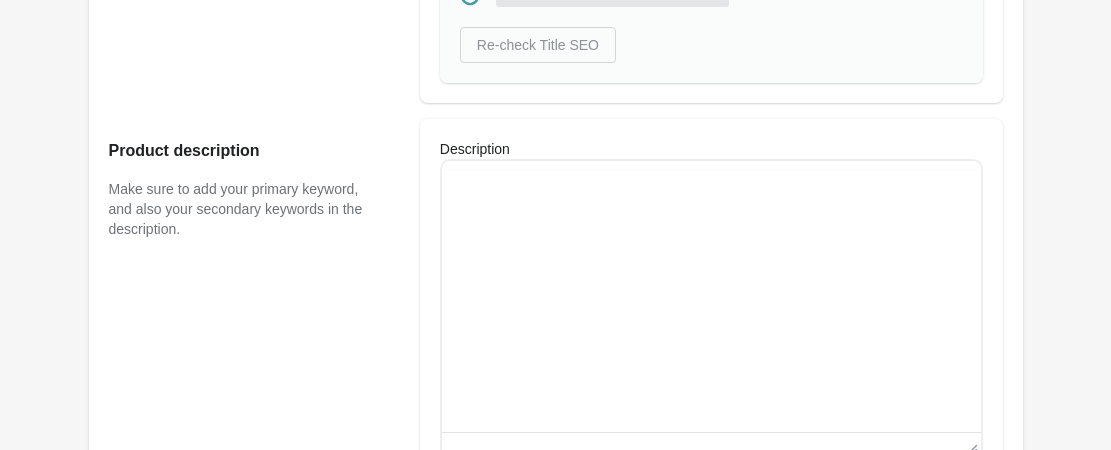 scroll, scrollTop: 0, scrollLeft: 0, axis: both 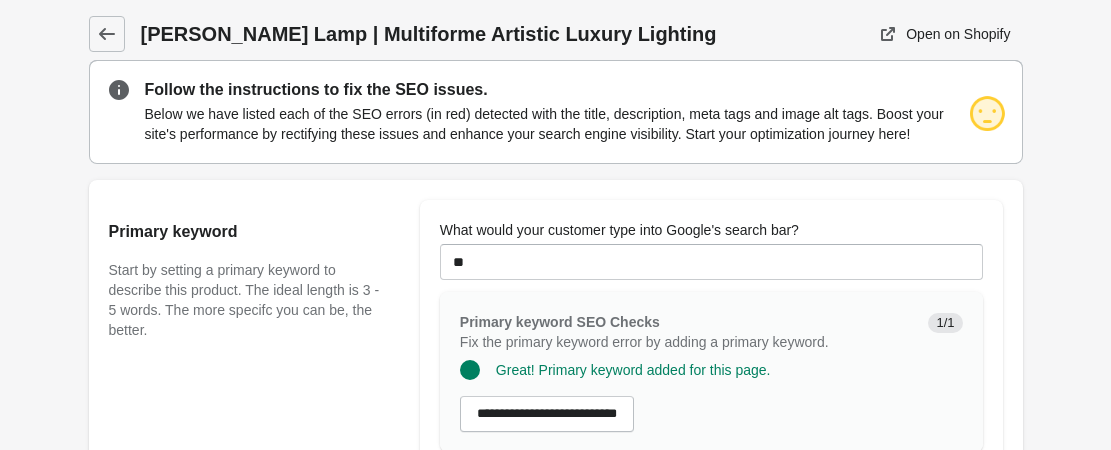 type on "*********" 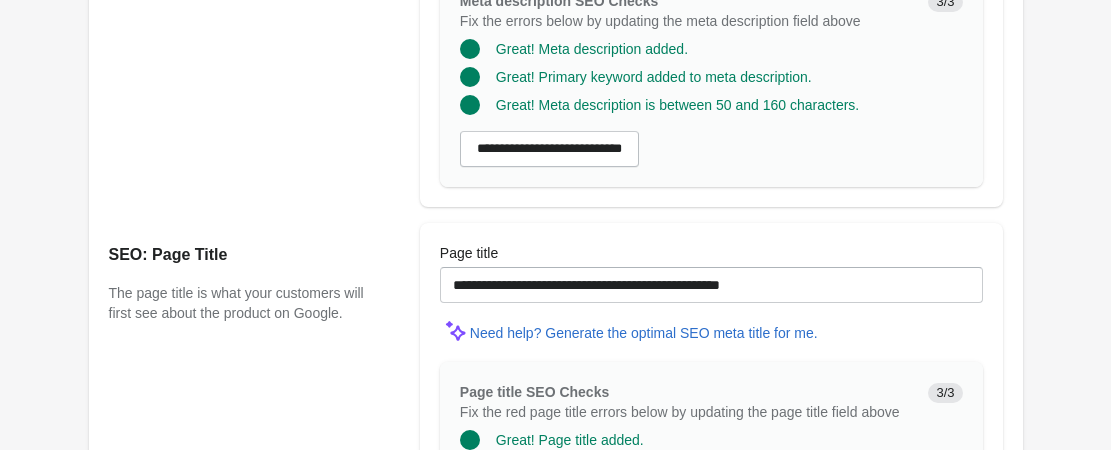 scroll, scrollTop: 1832, scrollLeft: 0, axis: vertical 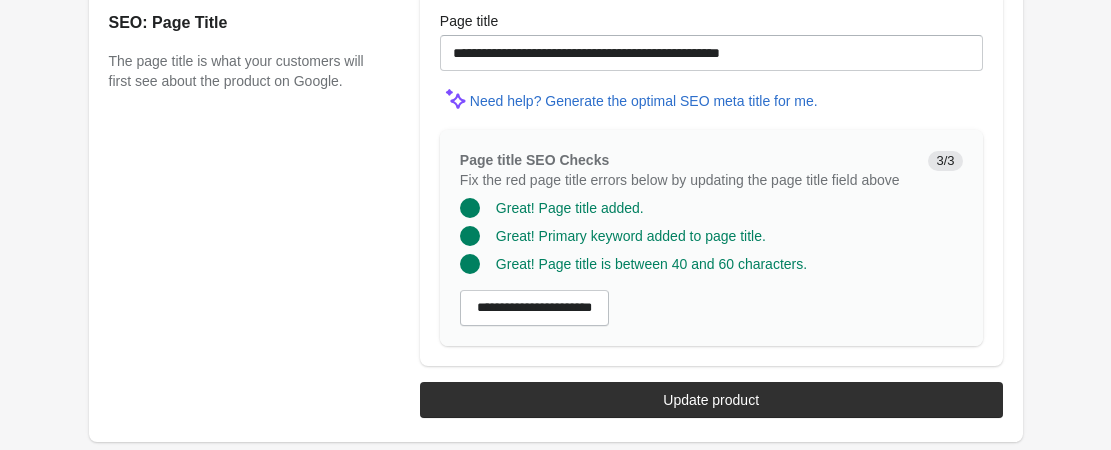 click on "**********" at bounding box center (711, 402) 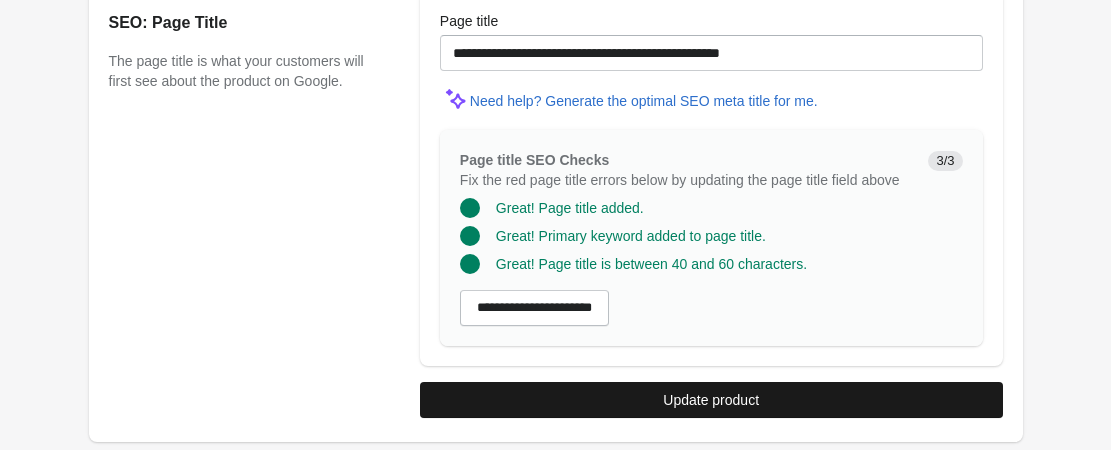 click on "Update product" at bounding box center [711, 400] 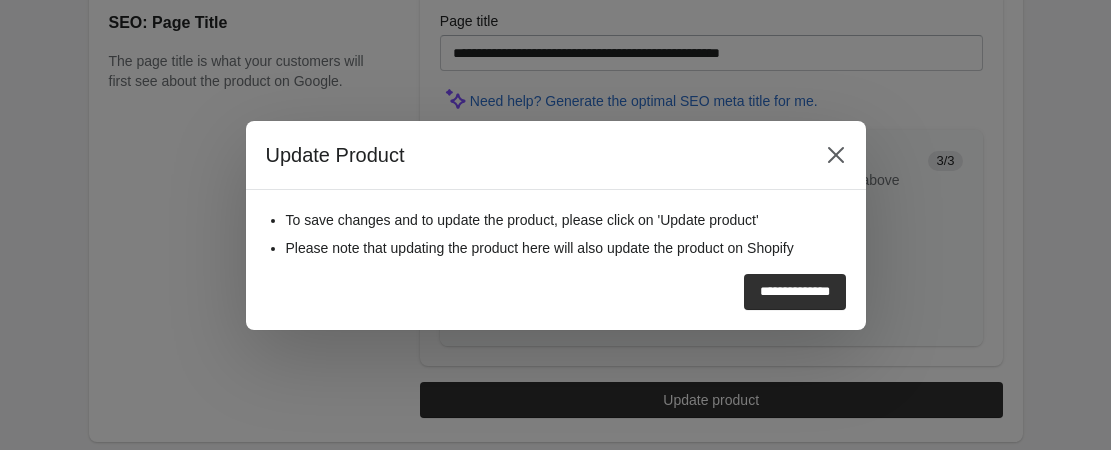 click on "**********" at bounding box center (795, 292) 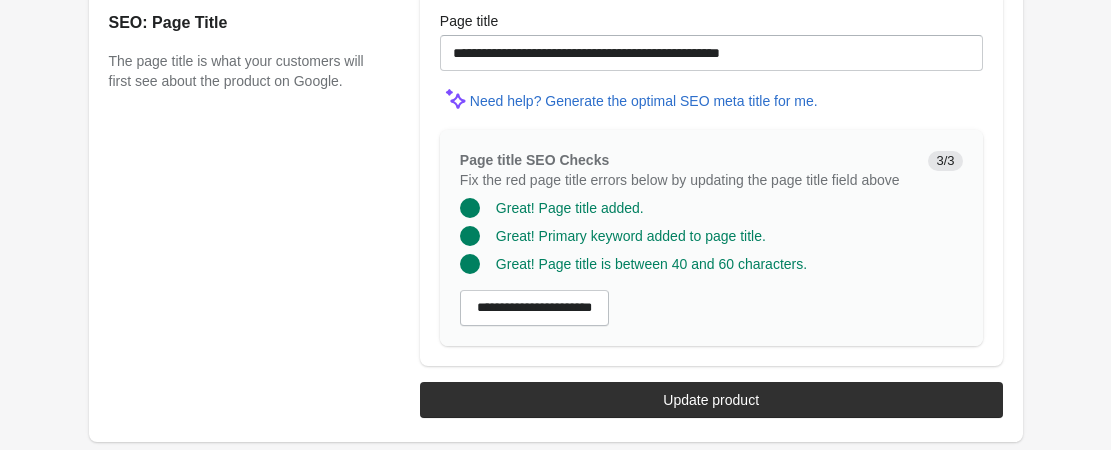 scroll, scrollTop: 0, scrollLeft: 0, axis: both 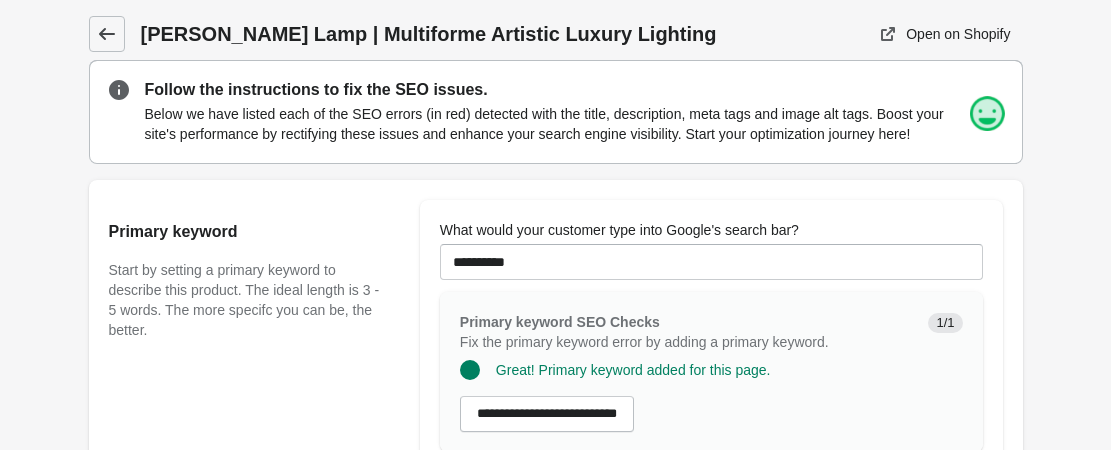 click 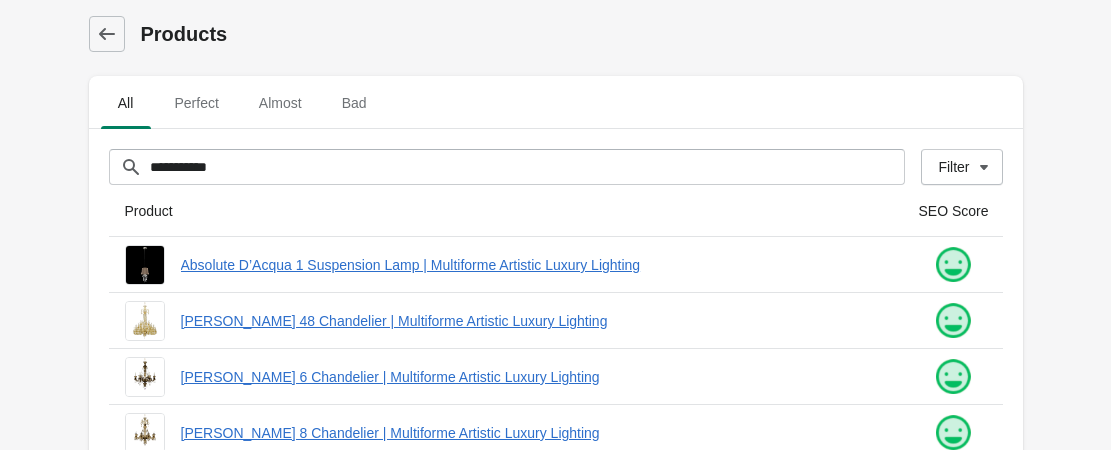 scroll, scrollTop: 707, scrollLeft: 0, axis: vertical 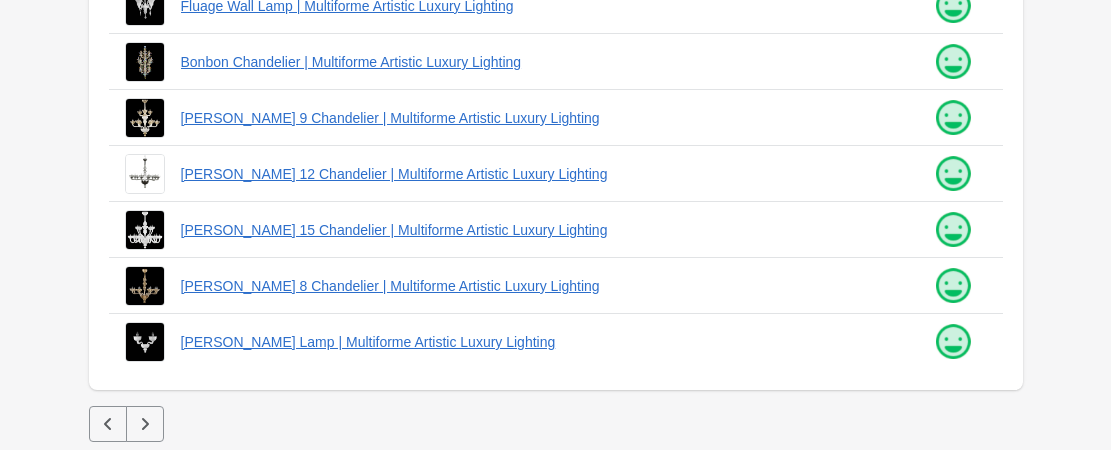 click 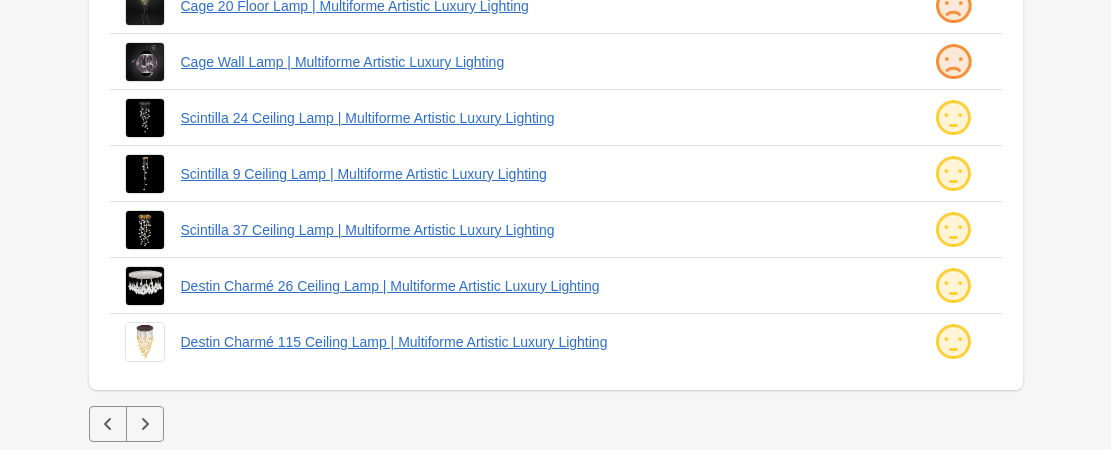 scroll, scrollTop: 100, scrollLeft: 0, axis: vertical 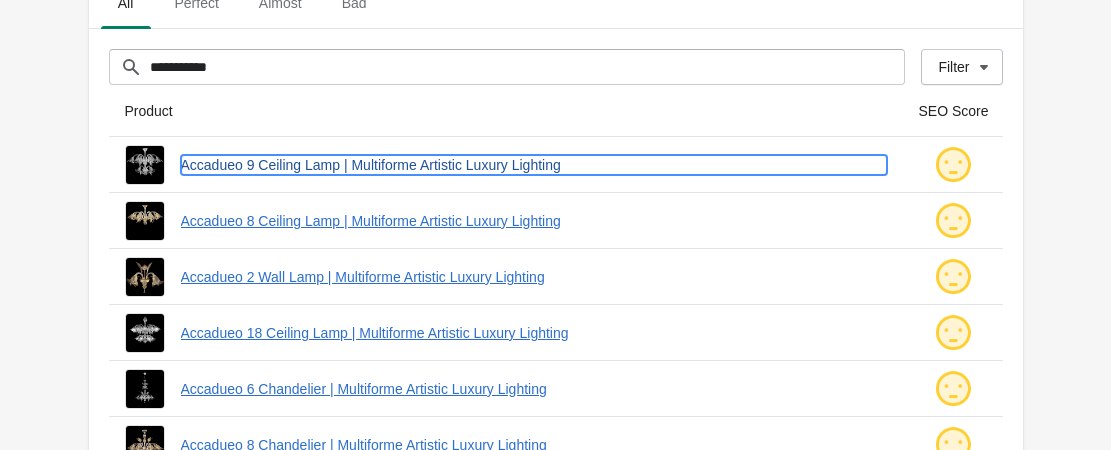 click on "Accadueo 9 Ceiling Lamp | Multiforme Artistic Luxury Lighting" at bounding box center (534, 165) 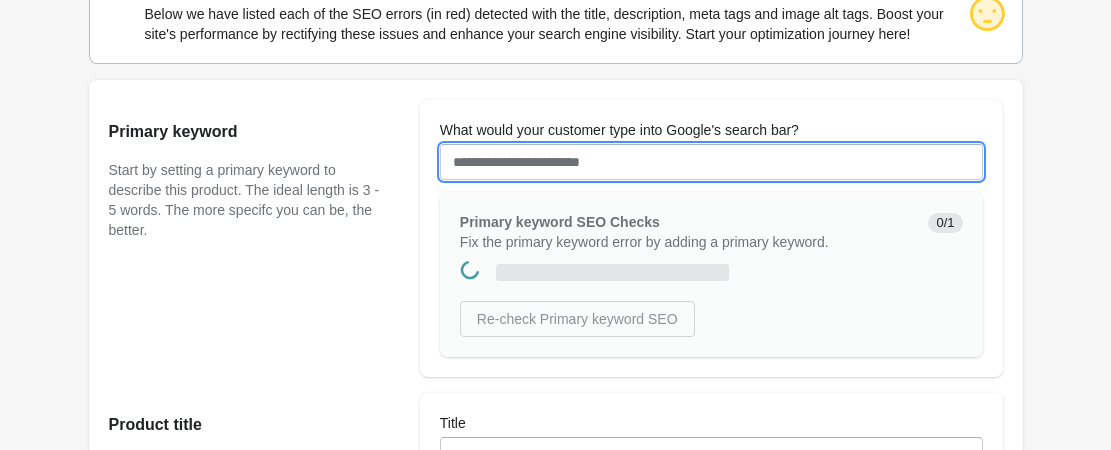 click on "What would your customer type into Google's search bar?" at bounding box center [711, 162] 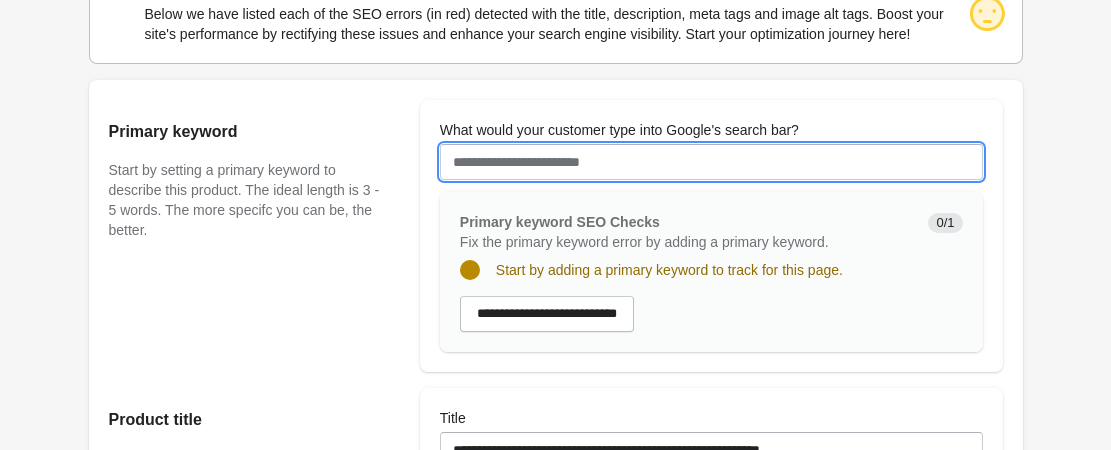 scroll, scrollTop: 0, scrollLeft: 0, axis: both 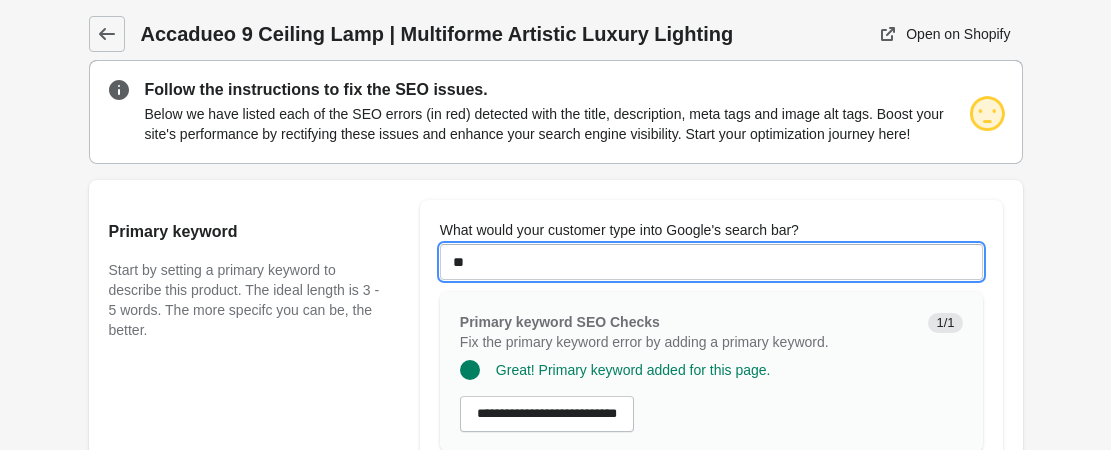 type on "**********" 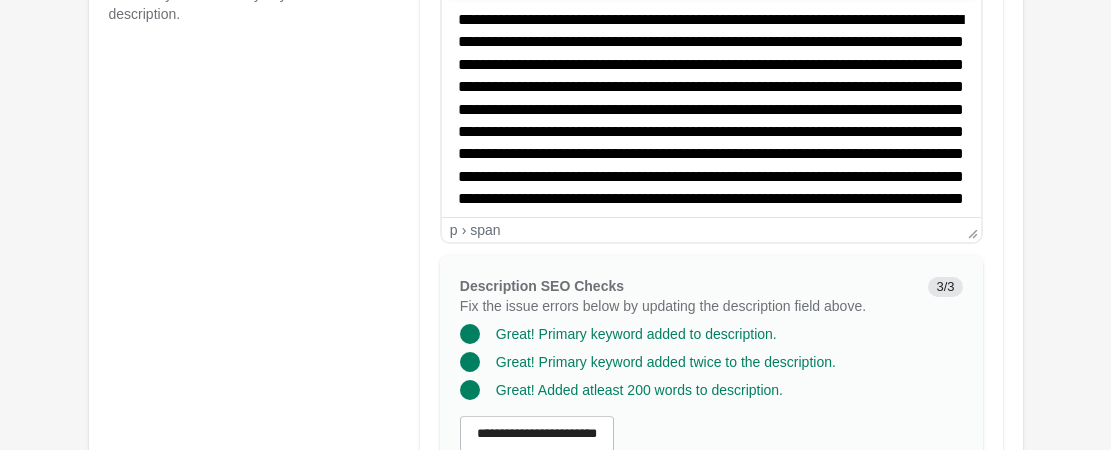 scroll, scrollTop: 1800, scrollLeft: 0, axis: vertical 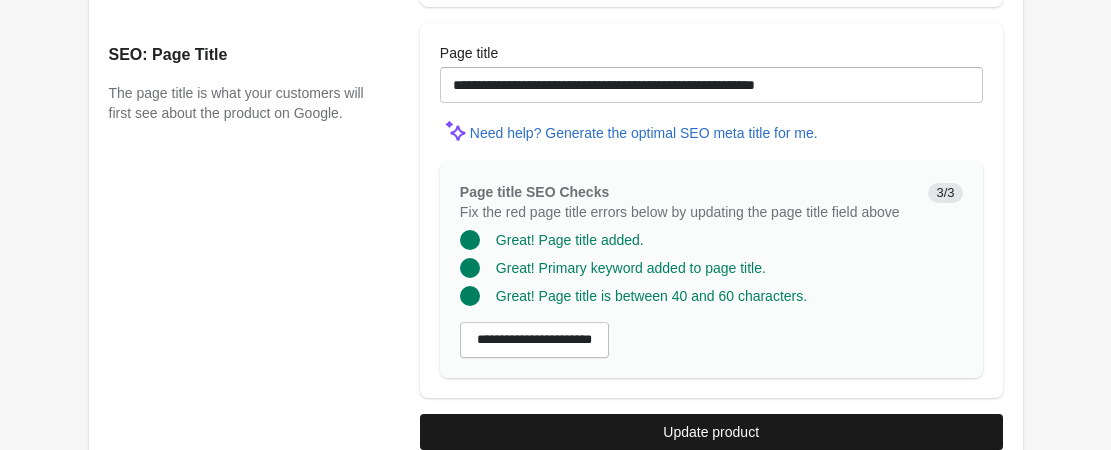 click on "Update product" at bounding box center (711, 432) 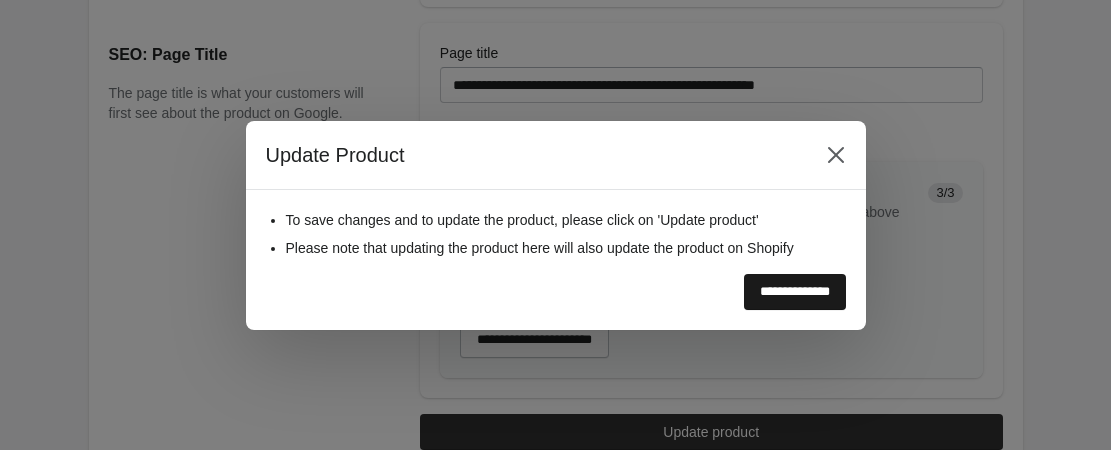 click on "**********" at bounding box center [795, 292] 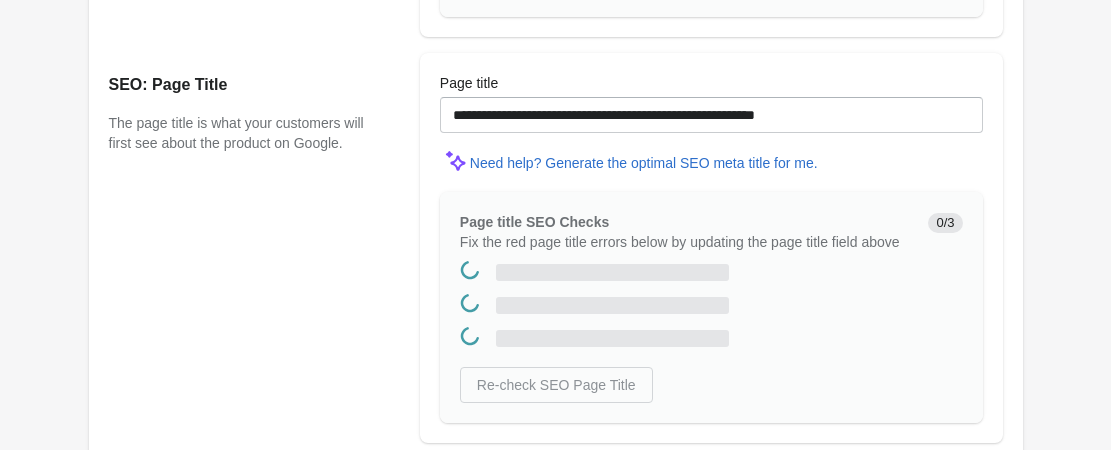scroll, scrollTop: 0, scrollLeft: 0, axis: both 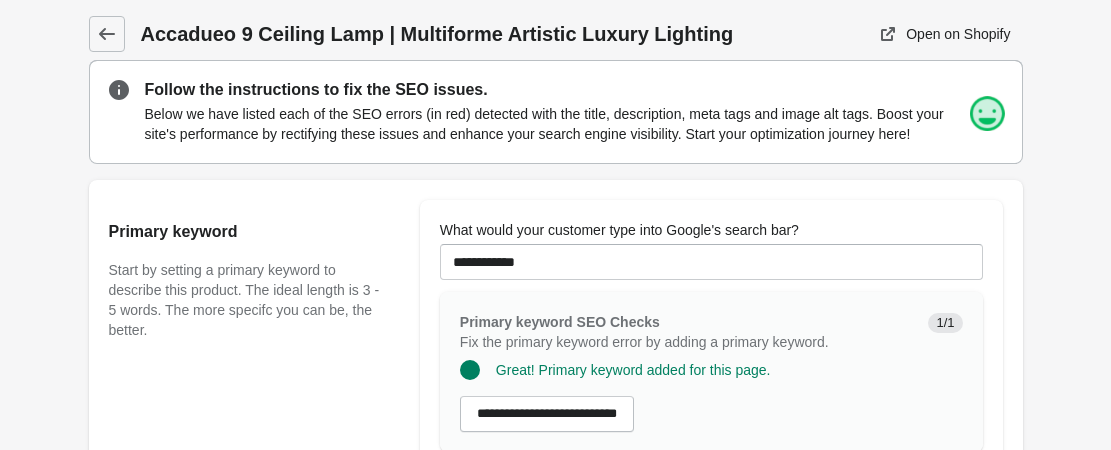click 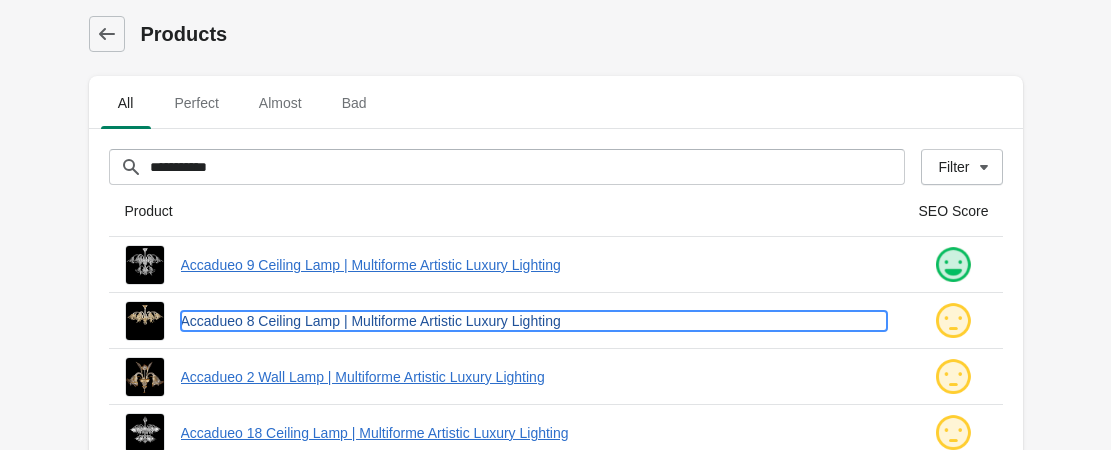 click on "Accadueo 8 Ceiling Lamp | Multiforme Artistic Luxury Lighting" at bounding box center (534, 321) 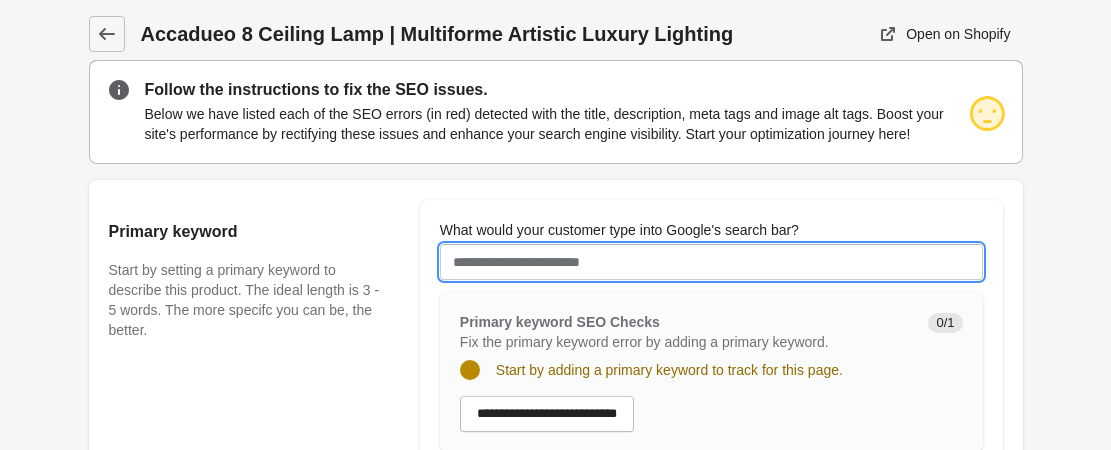 click on "What would your customer type into Google's search bar?" at bounding box center (711, 262) 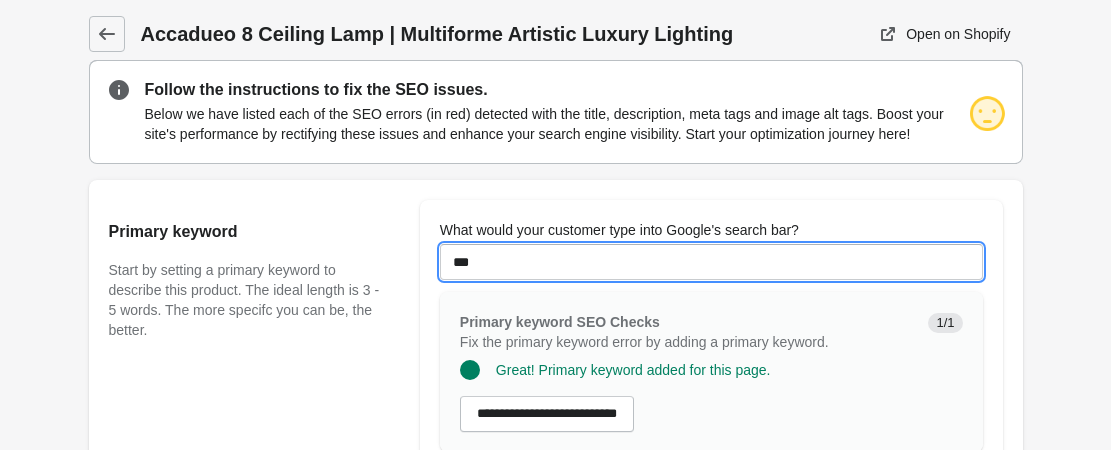 type on "**********" 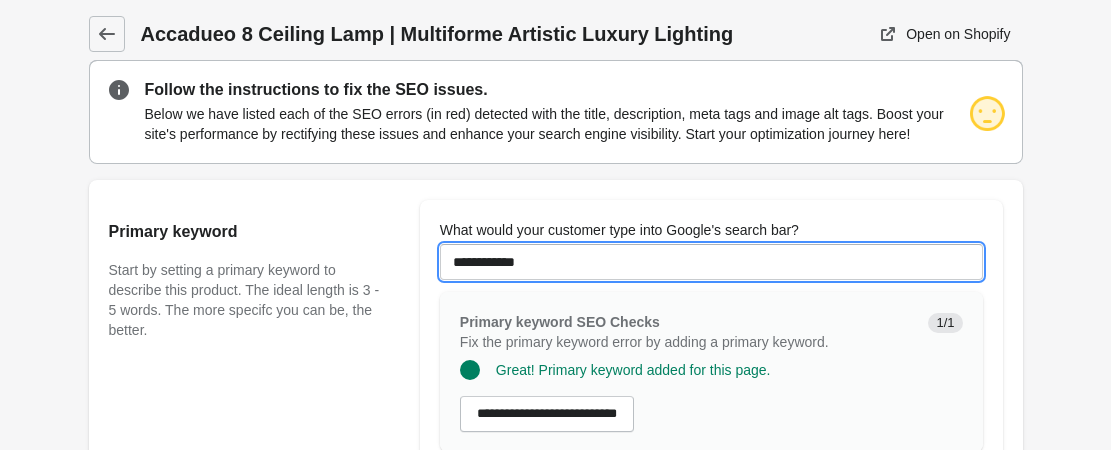 scroll, scrollTop: 1500, scrollLeft: 0, axis: vertical 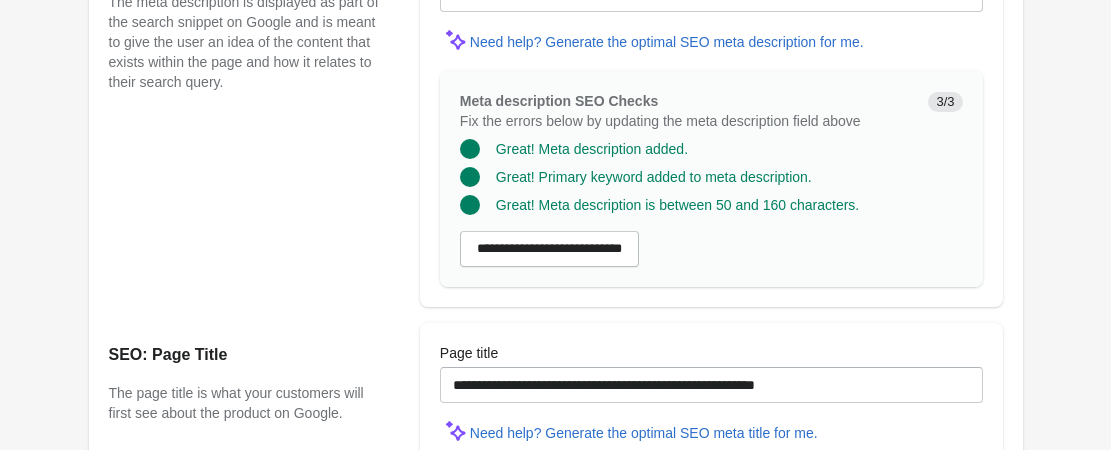 click on "Update product" at bounding box center [711, 732] 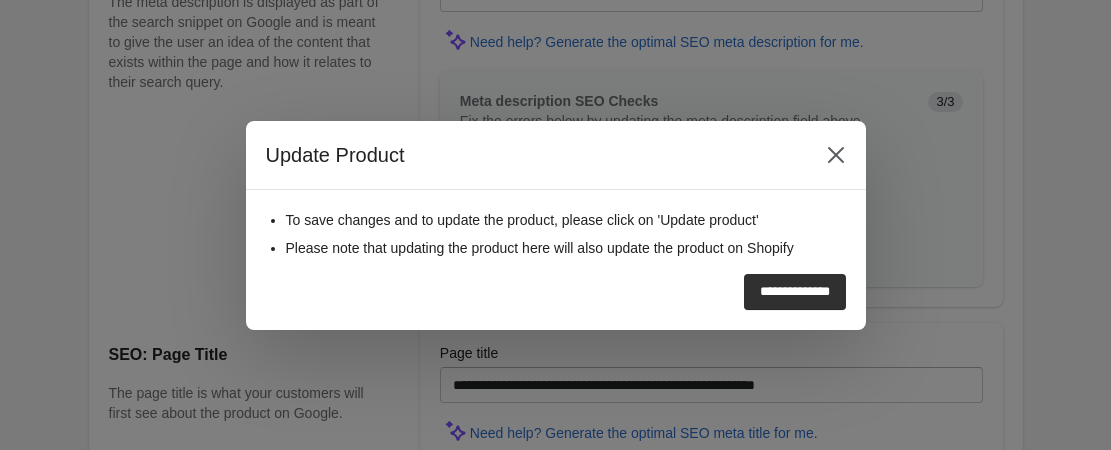 scroll, scrollTop: 1832, scrollLeft: 0, axis: vertical 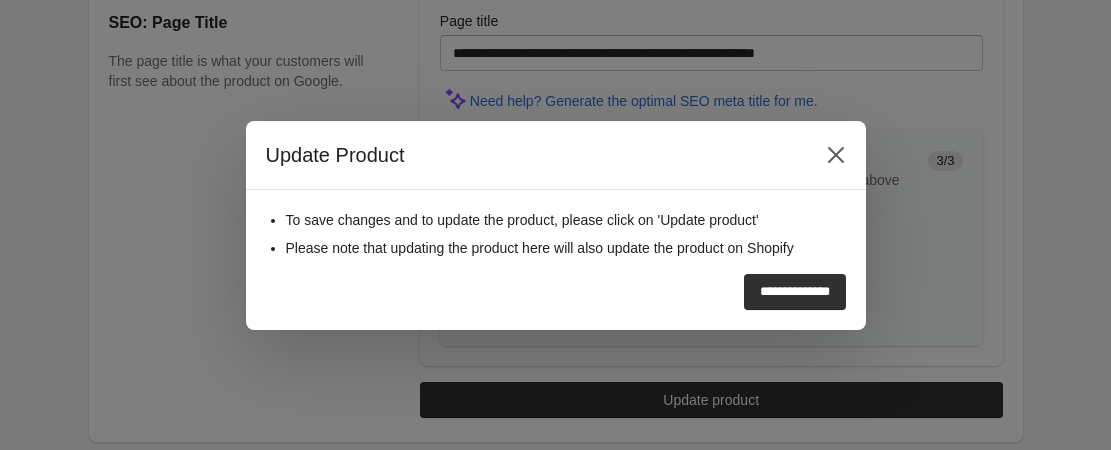 click on "**********" at bounding box center (795, 292) 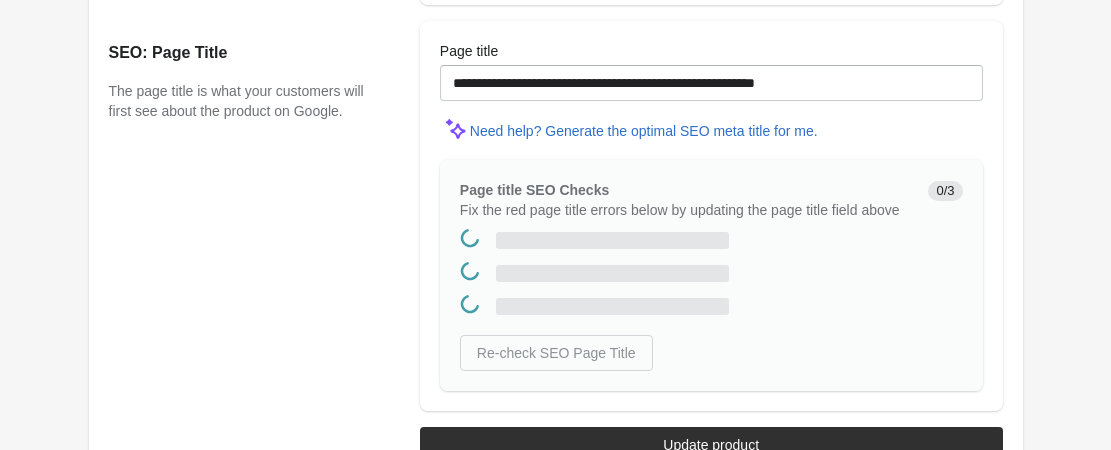 scroll, scrollTop: 0, scrollLeft: 0, axis: both 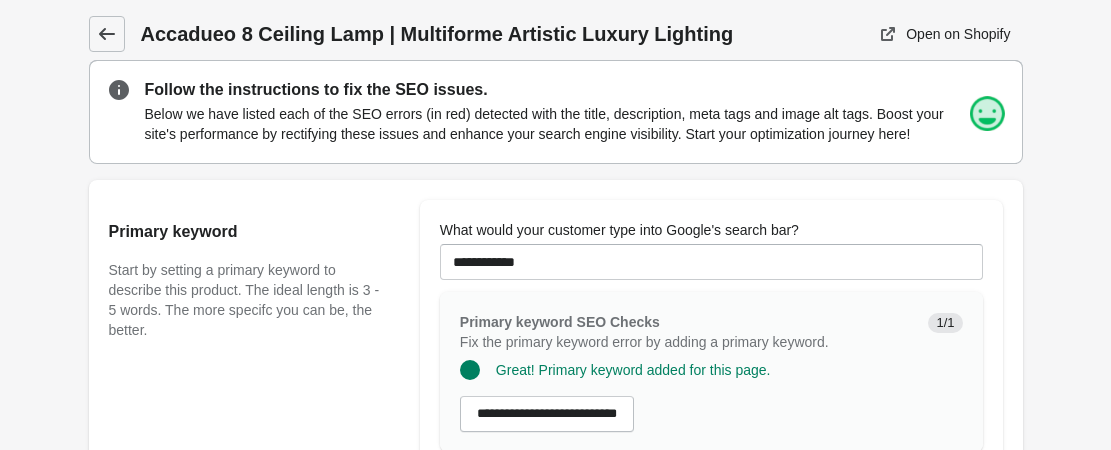 click 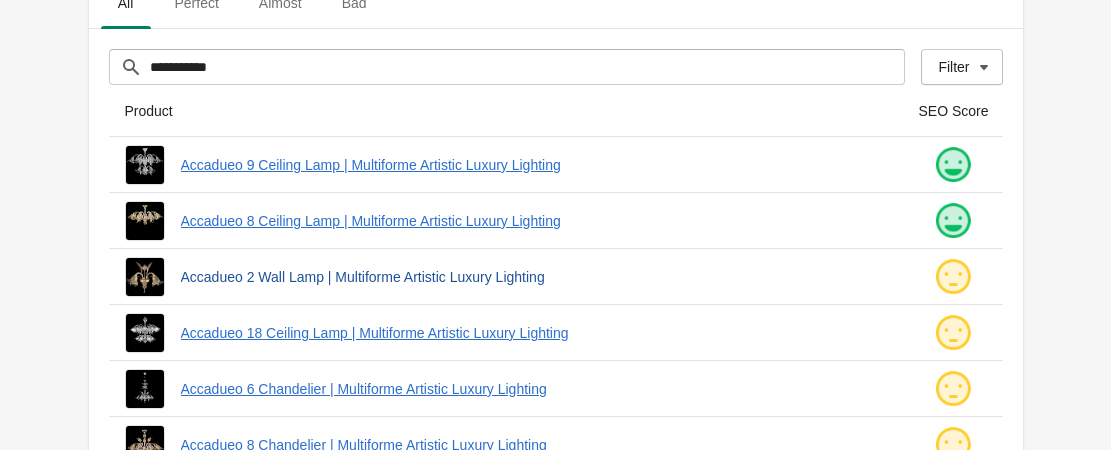 scroll, scrollTop: 200, scrollLeft: 0, axis: vertical 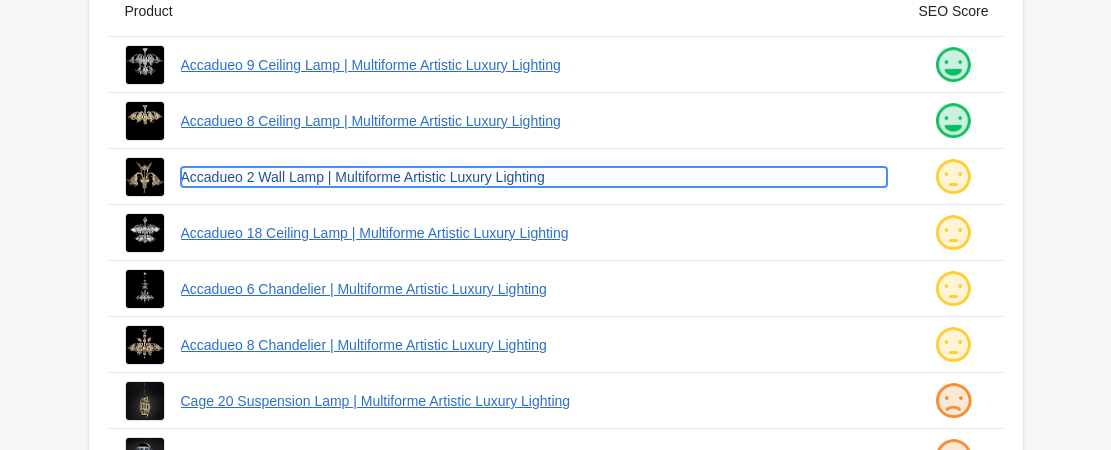 click on "Accadueo 2 Wall Lamp | Multiforme Artistic Luxury Lighting" at bounding box center (534, 177) 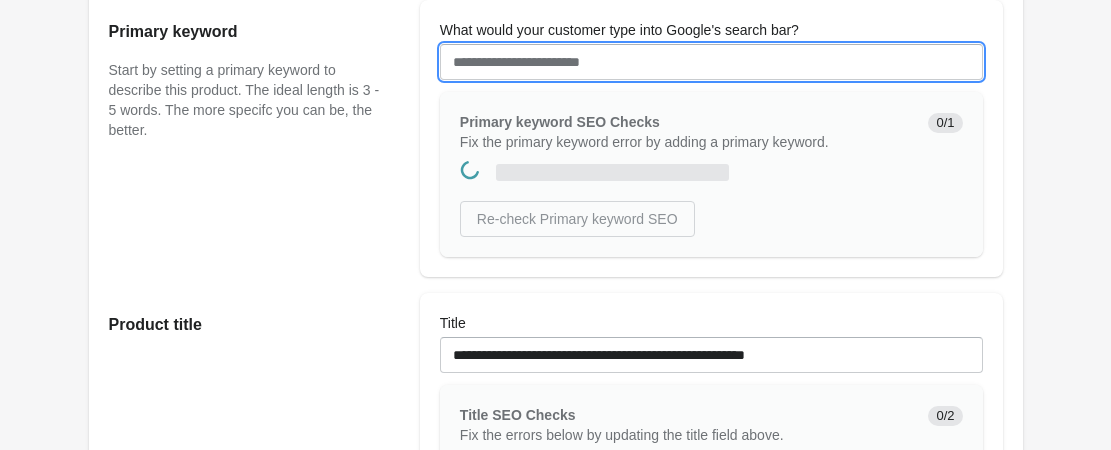 click on "What would your customer type into Google's search bar?" at bounding box center (711, 62) 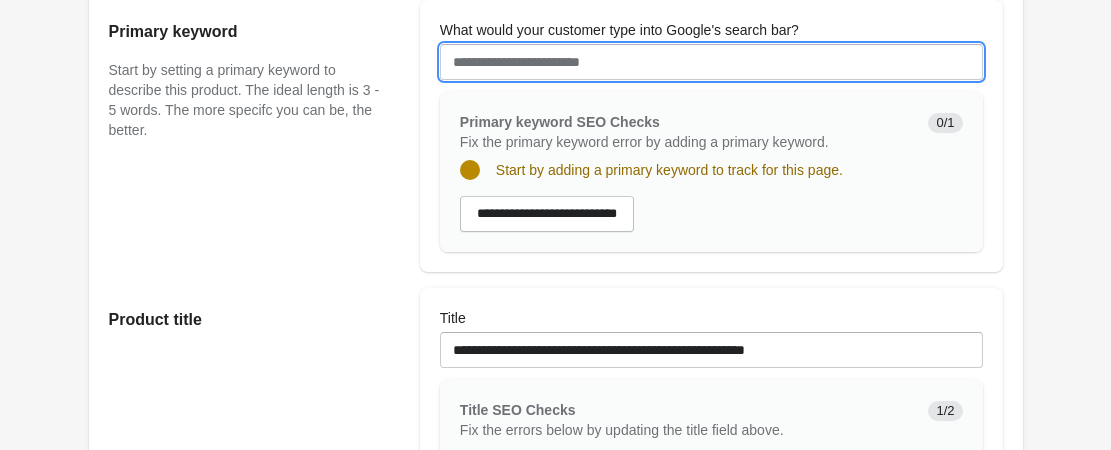 scroll, scrollTop: 0, scrollLeft: 0, axis: both 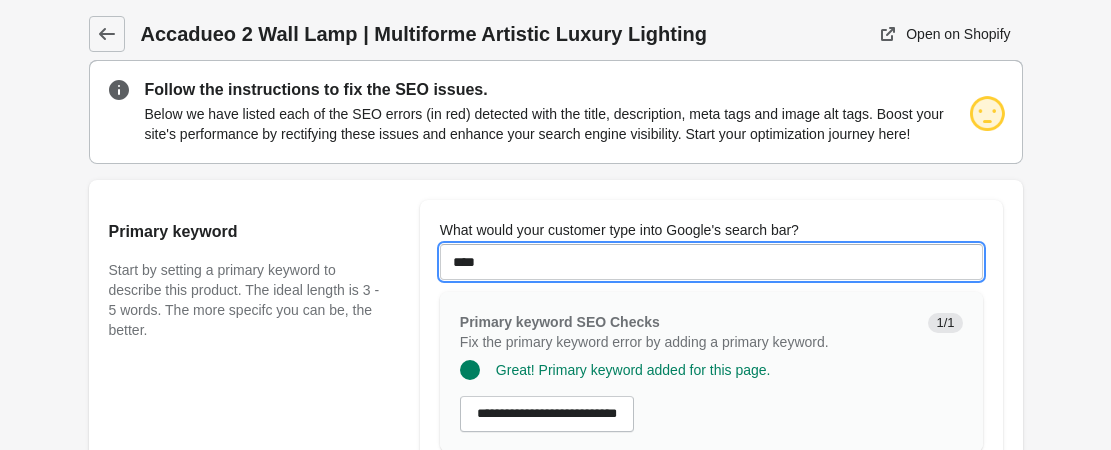 type on "*********" 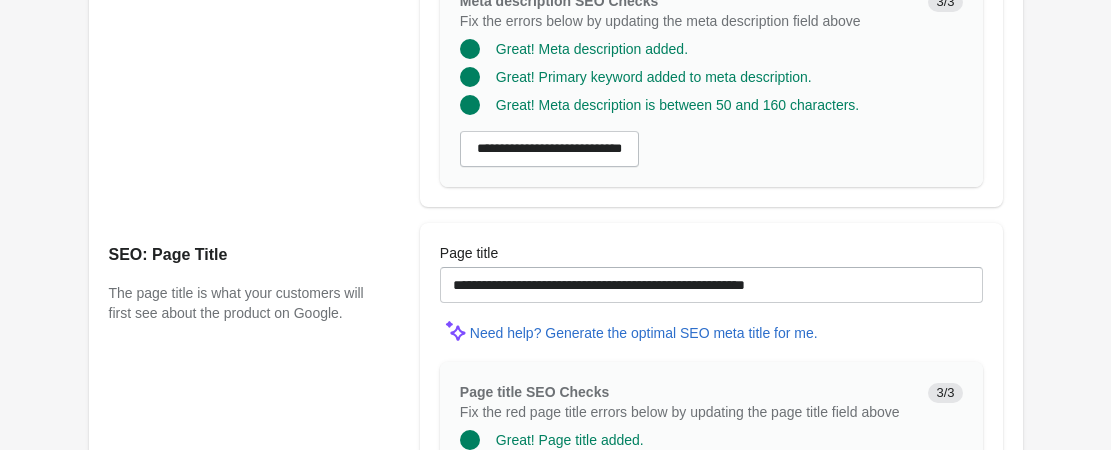 scroll, scrollTop: 1800, scrollLeft: 0, axis: vertical 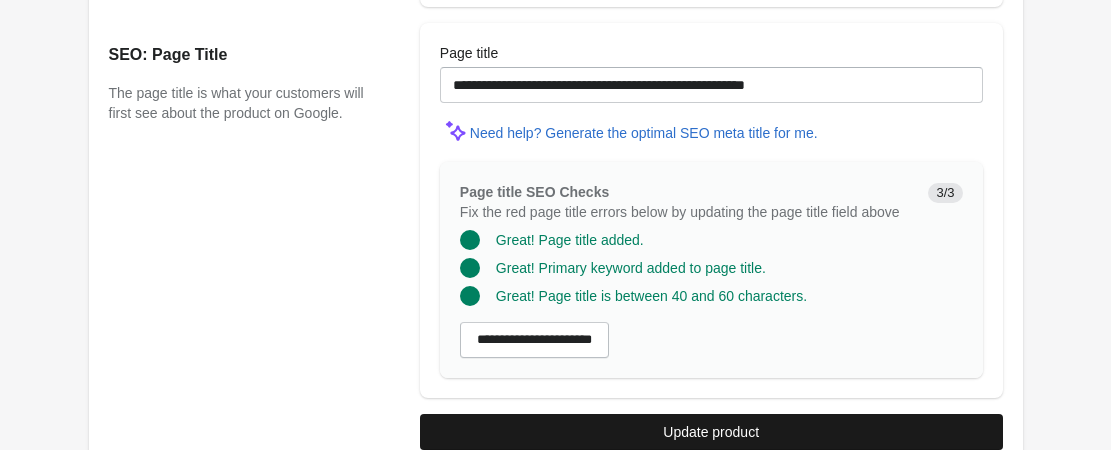 click on "Update product" at bounding box center (711, 432) 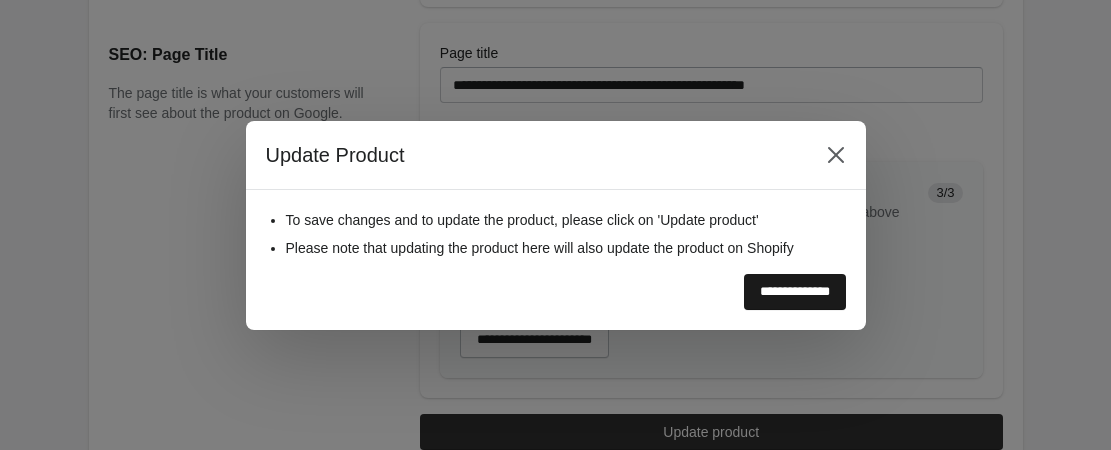 click on "**********" at bounding box center (795, 292) 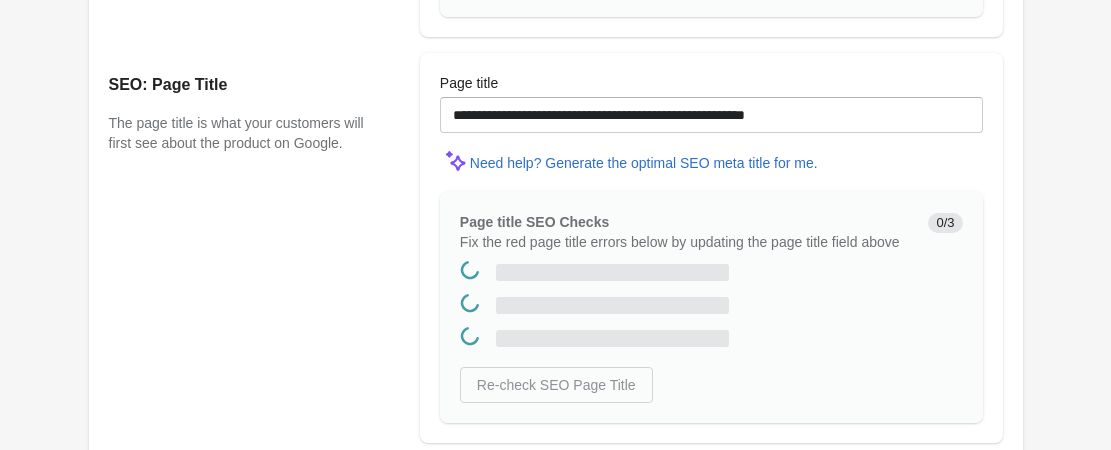 scroll, scrollTop: 0, scrollLeft: 0, axis: both 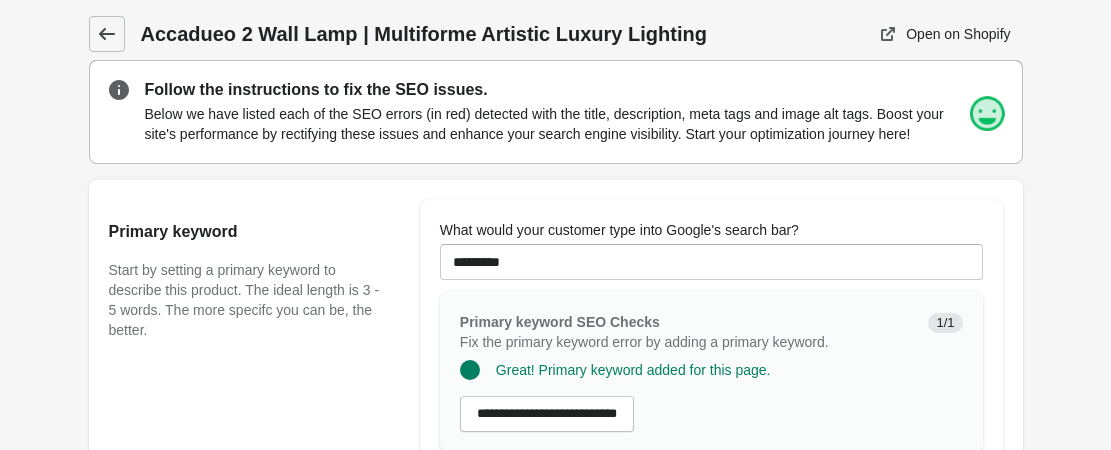click 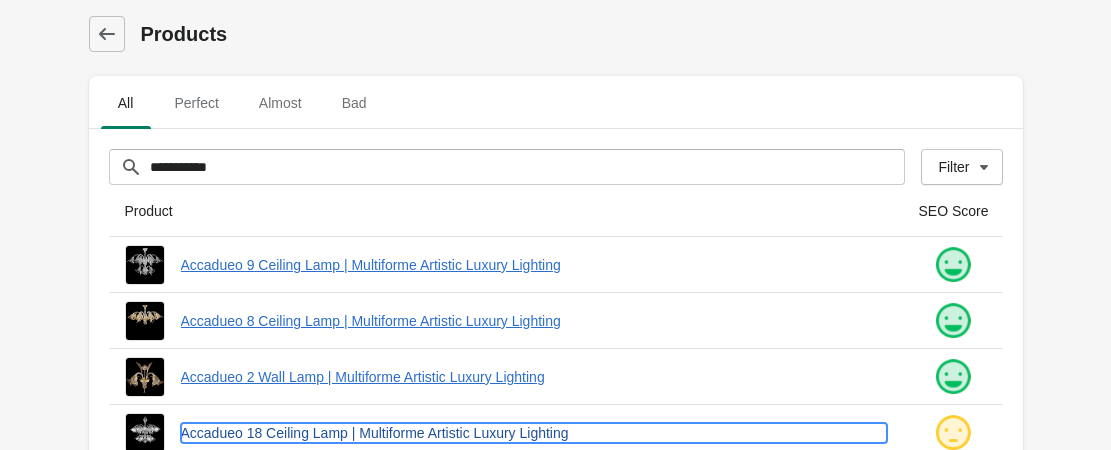 click on "Accadueo 18 Ceiling Lamp | Multiforme Artistic Luxury Lighting" at bounding box center (534, 433) 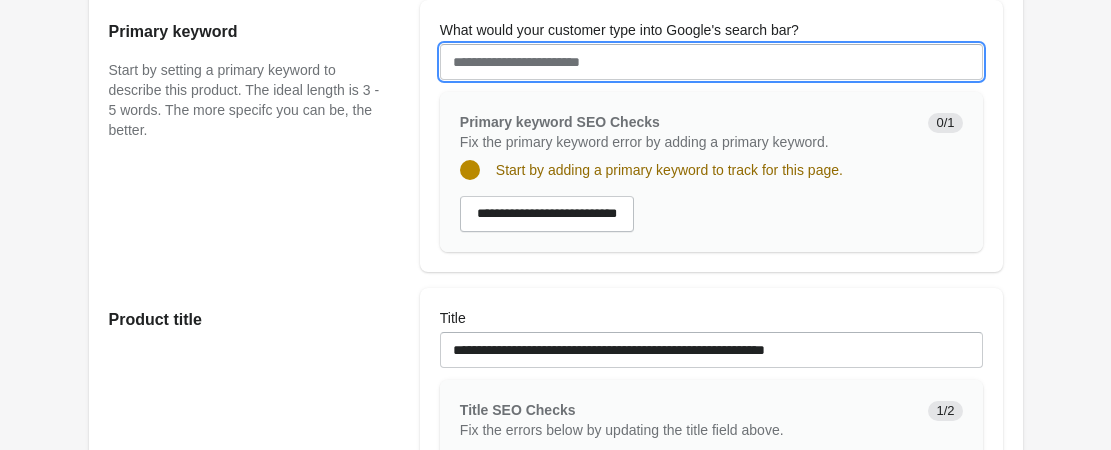click on "What would your customer type into Google's search bar?" at bounding box center [711, 62] 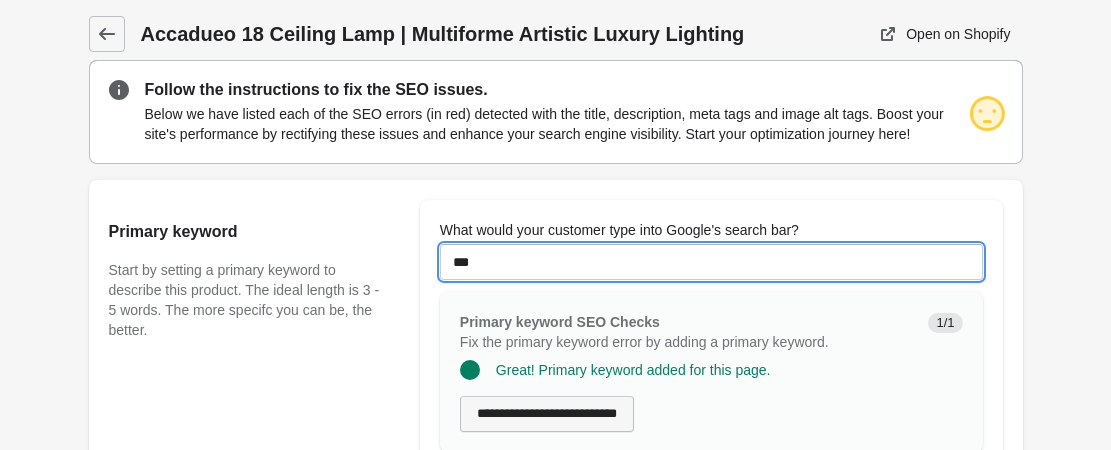 type on "**********" 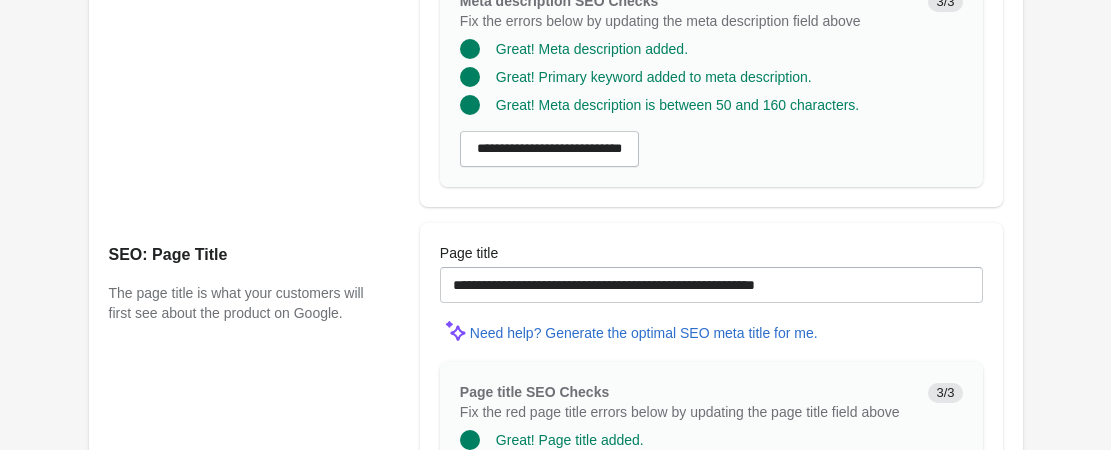 scroll, scrollTop: 0, scrollLeft: 0, axis: both 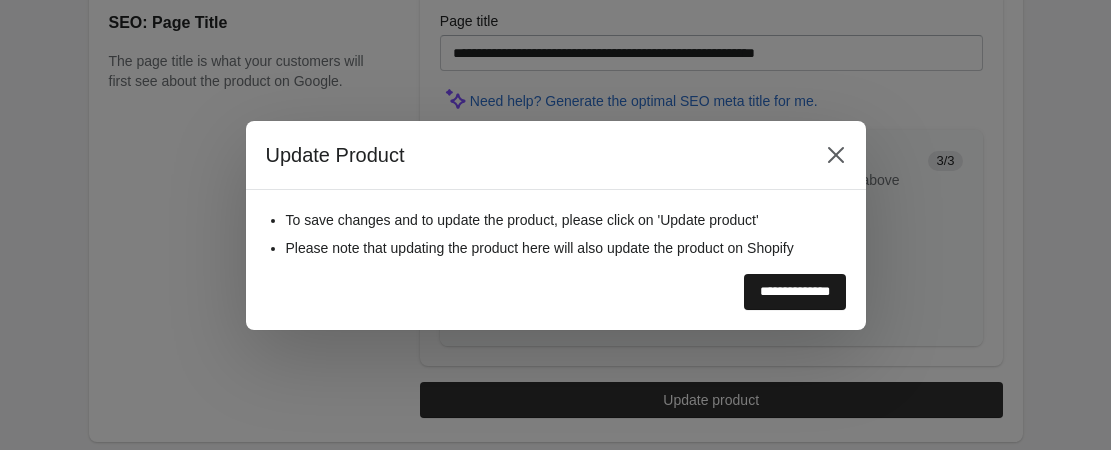 click on "**********" at bounding box center (795, 292) 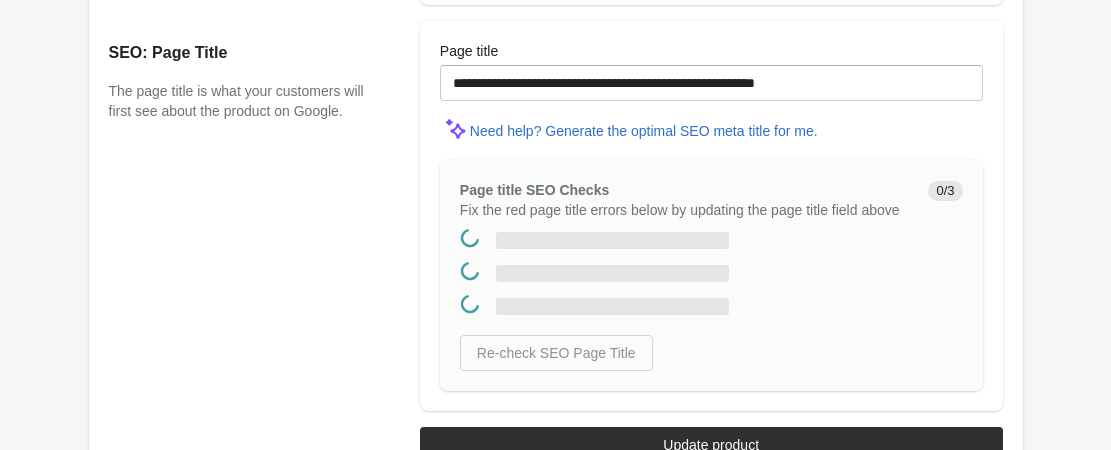 scroll, scrollTop: 0, scrollLeft: 0, axis: both 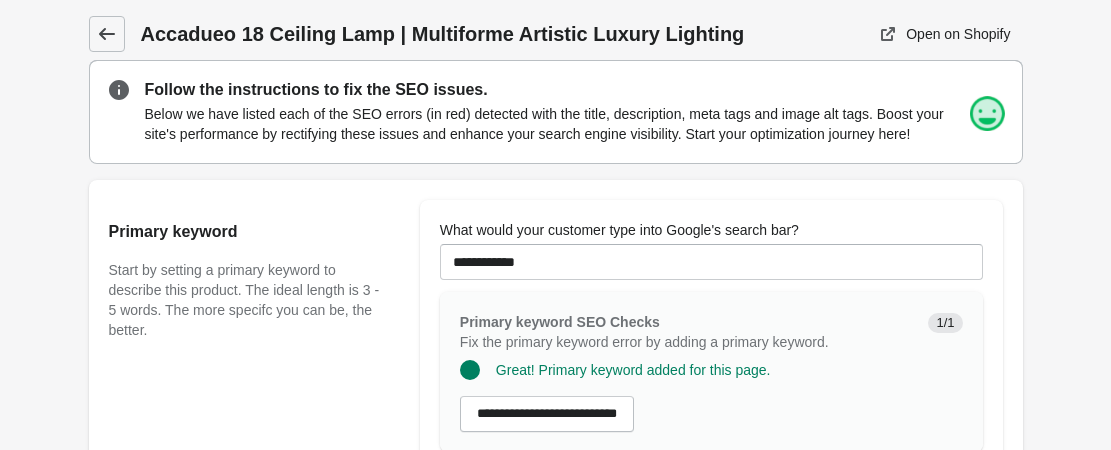 click 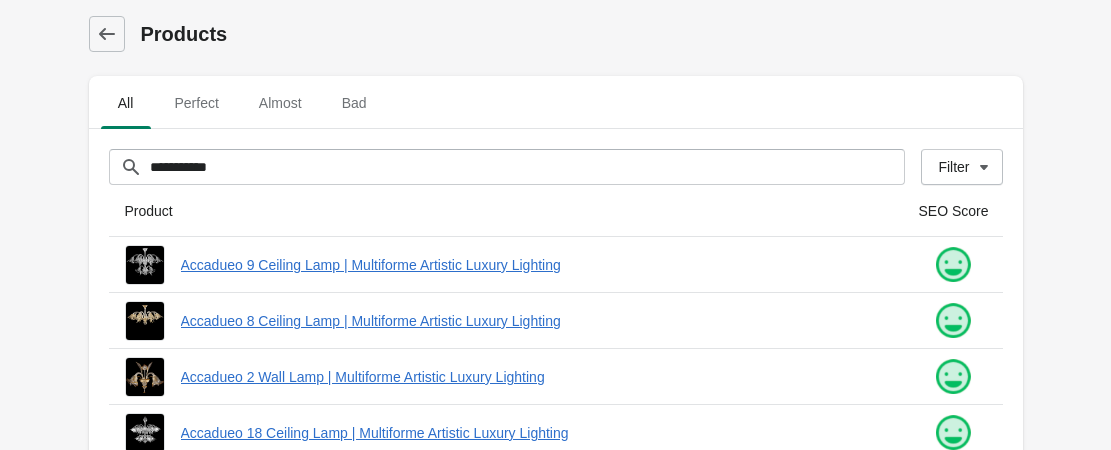 scroll, scrollTop: 300, scrollLeft: 0, axis: vertical 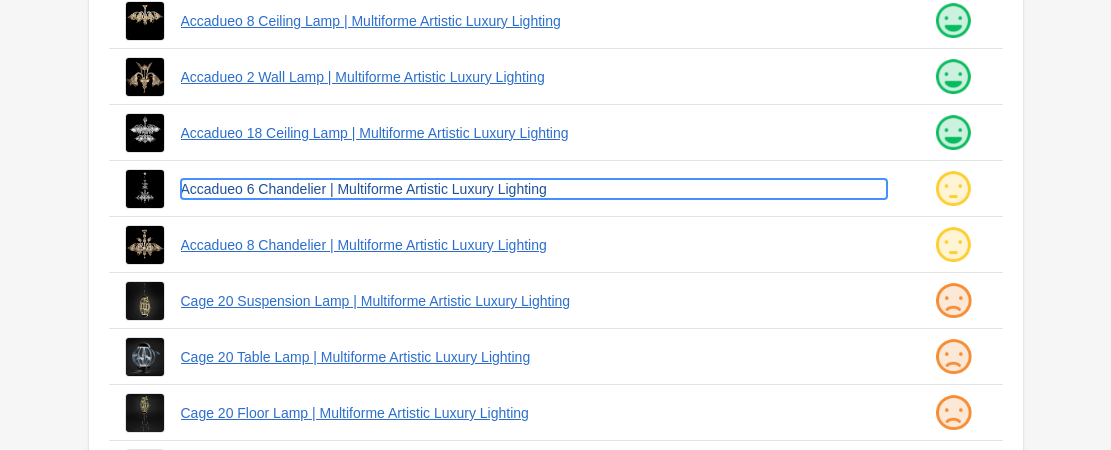 click on "Accadueo 6 Chandelier | Multiforme Artistic Luxury Lighting" at bounding box center (534, 189) 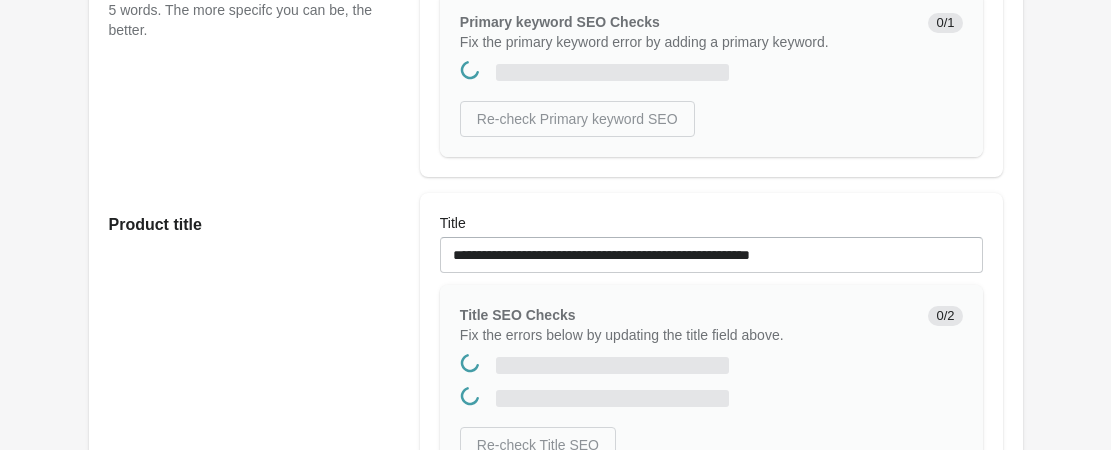 scroll, scrollTop: 0, scrollLeft: 0, axis: both 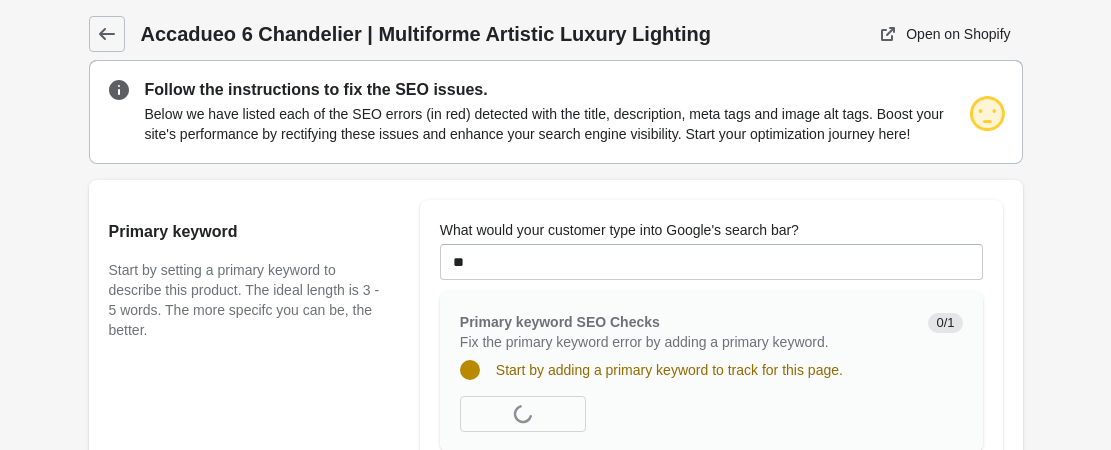 type on "**********" 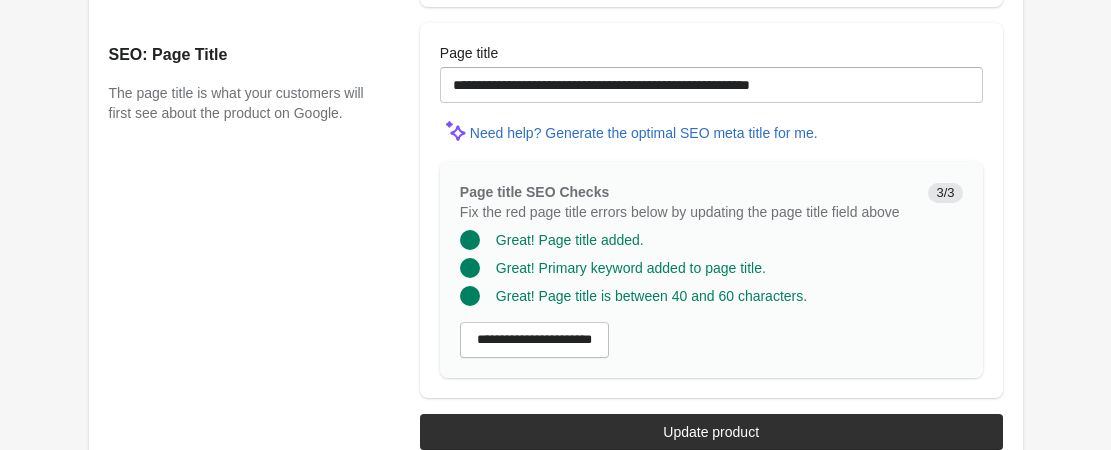 click on "Update product" at bounding box center [711, 432] 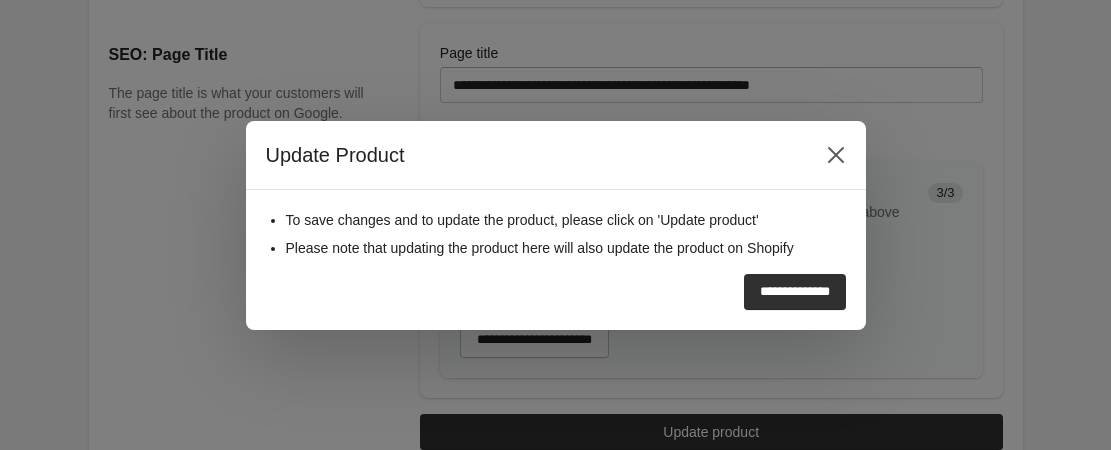 scroll, scrollTop: 1832, scrollLeft: 0, axis: vertical 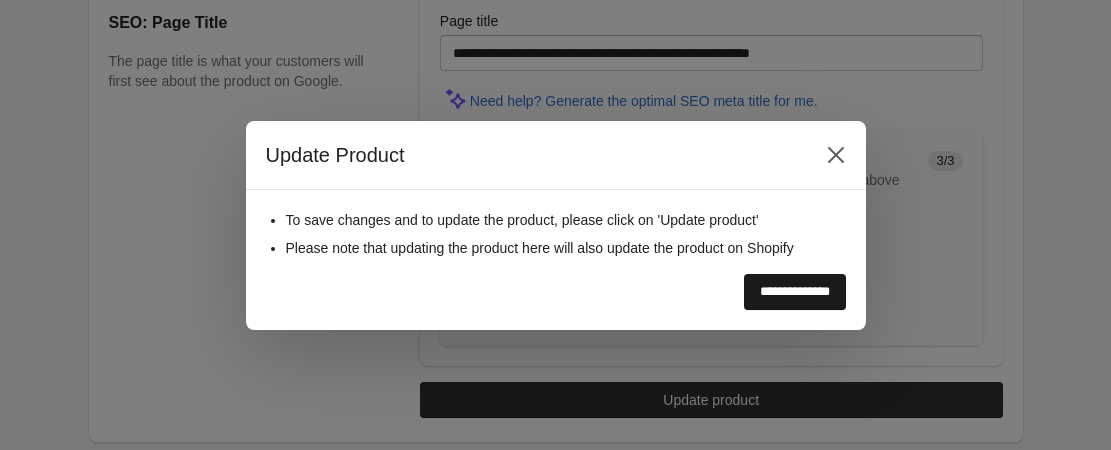 click on "**********" at bounding box center [795, 292] 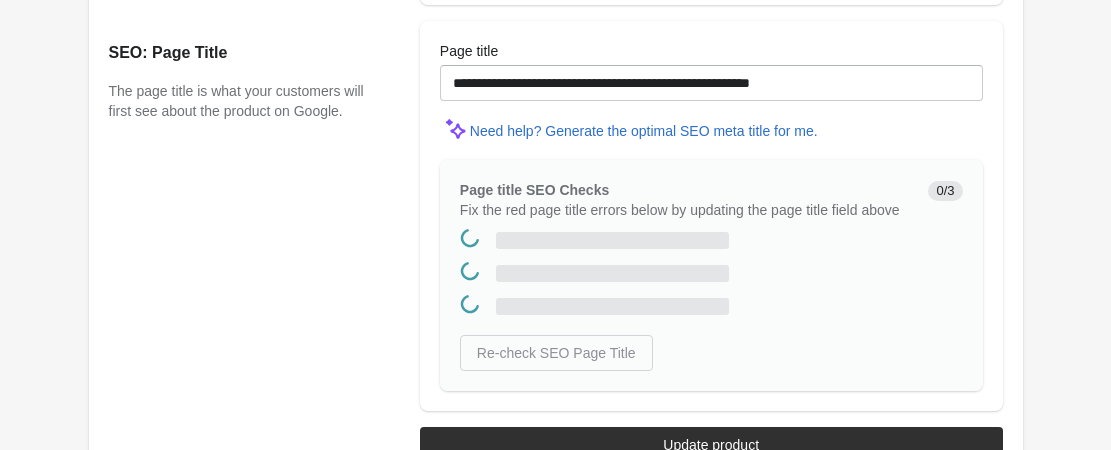 scroll, scrollTop: 0, scrollLeft: 0, axis: both 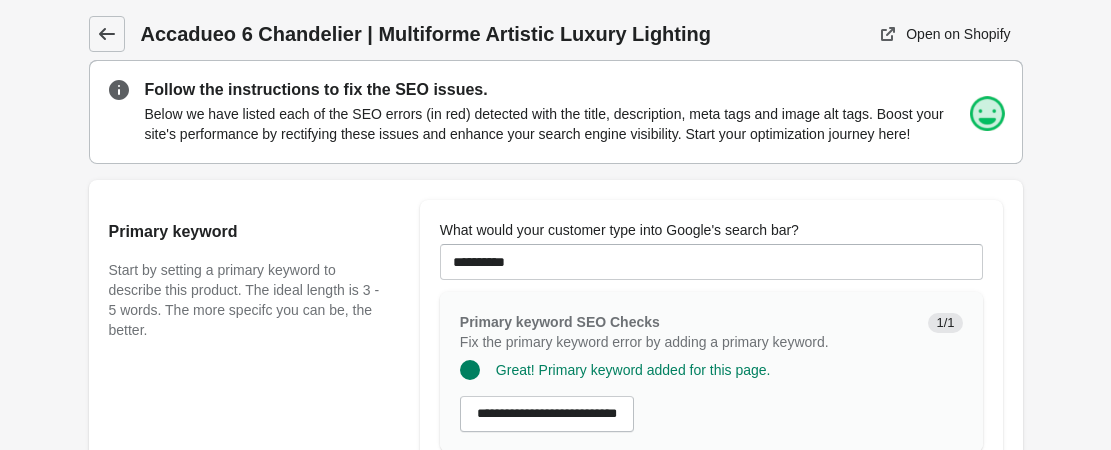 click 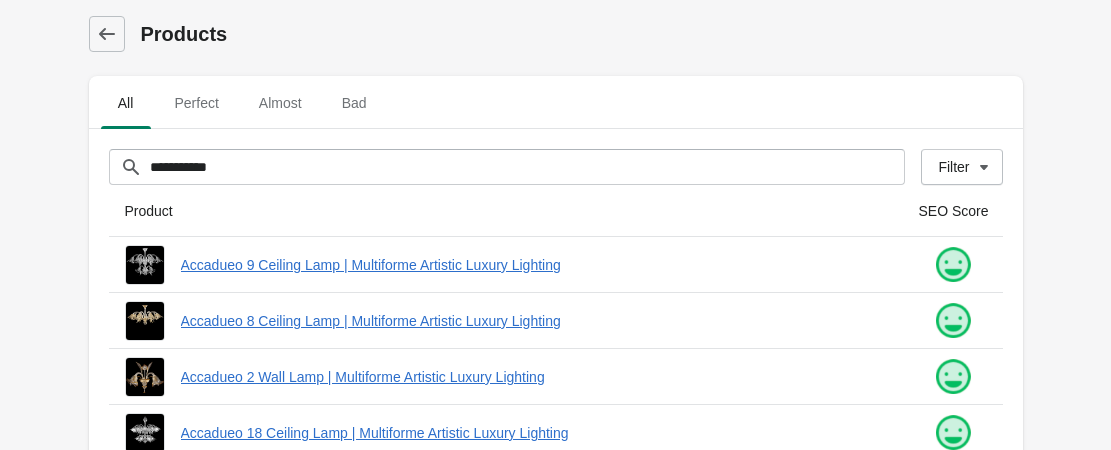 scroll, scrollTop: 300, scrollLeft: 0, axis: vertical 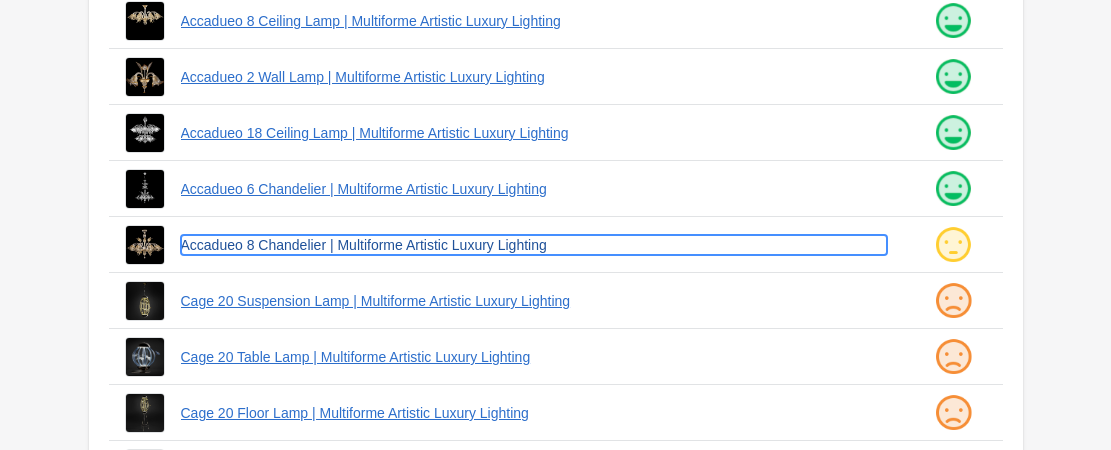click on "Accadueo 8 Chandelier | Multiforme Artistic Luxury Lighting" at bounding box center [534, 245] 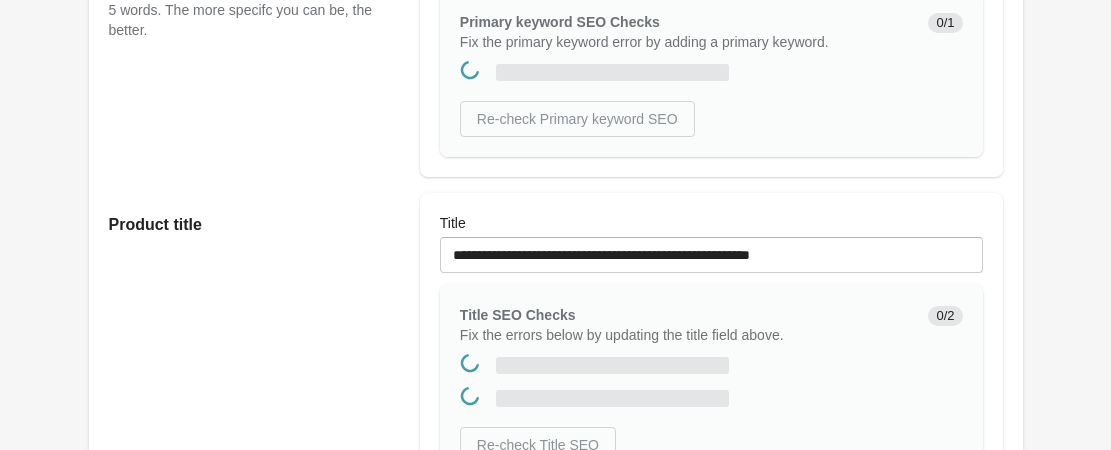 scroll, scrollTop: 0, scrollLeft: 0, axis: both 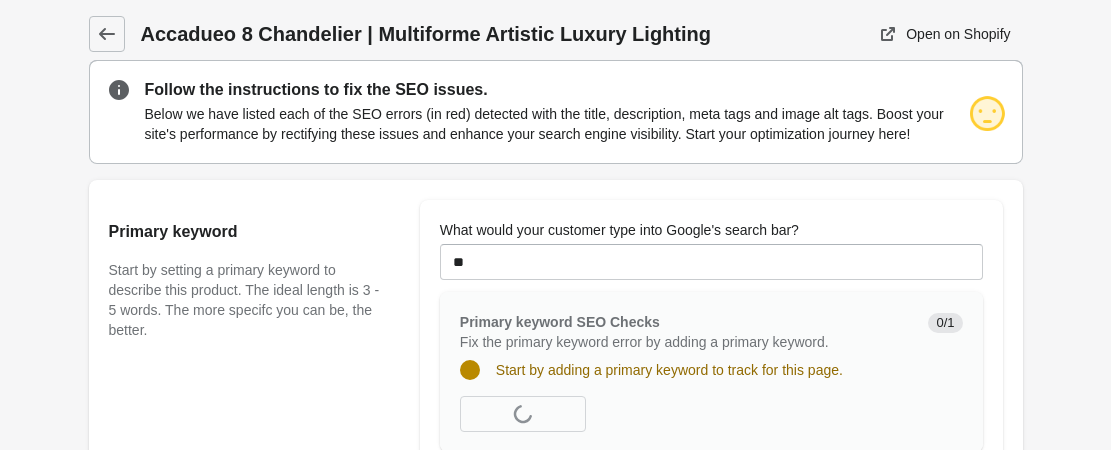 type on "**********" 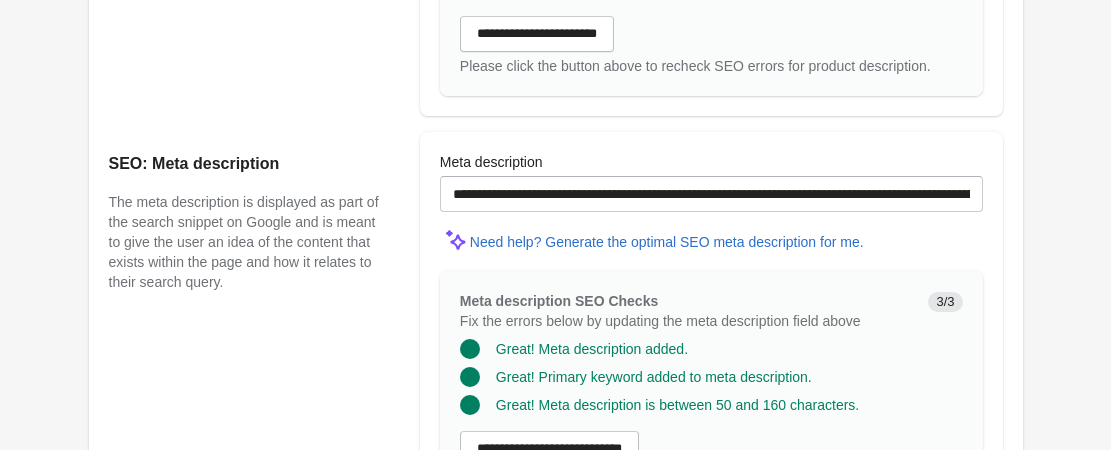 scroll, scrollTop: 1832, scrollLeft: 0, axis: vertical 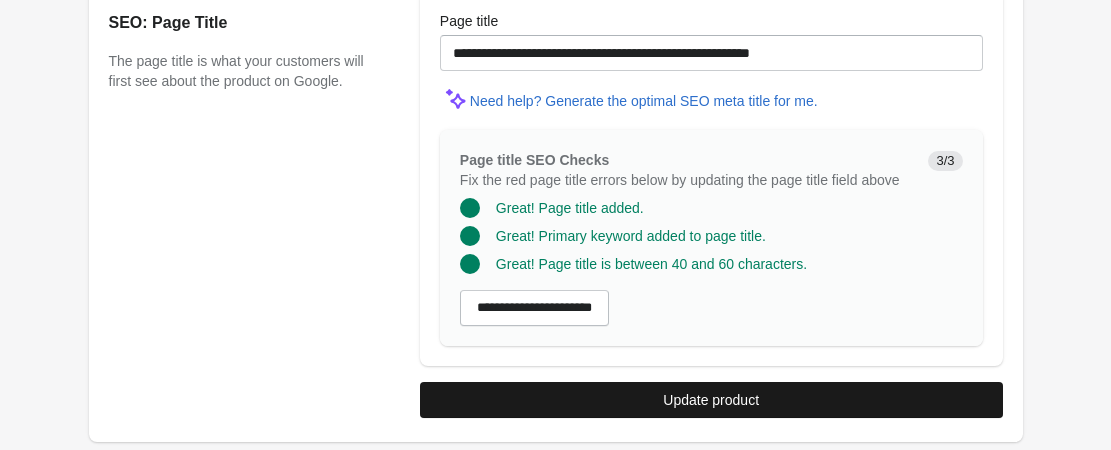 click on "Update product" at bounding box center [711, 400] 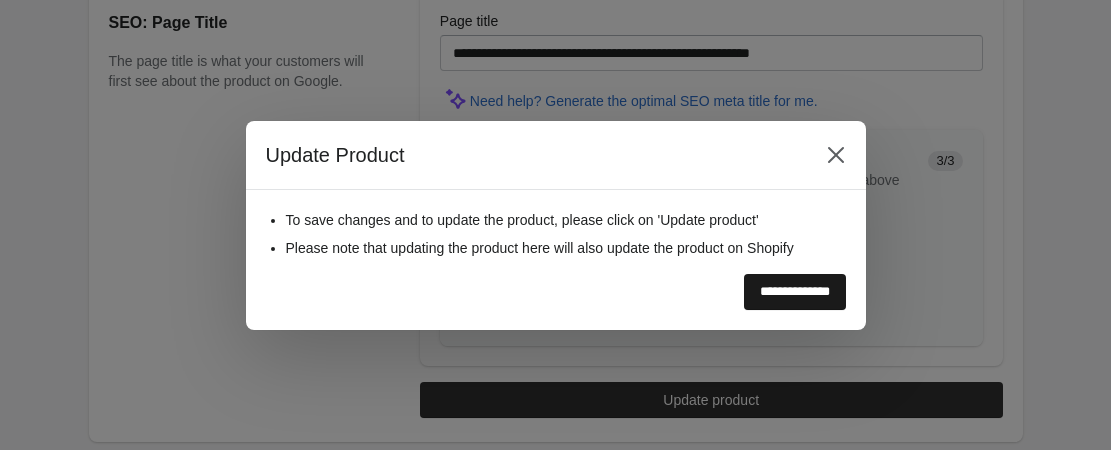 click on "**********" at bounding box center [795, 292] 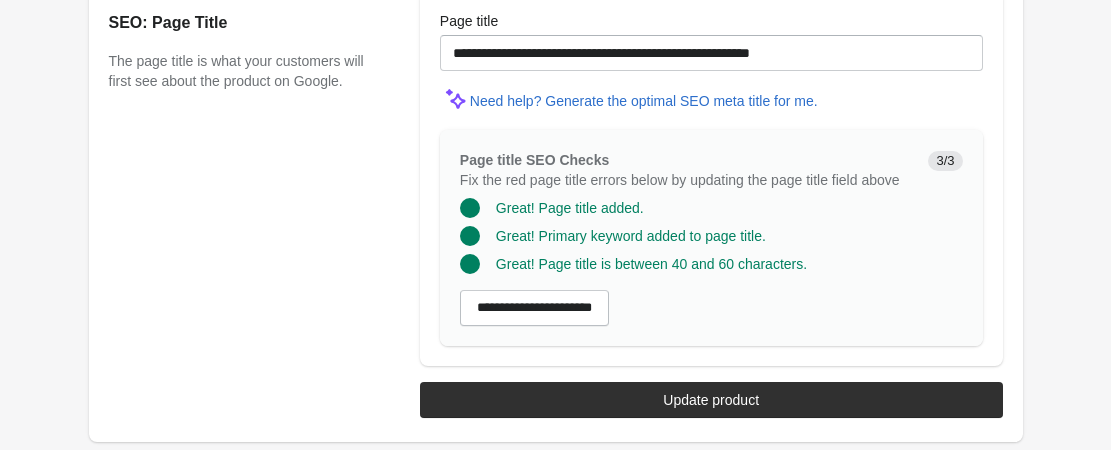 scroll, scrollTop: 0, scrollLeft: 0, axis: both 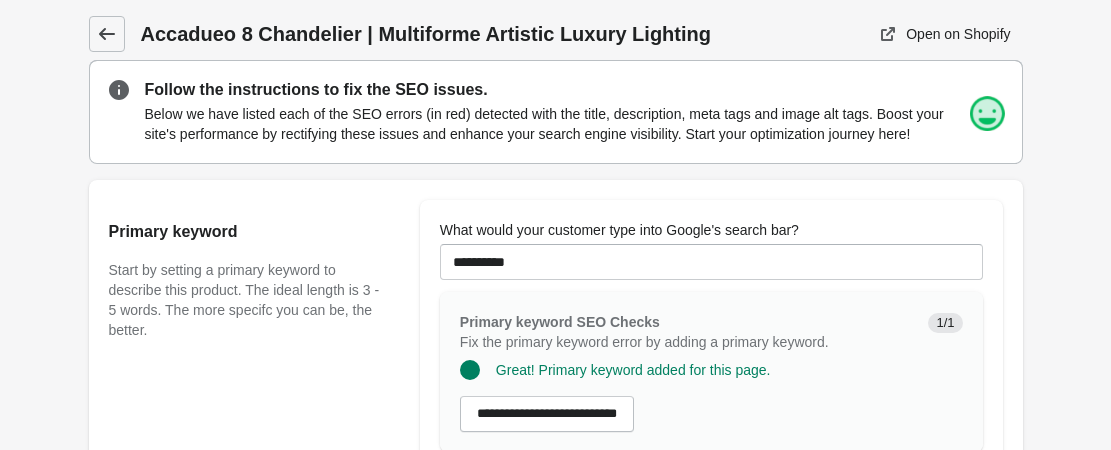 click 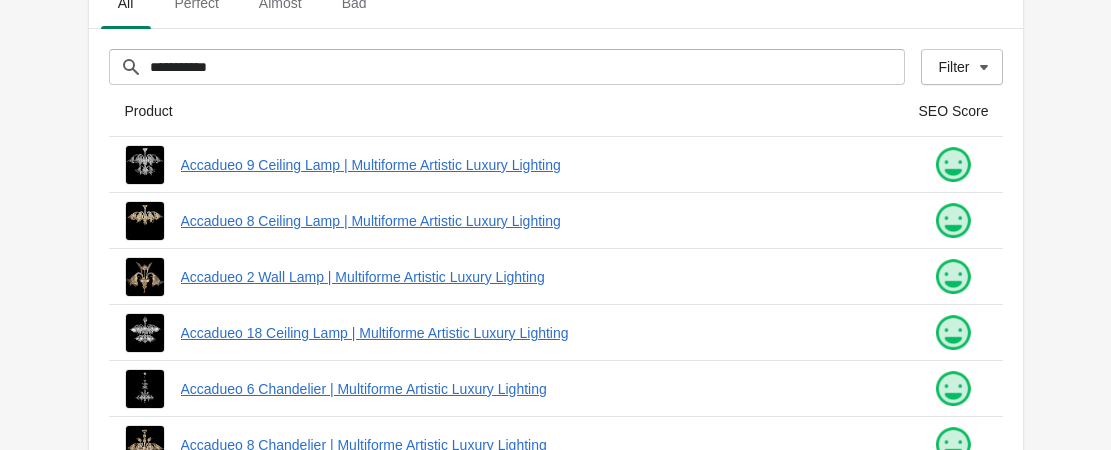 scroll, scrollTop: 400, scrollLeft: 0, axis: vertical 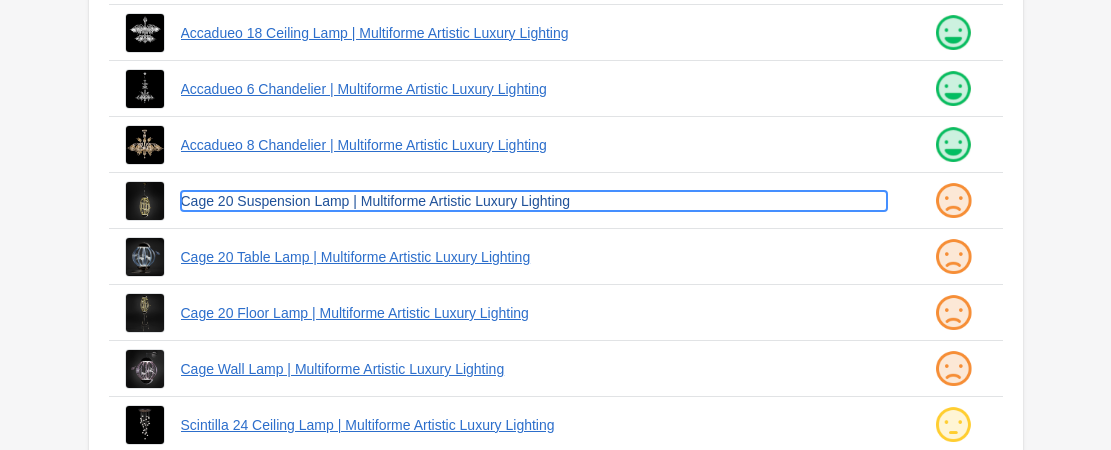 click on "Cage 20 Suspension Lamp | Multiforme Artistic Luxury Lighting" at bounding box center [534, 201] 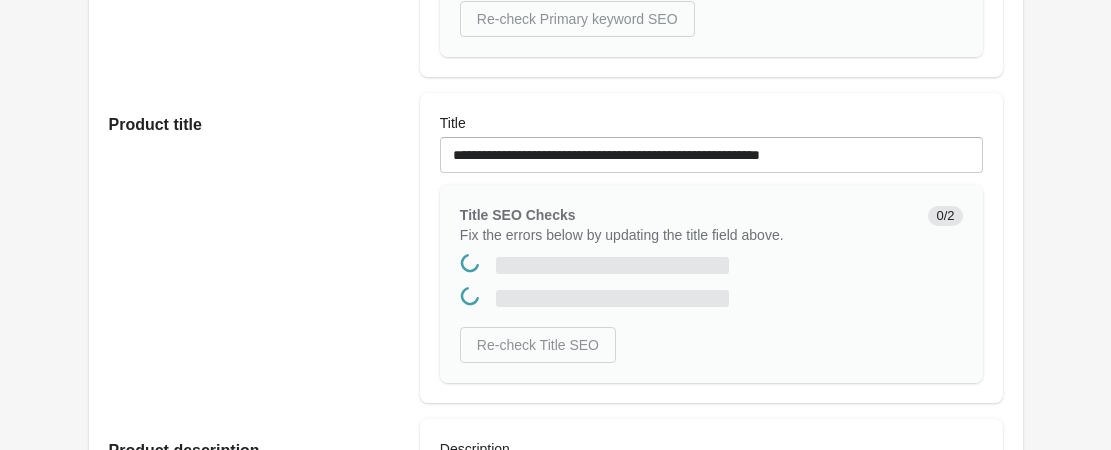 click on "What would your customer type into Google's search bar?" at bounding box center [711, -138] 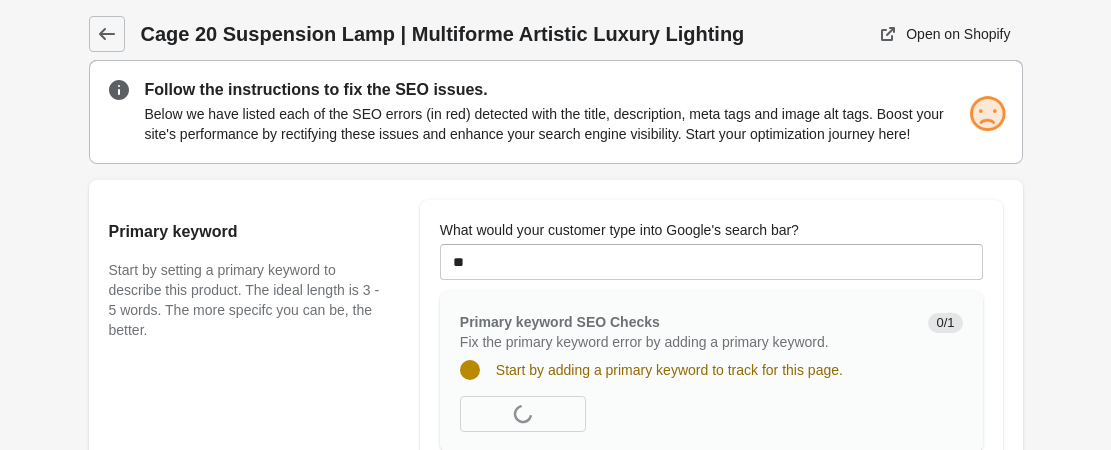 type on "**********" 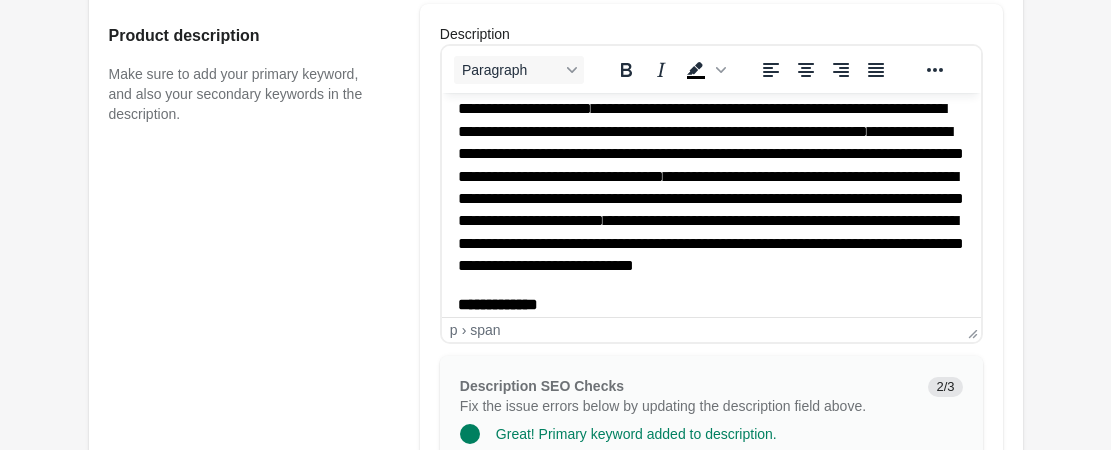 scroll, scrollTop: 0, scrollLeft: 0, axis: both 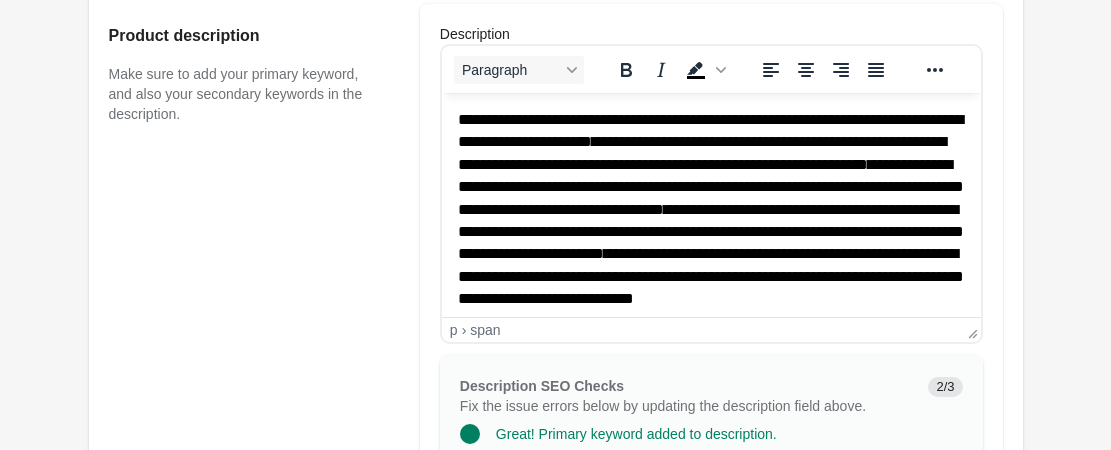 click on "**********" at bounding box center (710, 209) 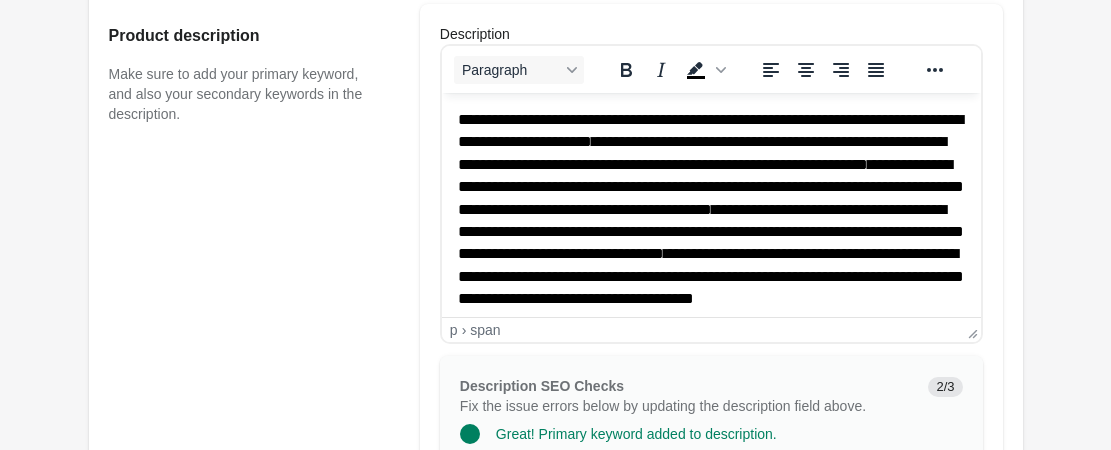 scroll, scrollTop: 100, scrollLeft: 0, axis: vertical 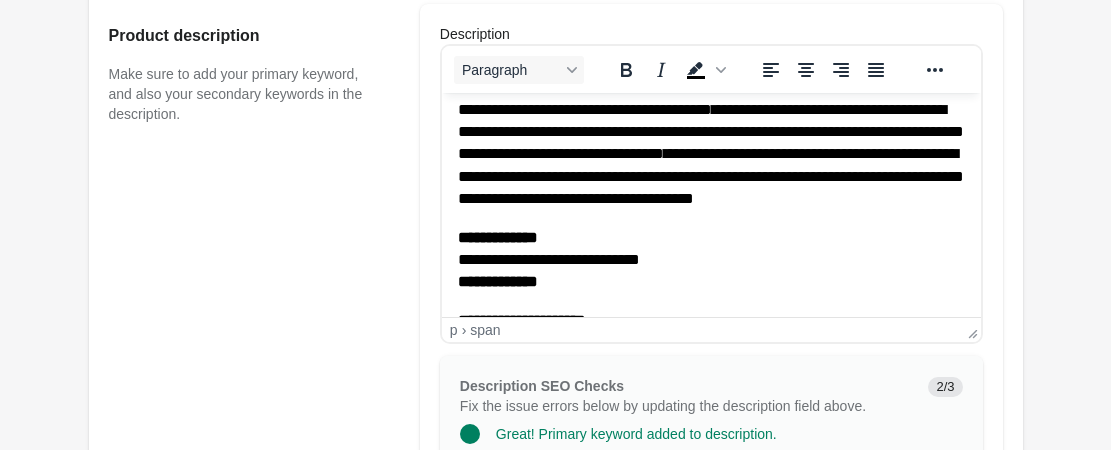 click on "**********" at bounding box center [710, 110] 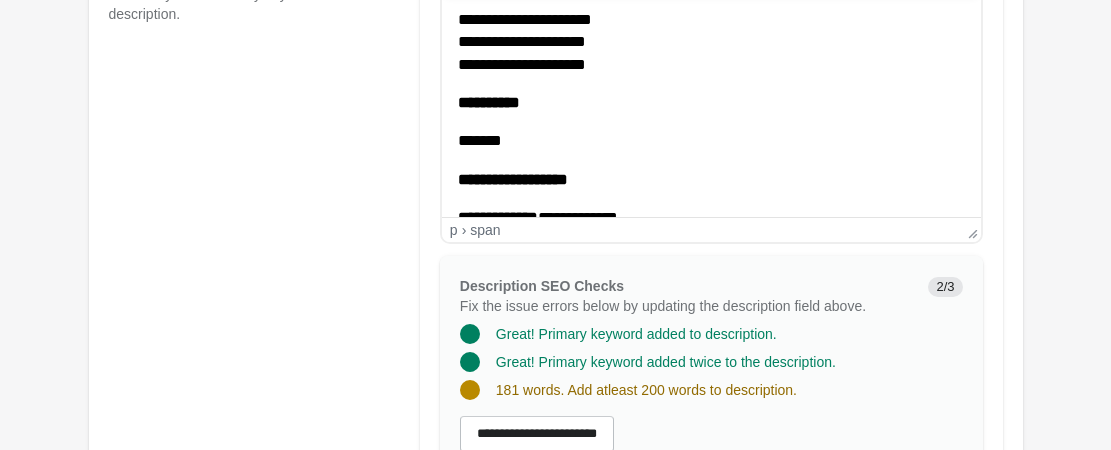 scroll, scrollTop: 1832, scrollLeft: 0, axis: vertical 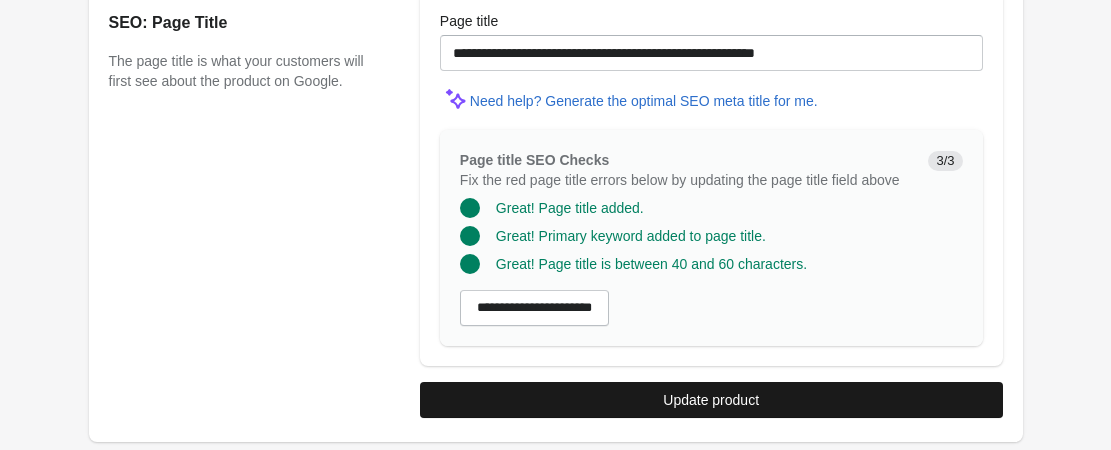 click on "Update product" at bounding box center [711, 400] 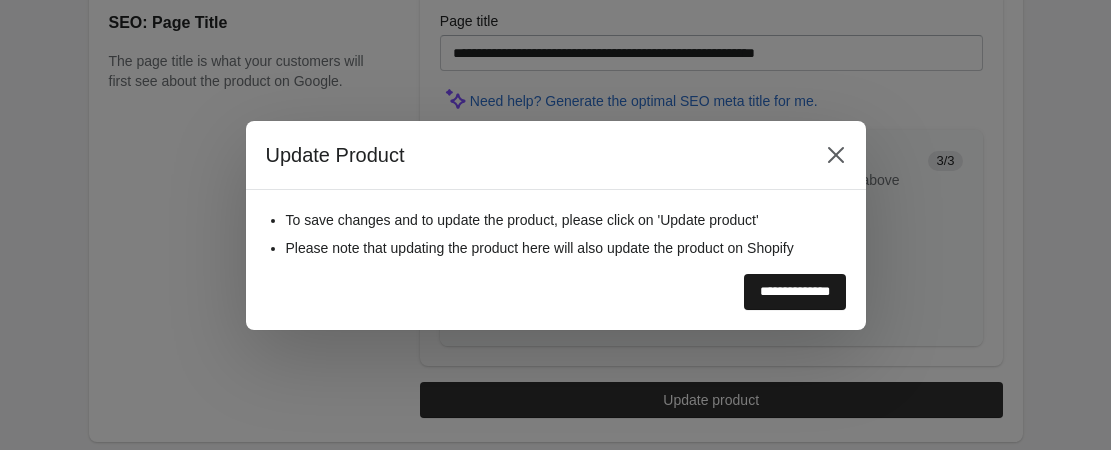 click on "**********" at bounding box center (795, 292) 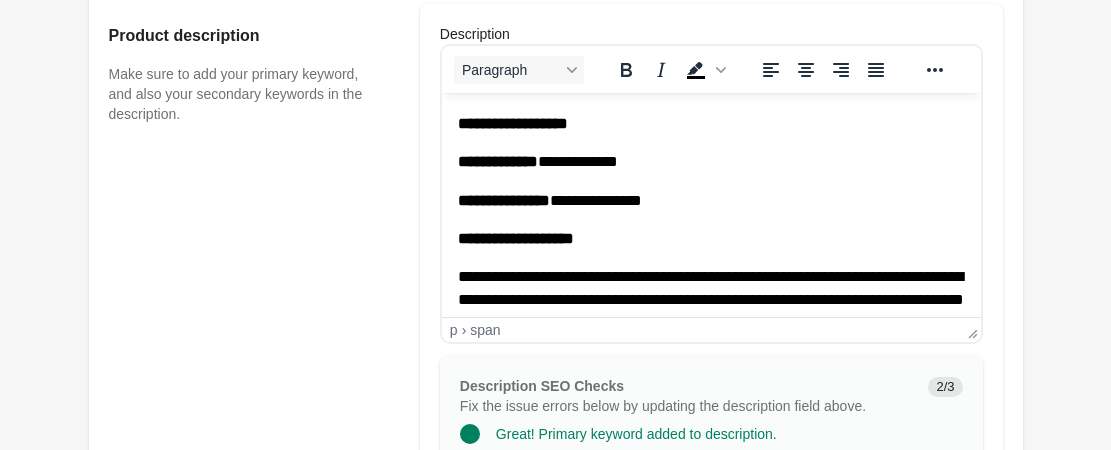scroll, scrollTop: 656, scrollLeft: 0, axis: vertical 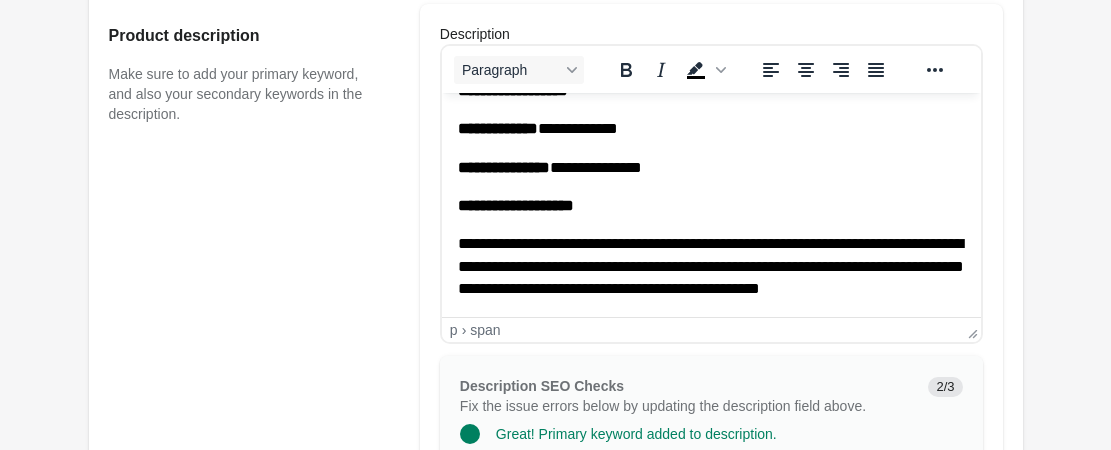 click on "**********" at bounding box center [710, 266] 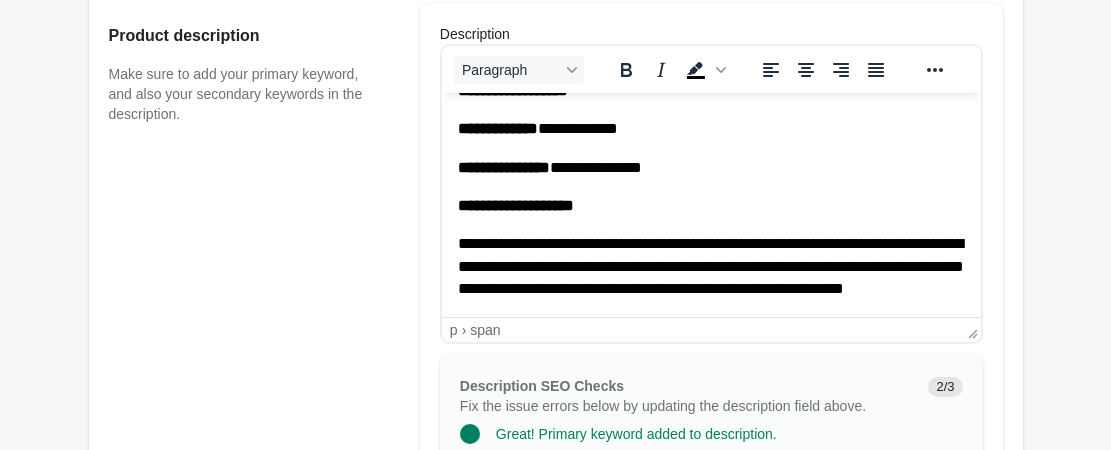 click on "Update product" at bounding box center [711, 1432] 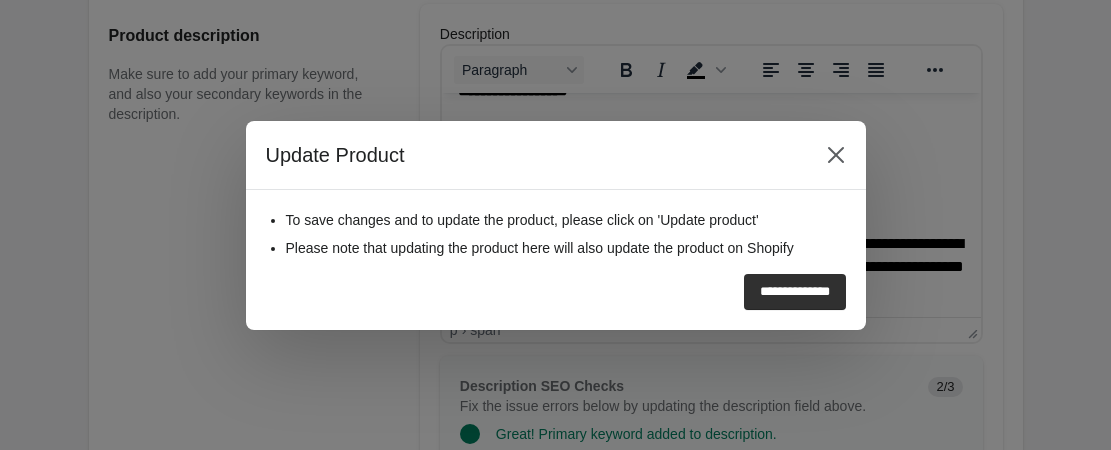scroll, scrollTop: 1832, scrollLeft: 0, axis: vertical 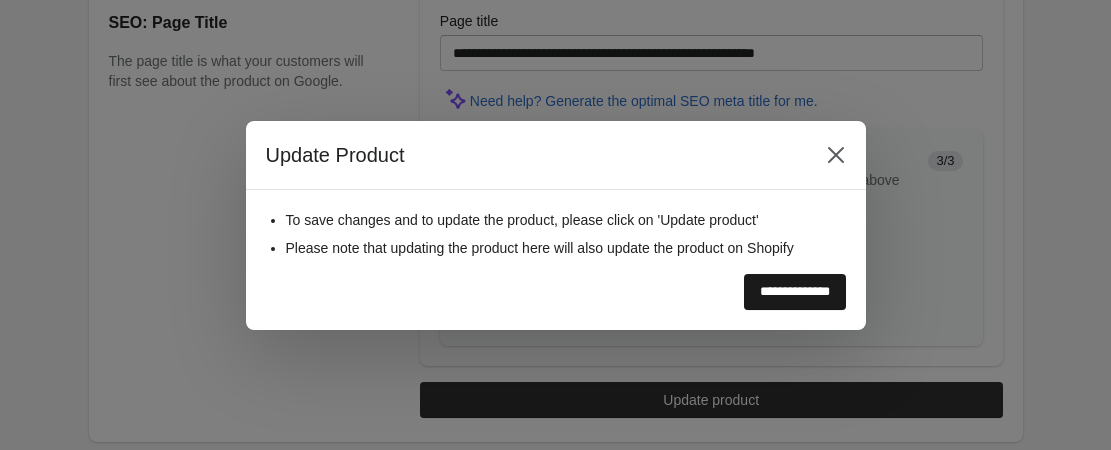 click on "**********" at bounding box center (795, 292) 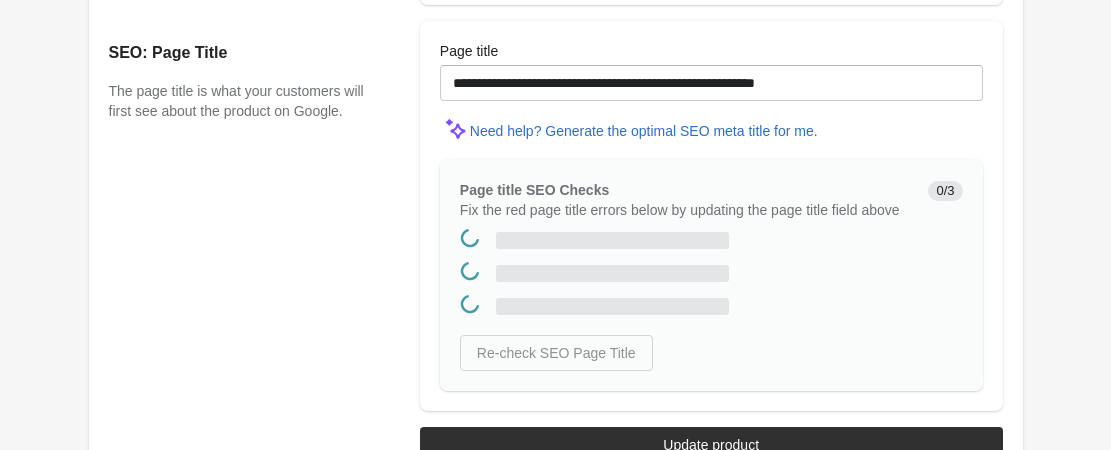 scroll, scrollTop: 0, scrollLeft: 0, axis: both 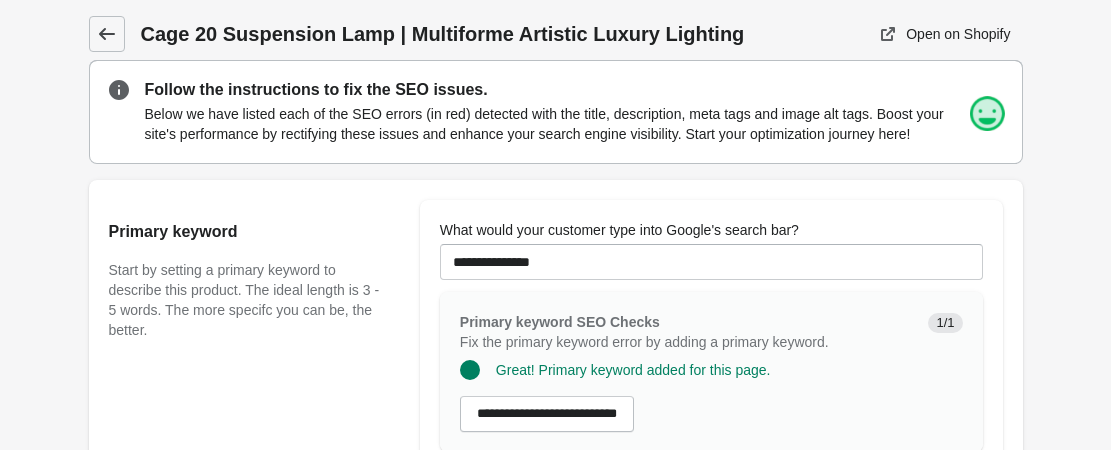click 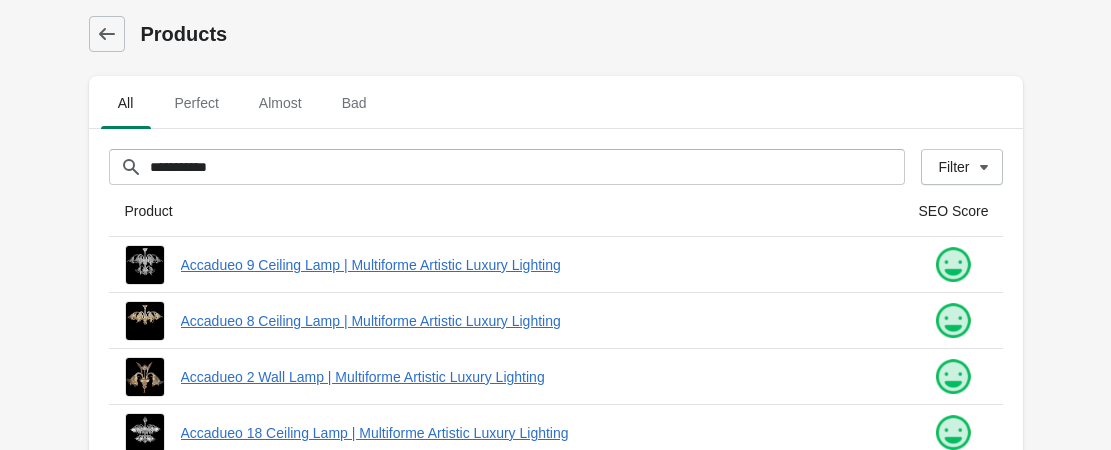 scroll, scrollTop: 400, scrollLeft: 0, axis: vertical 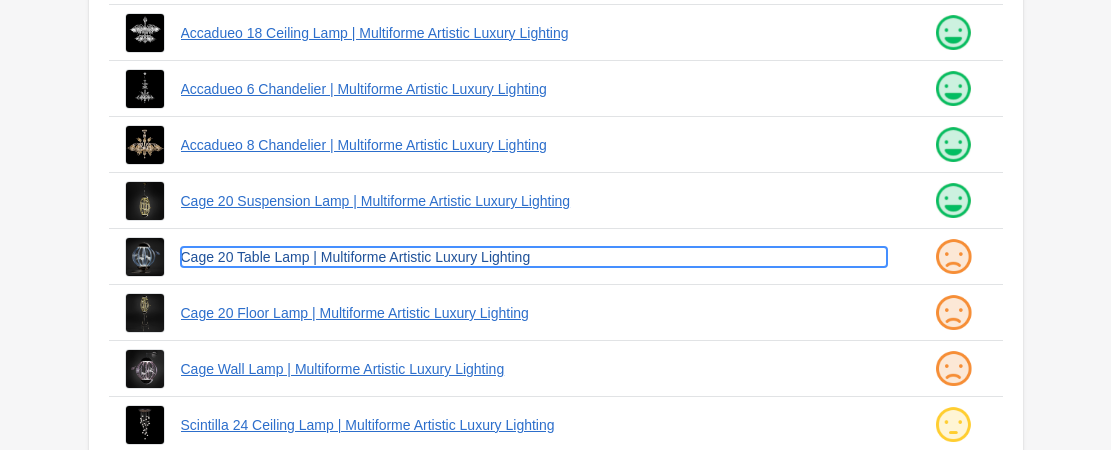 click on "Cage 20 Table Lamp | Multiforme Artistic Luxury Lighting" at bounding box center (534, 257) 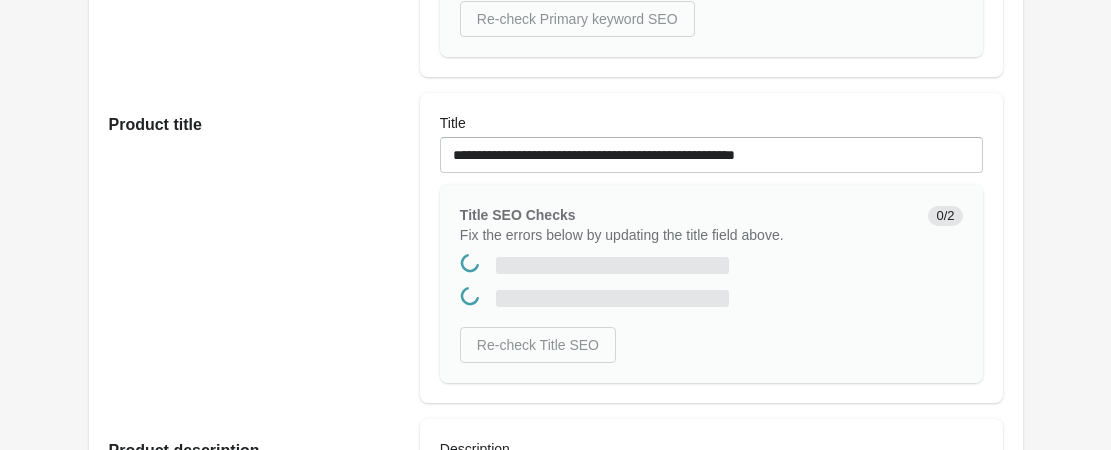 click on "What would your customer type into Google's search bar?" at bounding box center [711, -138] 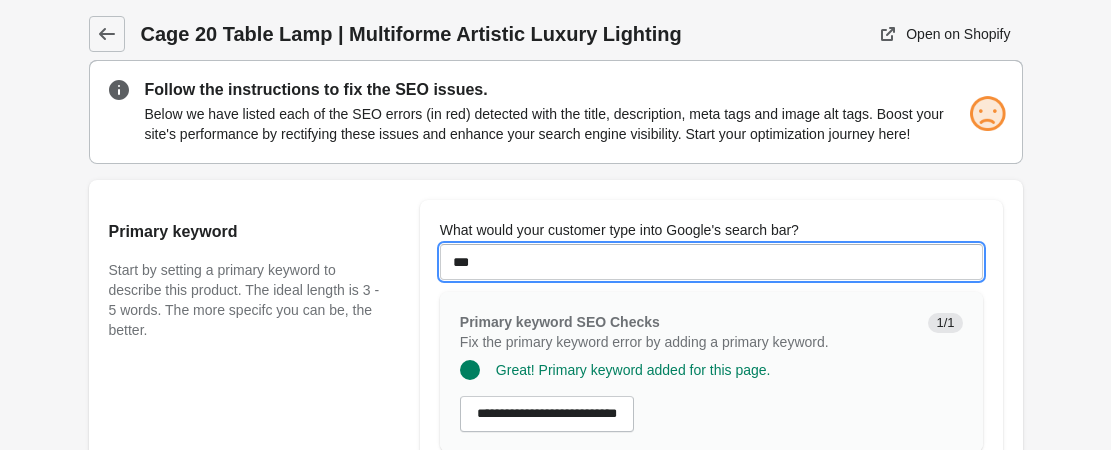 type on "**********" 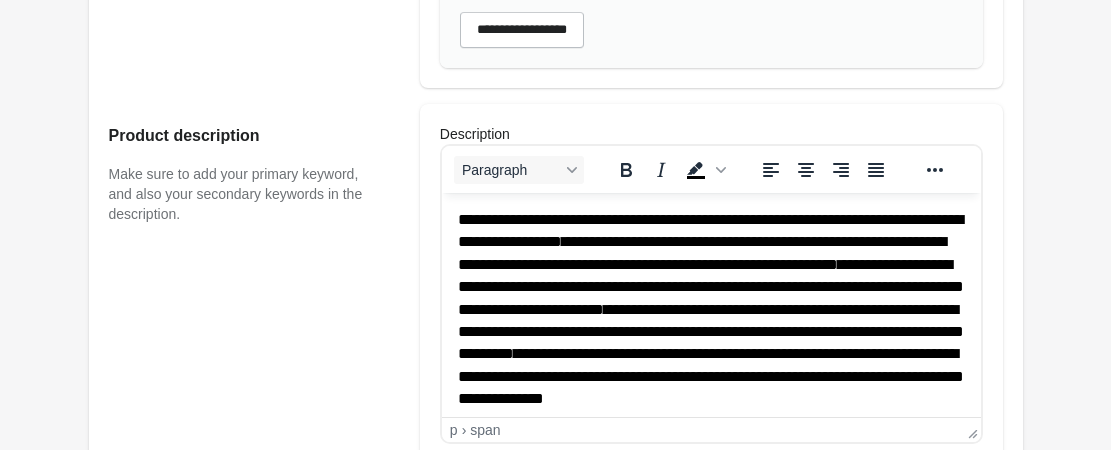 scroll, scrollTop: 100, scrollLeft: 0, axis: vertical 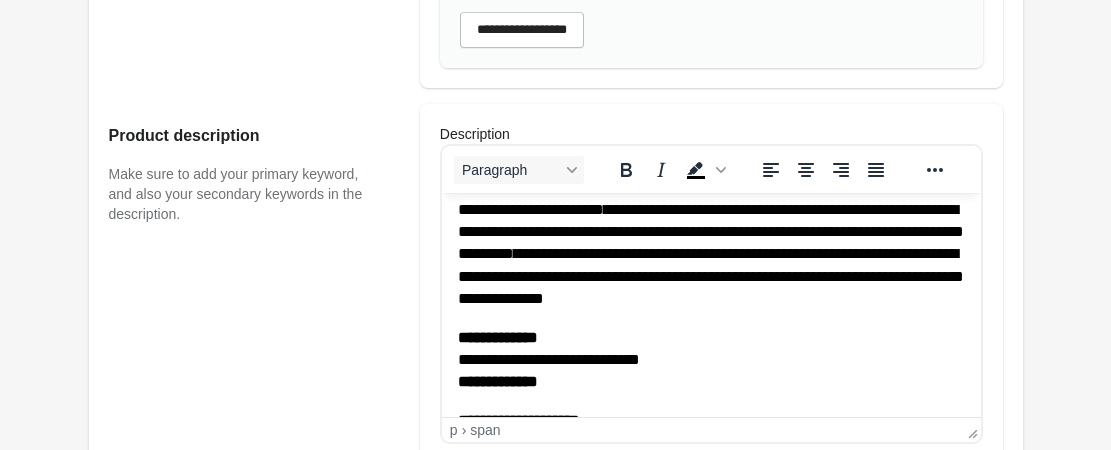 click on "**********" at bounding box center (710, 210) 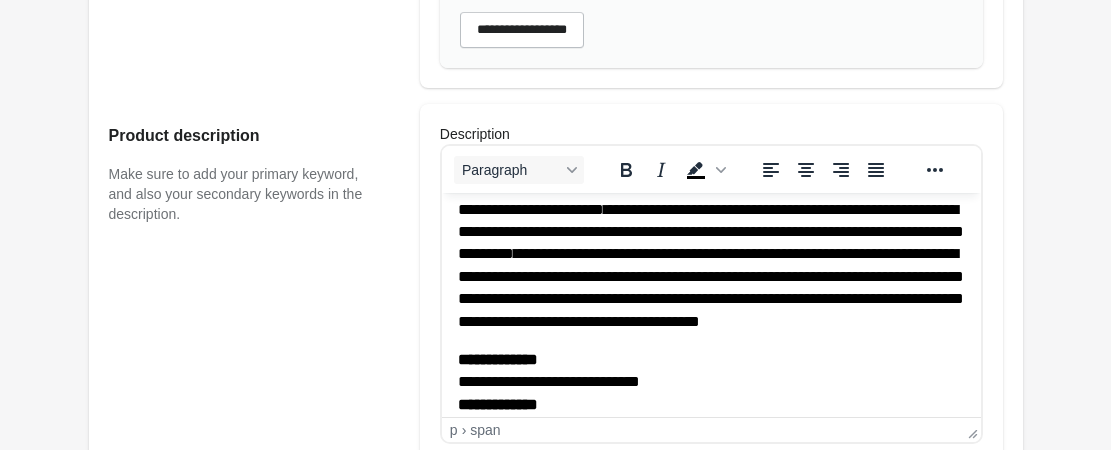 scroll, scrollTop: 1059, scrollLeft: 0, axis: vertical 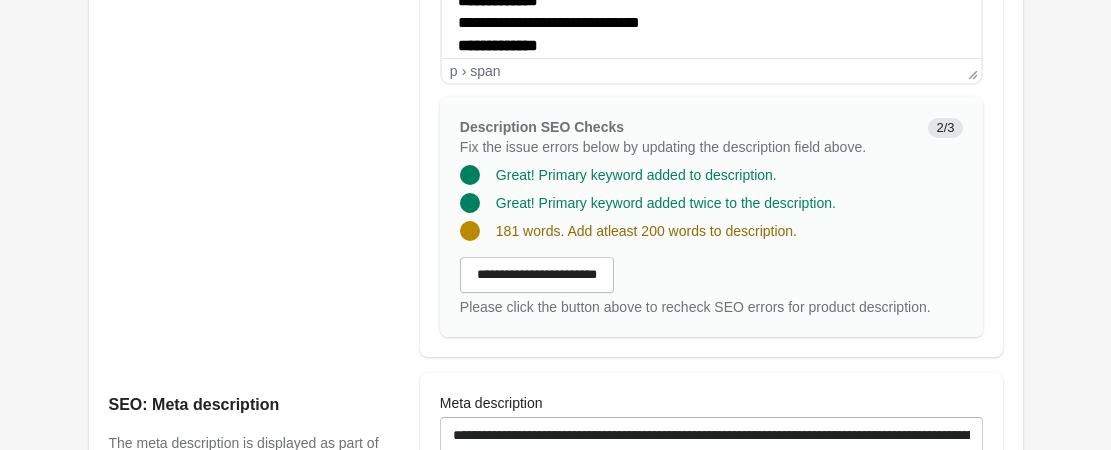 click on "Update product" at bounding box center (711, 1173) 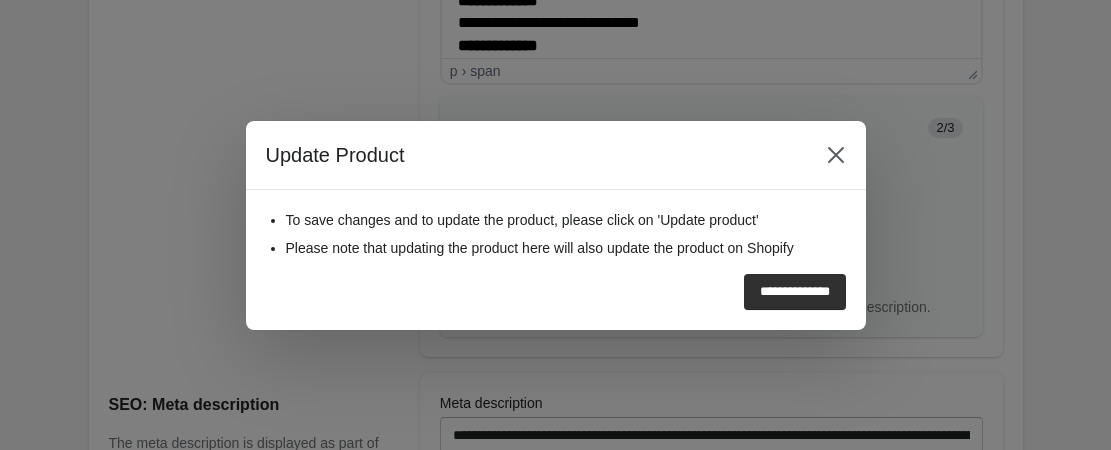 scroll, scrollTop: 1832, scrollLeft: 0, axis: vertical 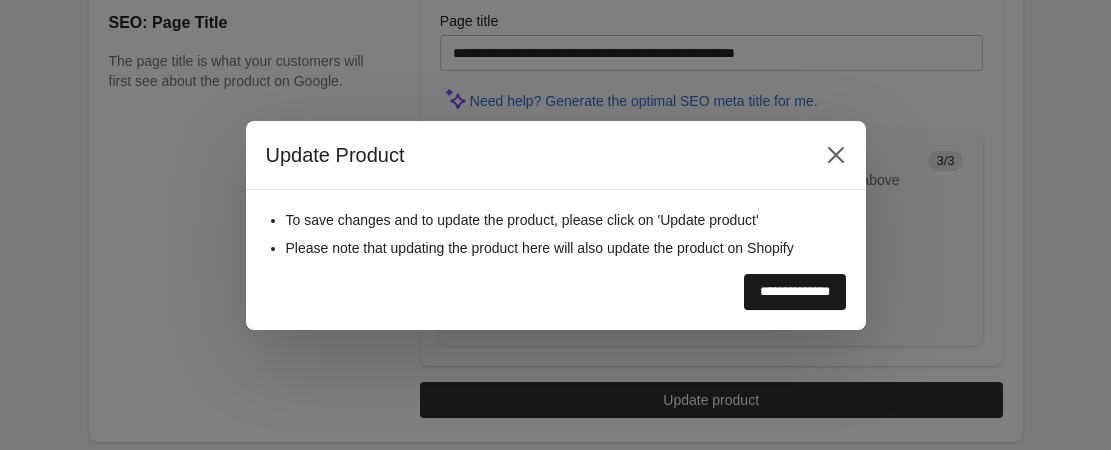 click on "**********" at bounding box center [795, 292] 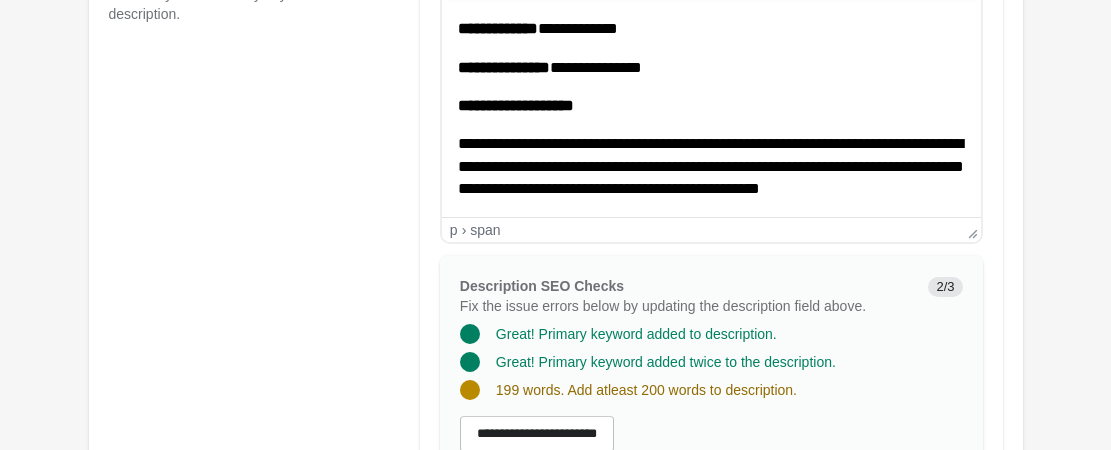 scroll, scrollTop: 656, scrollLeft: 0, axis: vertical 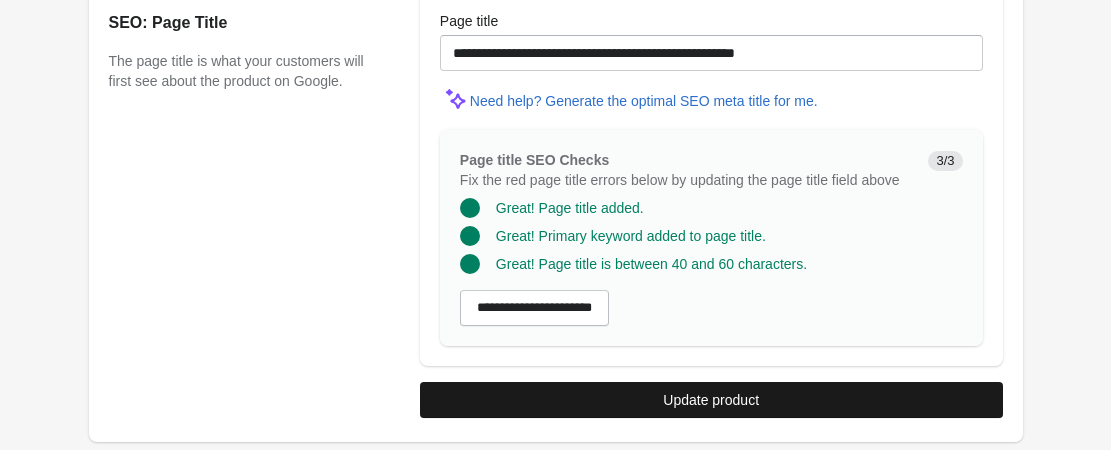 click on "Update product" at bounding box center (711, 400) 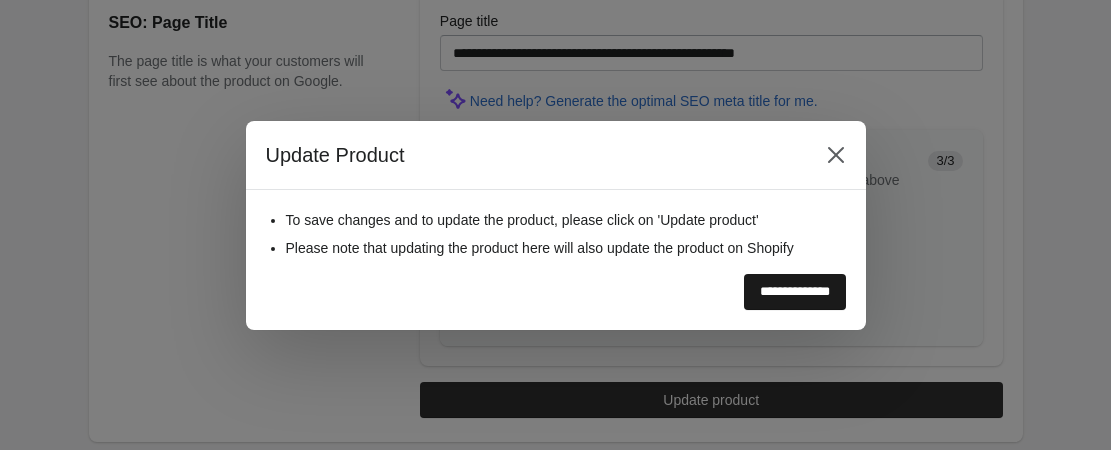 click on "**********" at bounding box center [795, 292] 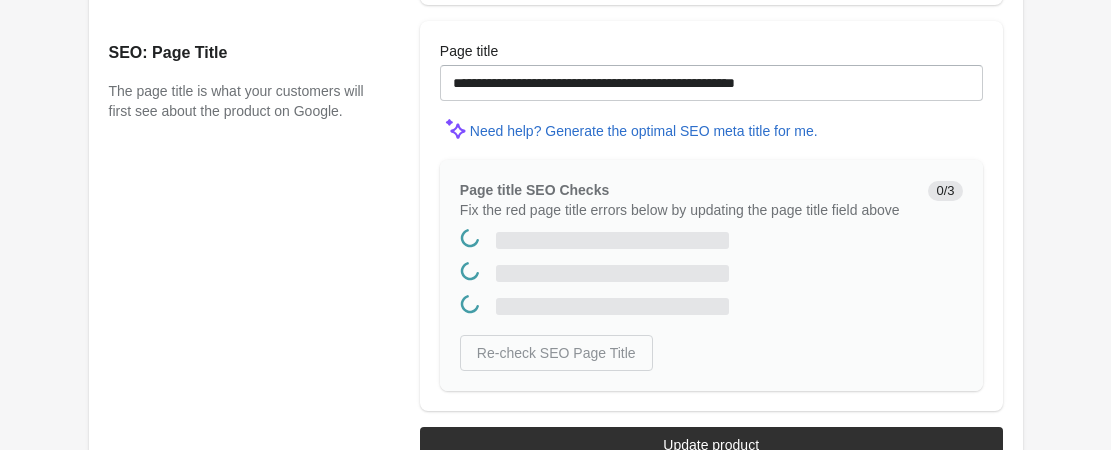 scroll, scrollTop: 0, scrollLeft: 0, axis: both 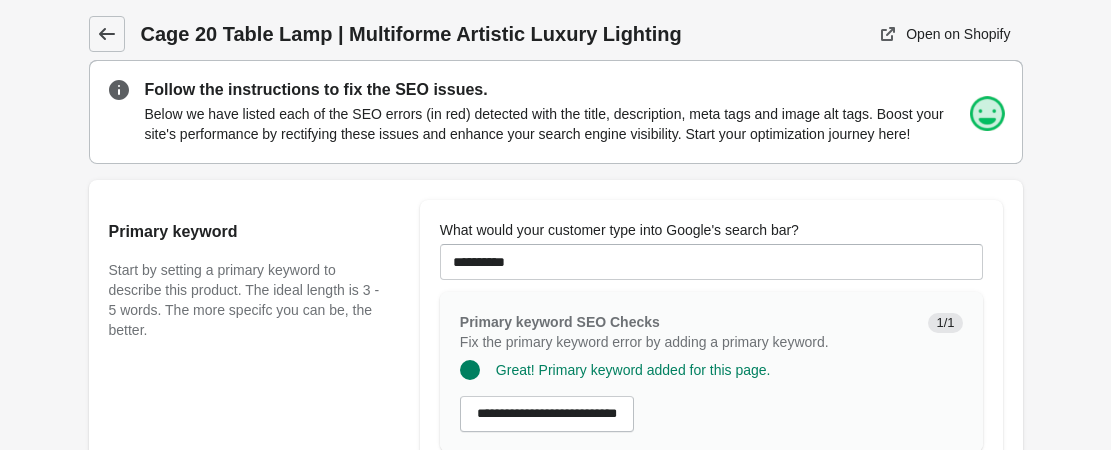 click 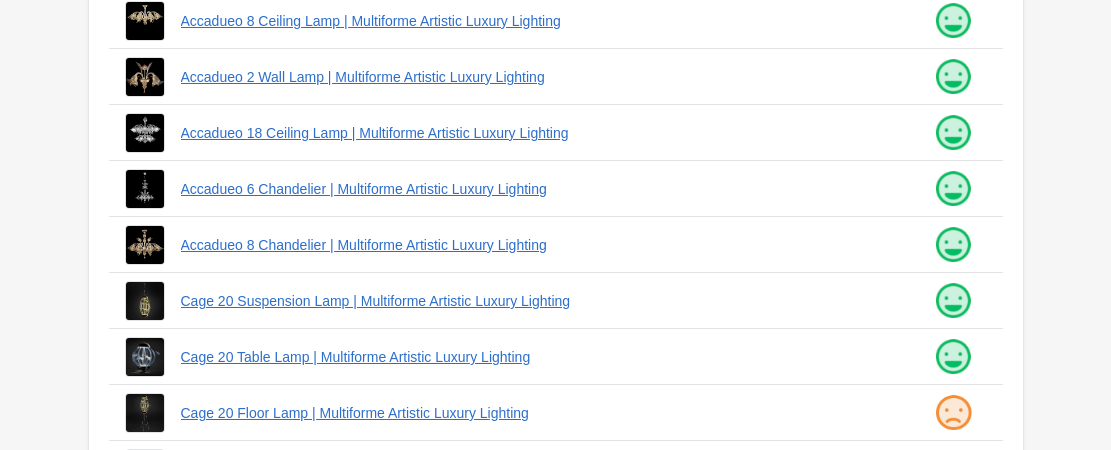scroll, scrollTop: 500, scrollLeft: 0, axis: vertical 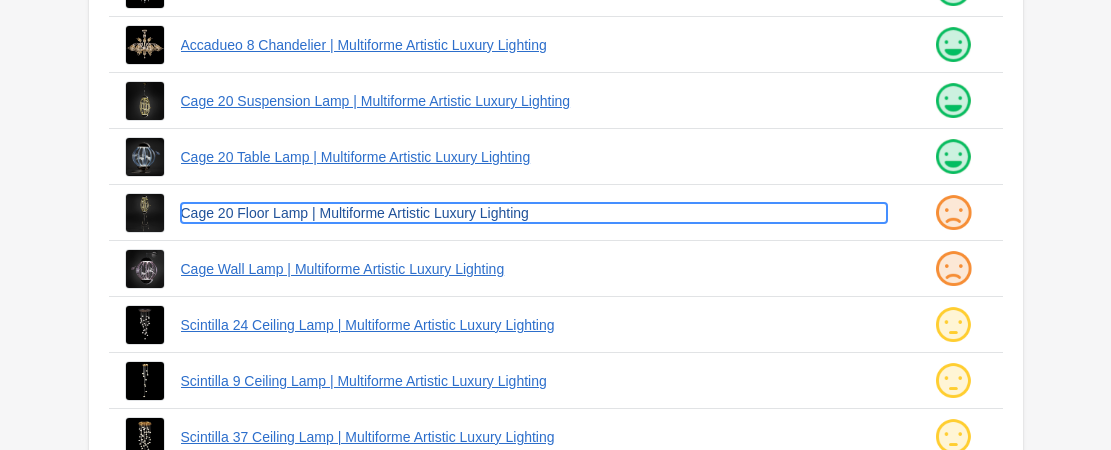 click on "Cage 20 Floor Lamp | Multiforme Artistic Luxury Lighting" at bounding box center (534, 213) 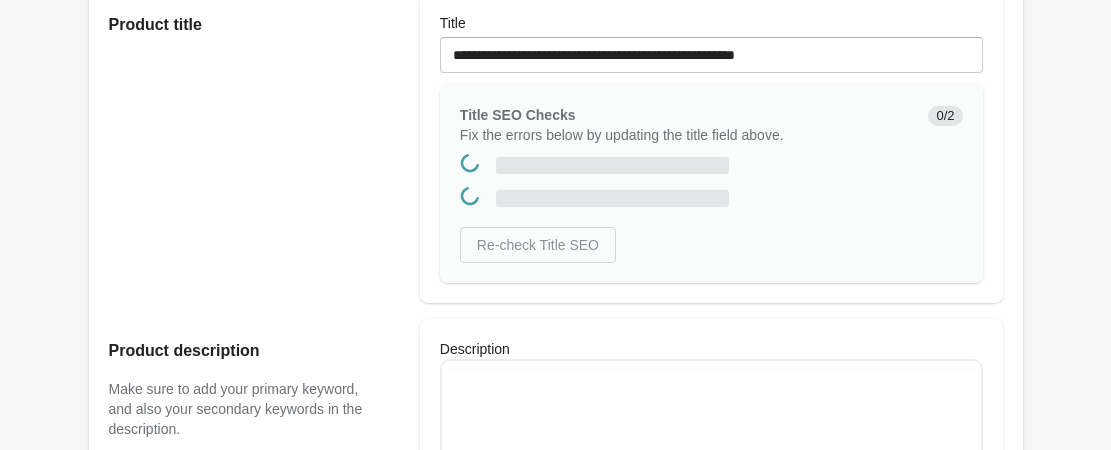 click on "What would your customer type into Google's search bar?" at bounding box center [711, -238] 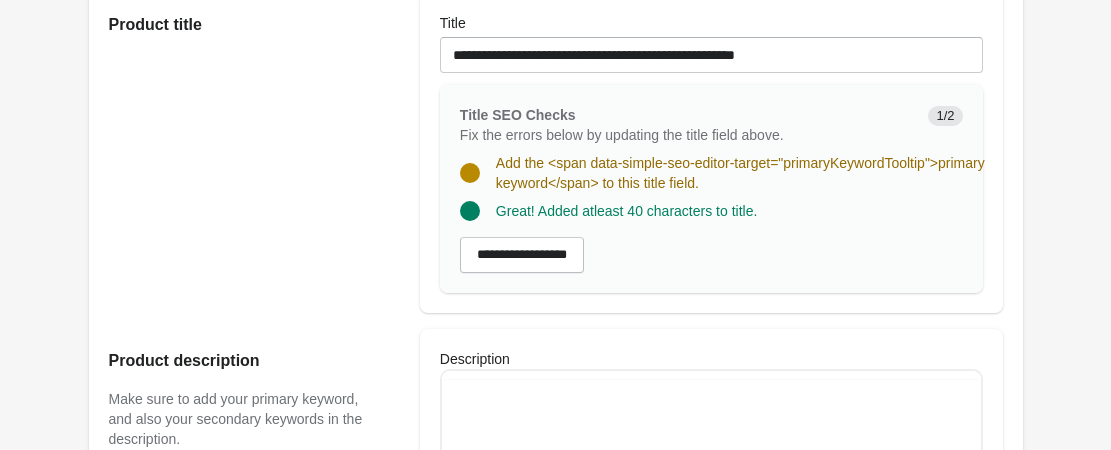 scroll, scrollTop: 0, scrollLeft: 0, axis: both 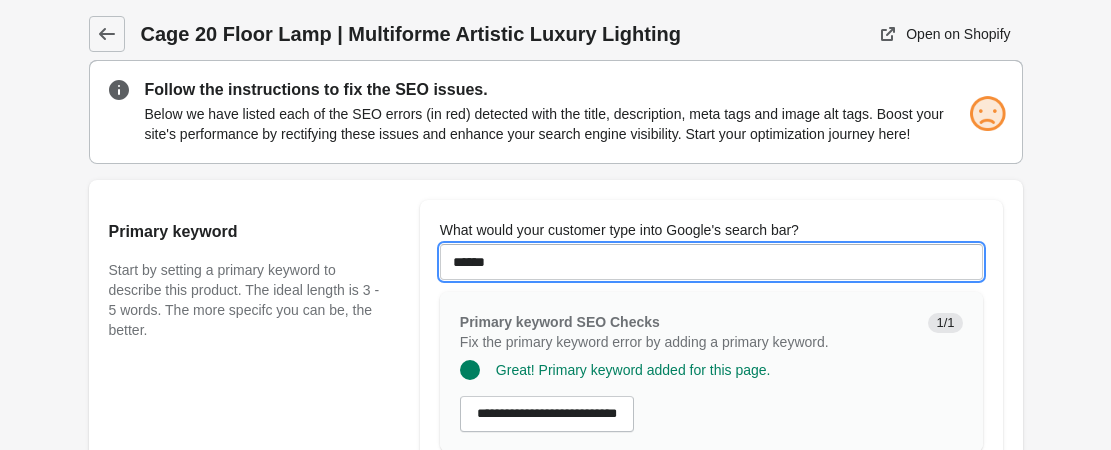 type on "**********" 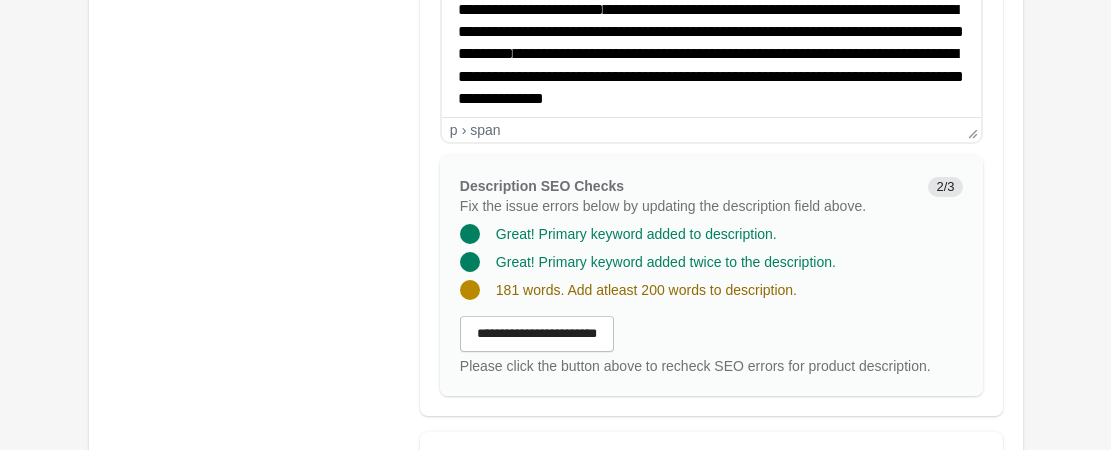 scroll, scrollTop: 100, scrollLeft: 0, axis: vertical 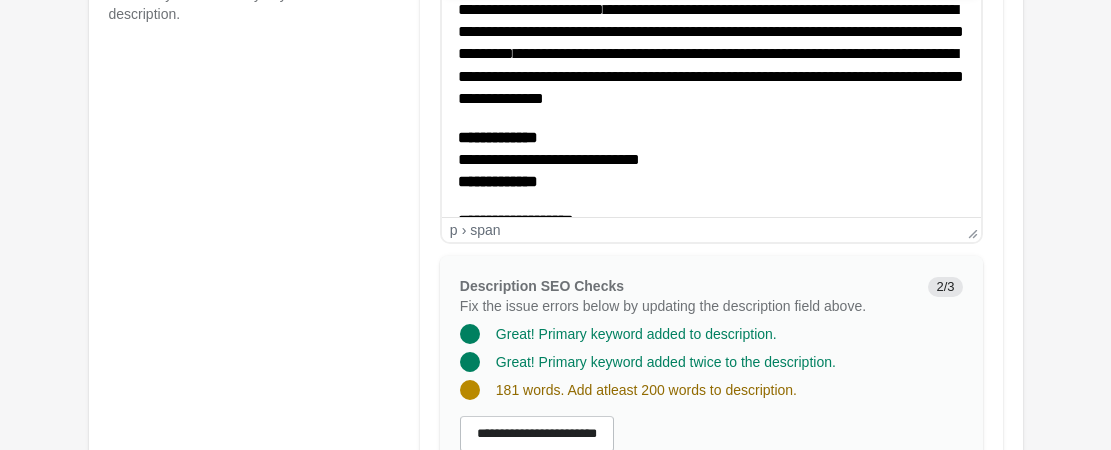 click on "**********" at bounding box center [710, 10] 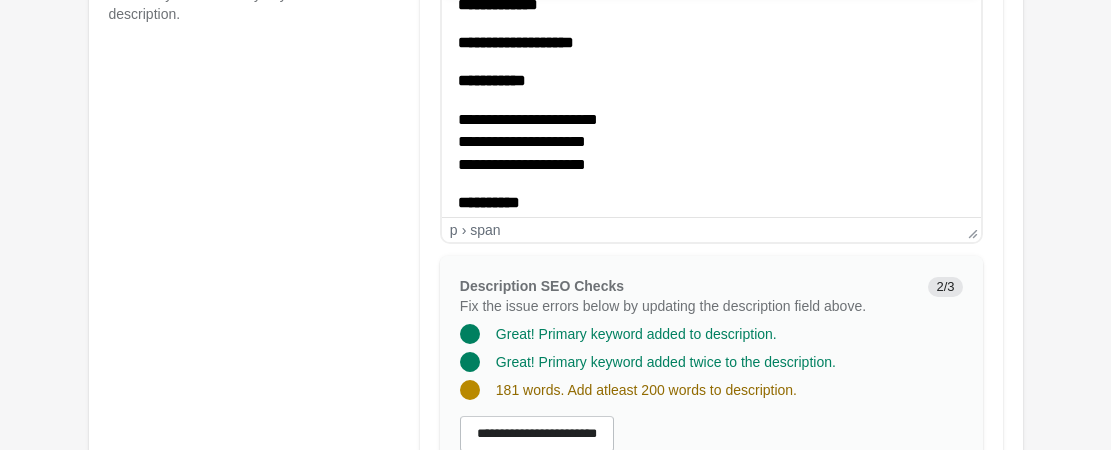 scroll, scrollTop: 1832, scrollLeft: 0, axis: vertical 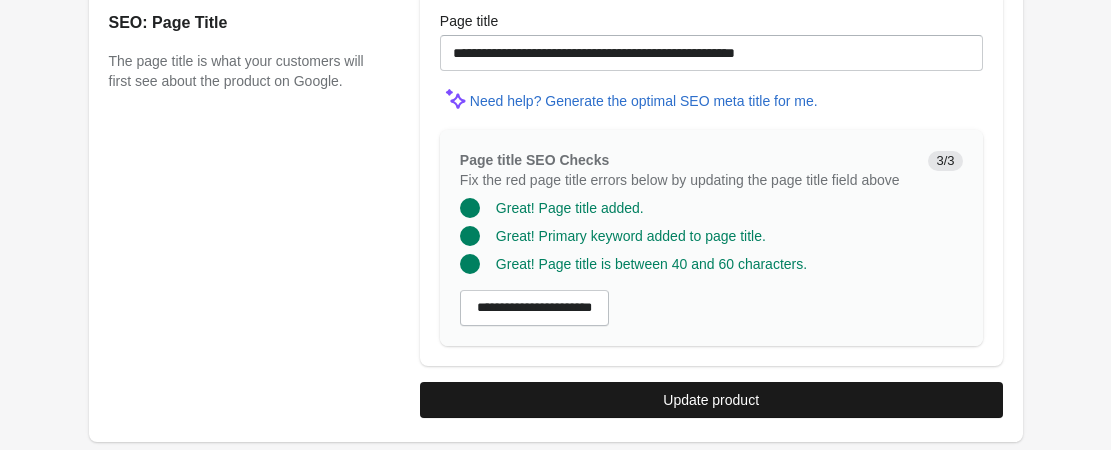 click on "Update product" at bounding box center [711, 400] 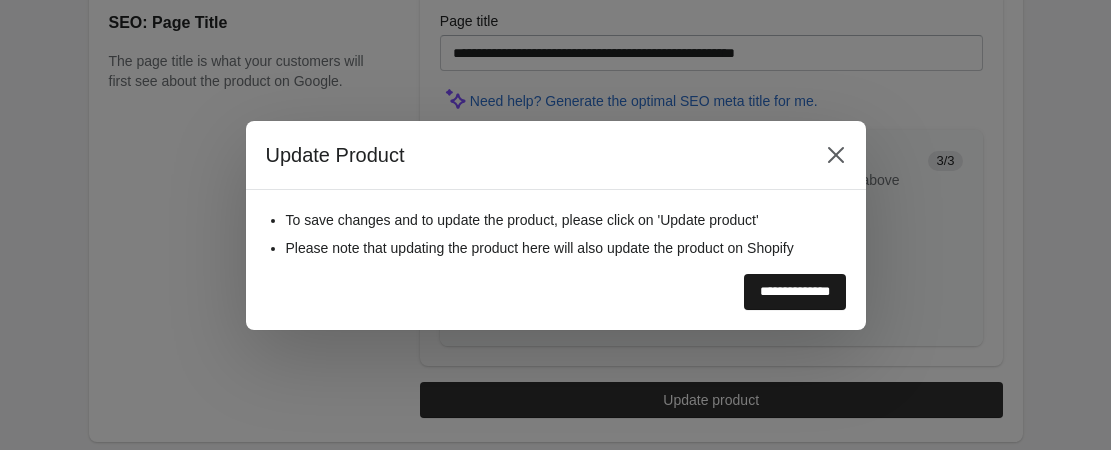 click on "**********" at bounding box center (795, 292) 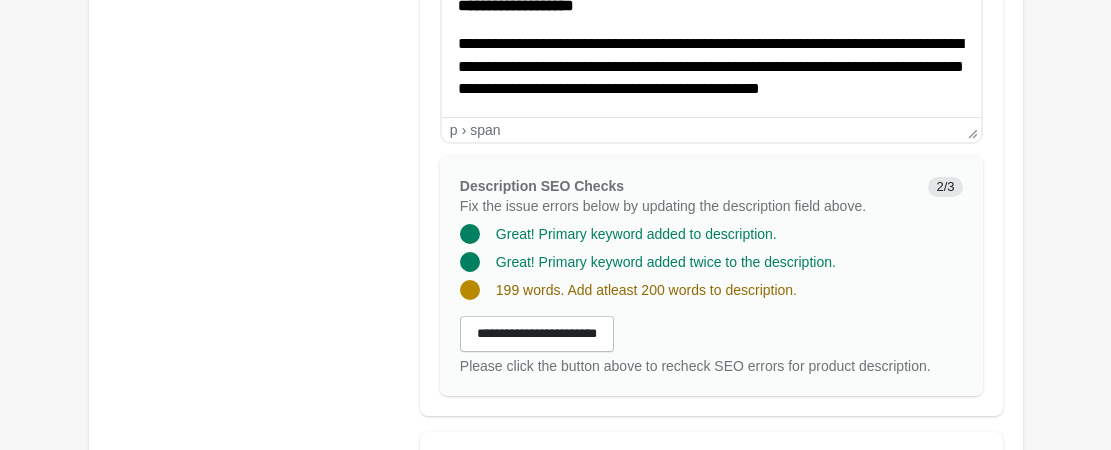 scroll, scrollTop: 656, scrollLeft: 0, axis: vertical 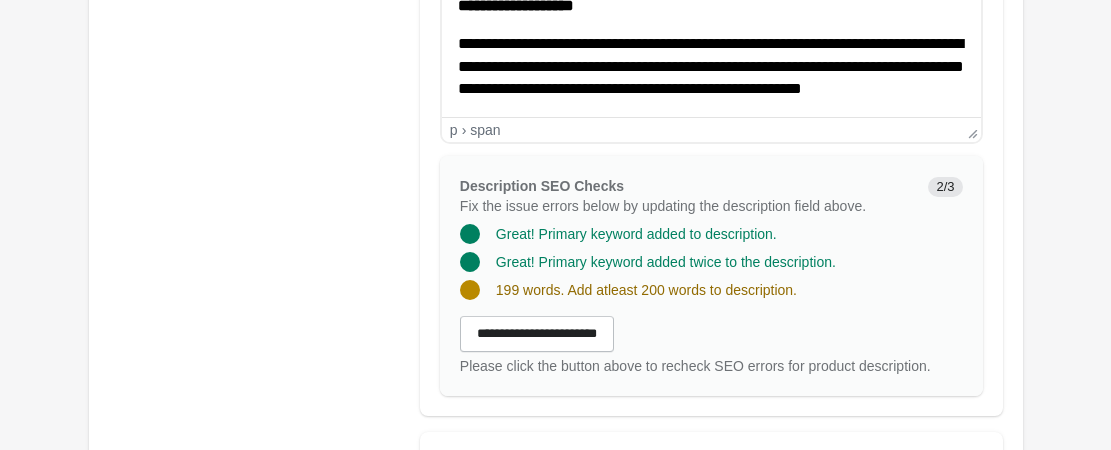 click on "Update product" at bounding box center (711, 1232) 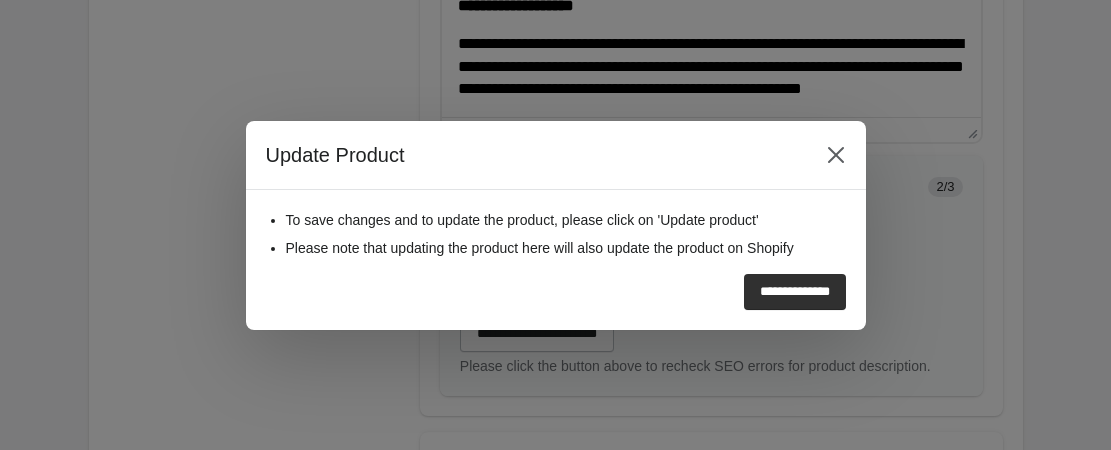 scroll, scrollTop: 1832, scrollLeft: 0, axis: vertical 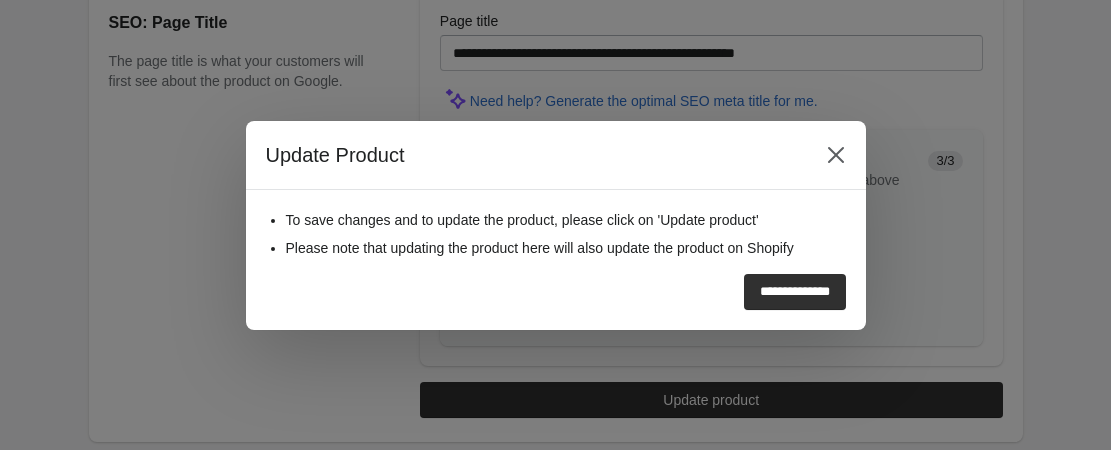 click on "**********" at bounding box center (795, 292) 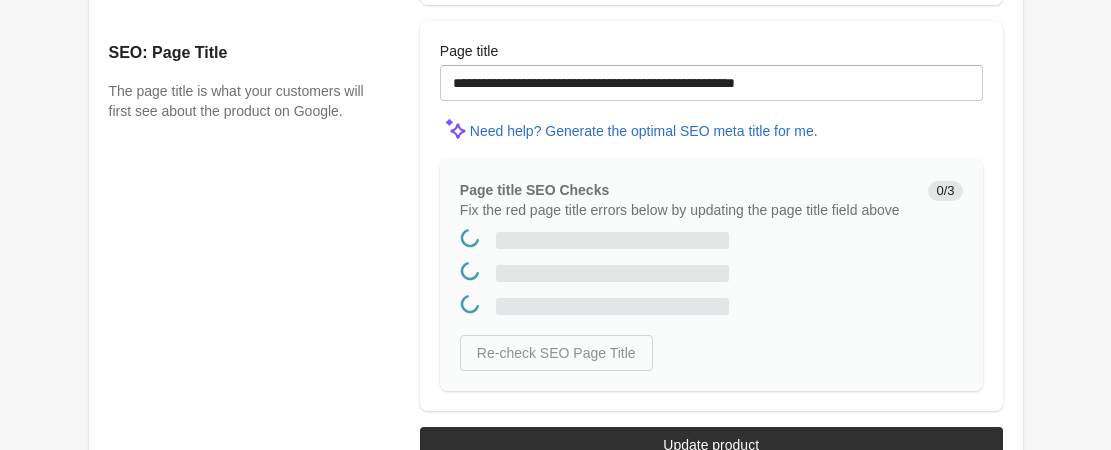 scroll, scrollTop: 0, scrollLeft: 0, axis: both 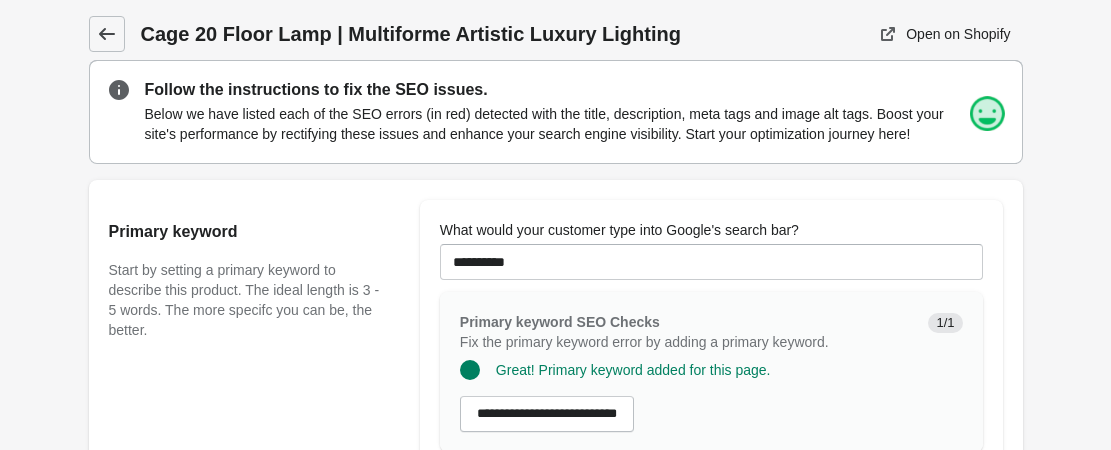 click 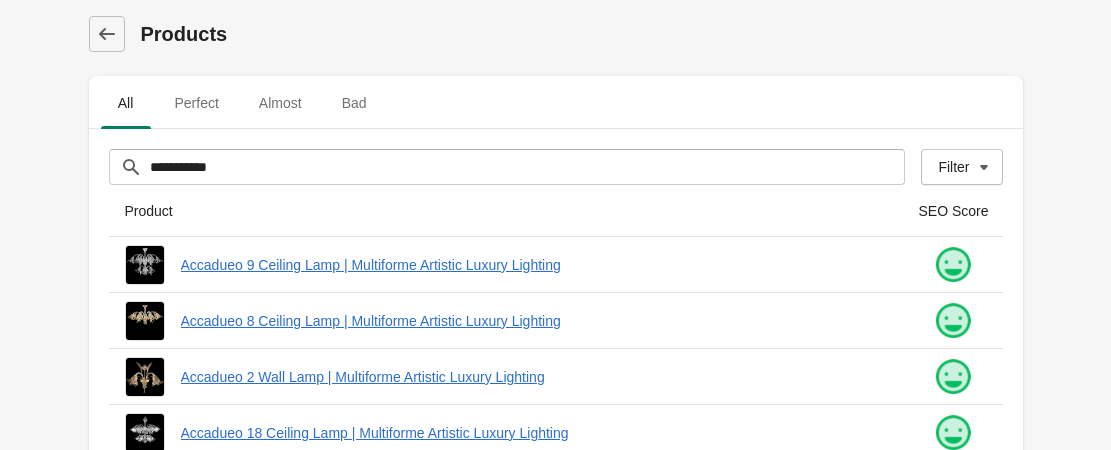 scroll, scrollTop: 500, scrollLeft: 0, axis: vertical 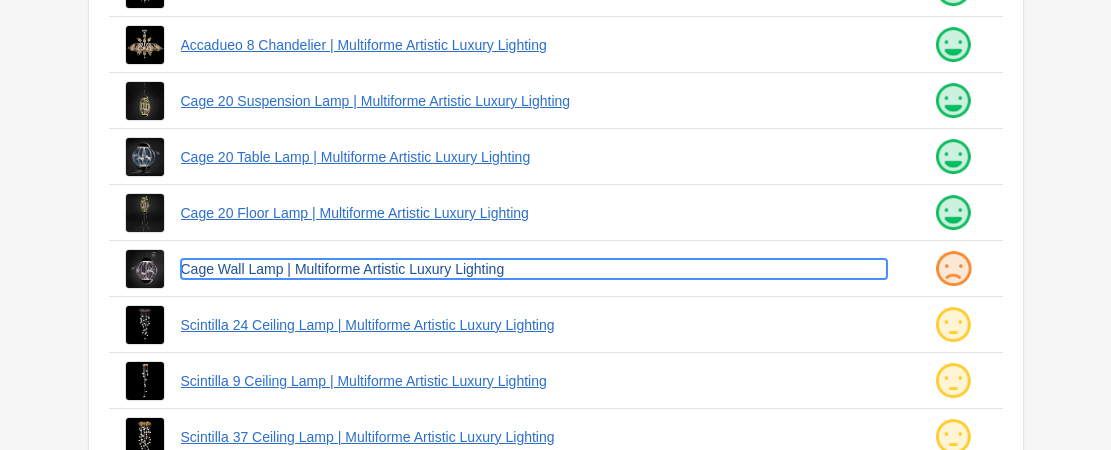 click on "Cage Wall Lamp | Multiforme Artistic Luxury Lighting" at bounding box center (534, 269) 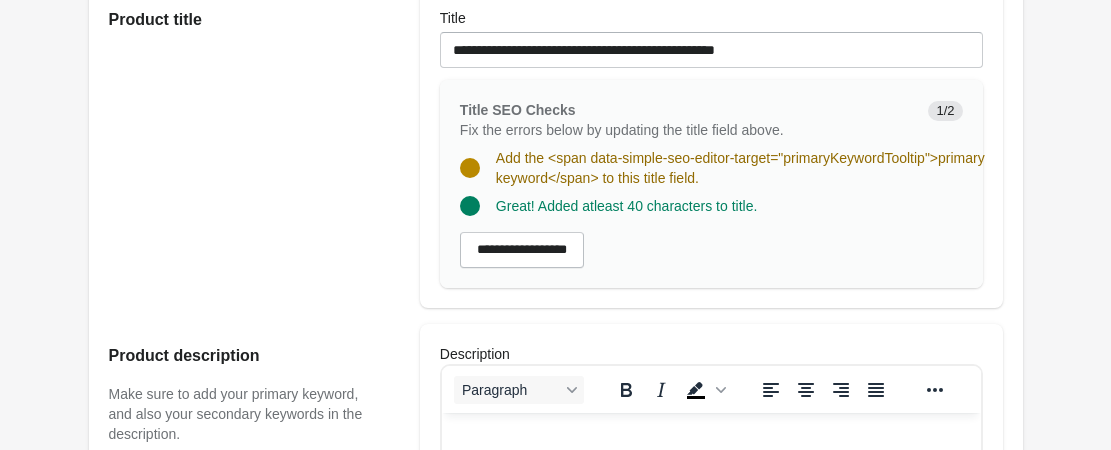 scroll, scrollTop: 0, scrollLeft: 0, axis: both 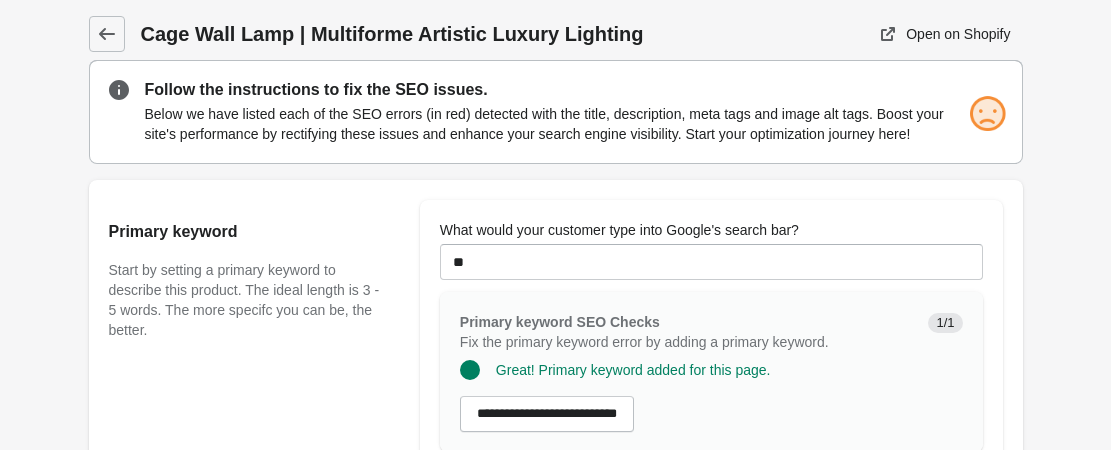 type on "*********" 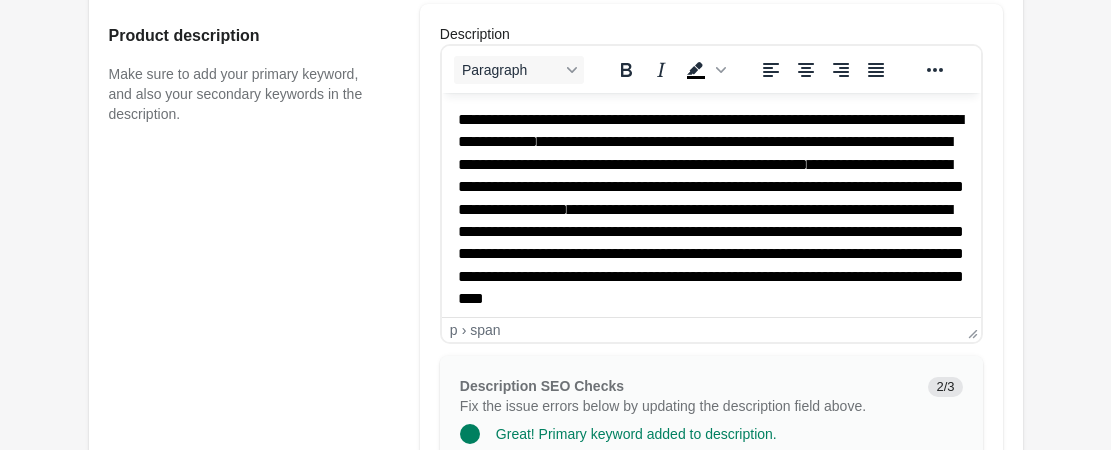 scroll, scrollTop: 0, scrollLeft: 0, axis: both 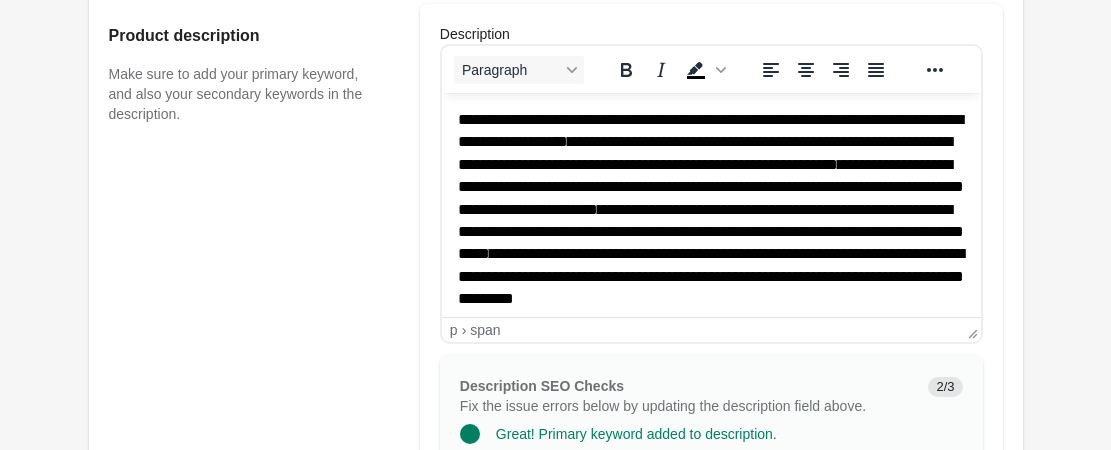 click on "**********" at bounding box center [710, 209] 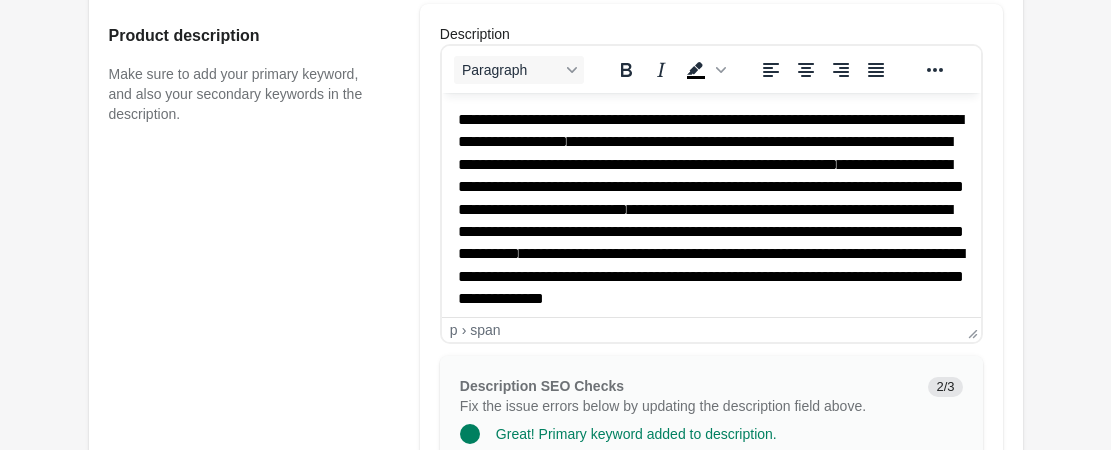 scroll, scrollTop: 100, scrollLeft: 0, axis: vertical 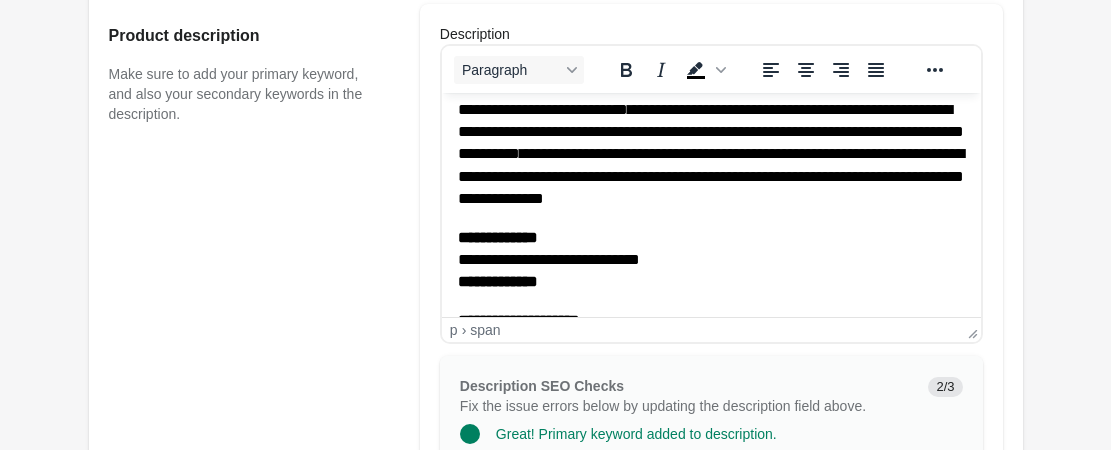 click on "**********" at bounding box center (710, 110) 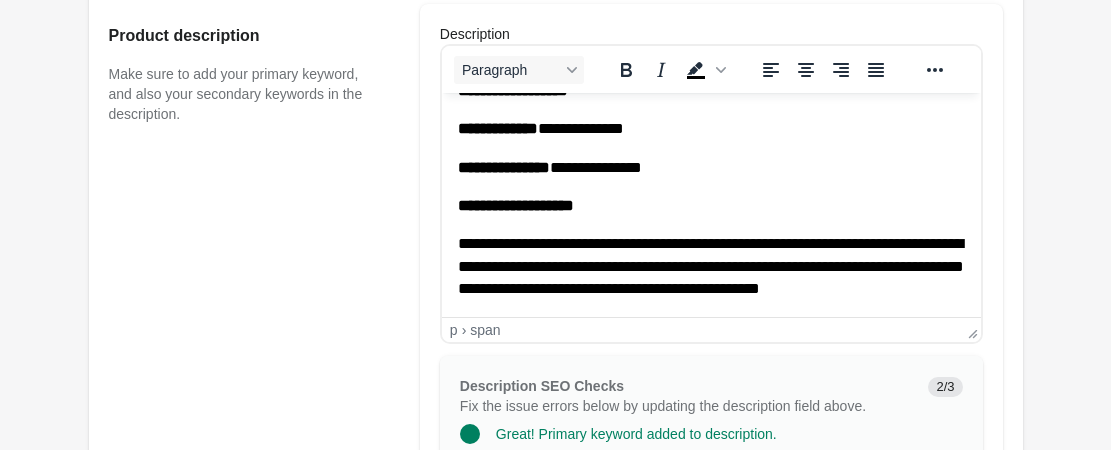 scroll, scrollTop: 656, scrollLeft: 0, axis: vertical 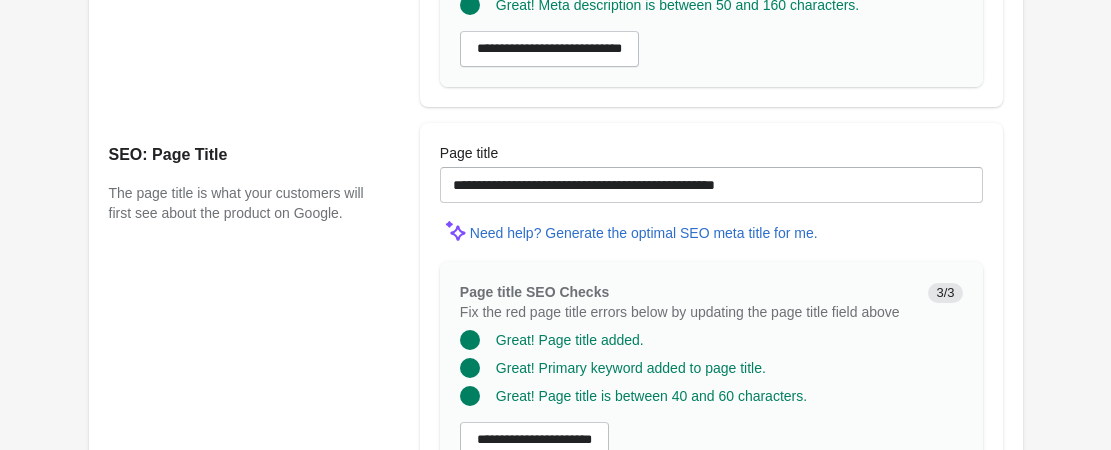 click on "Update product" at bounding box center [711, 532] 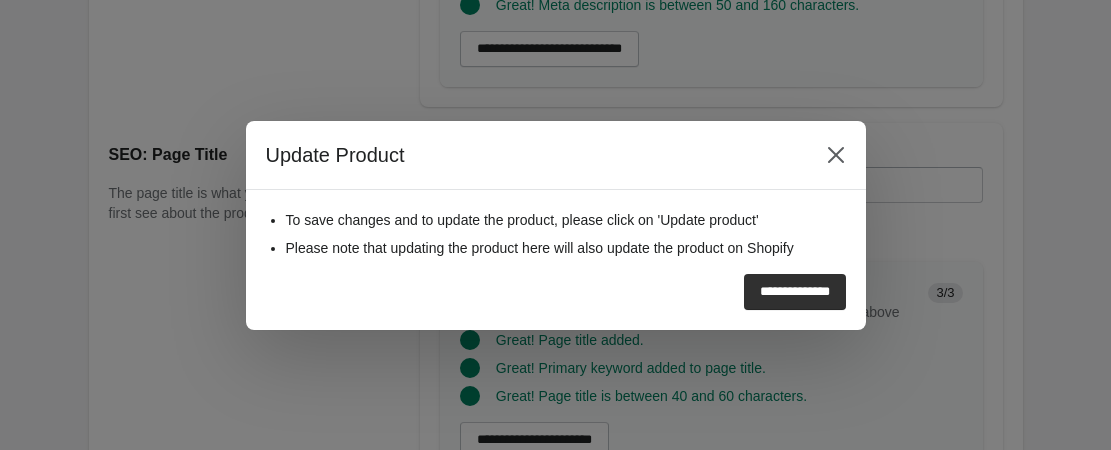 scroll, scrollTop: 1832, scrollLeft: 0, axis: vertical 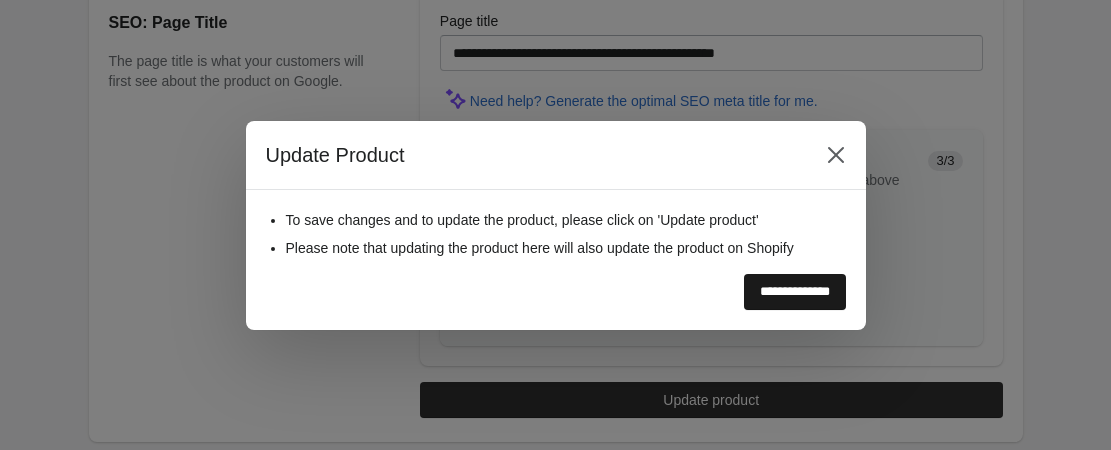 click on "**********" at bounding box center [795, 292] 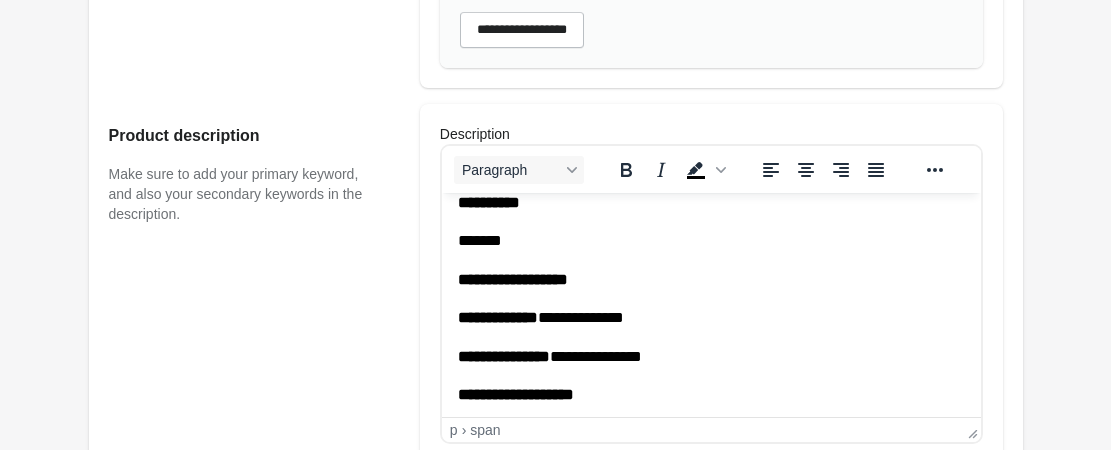 scroll, scrollTop: 656, scrollLeft: 0, axis: vertical 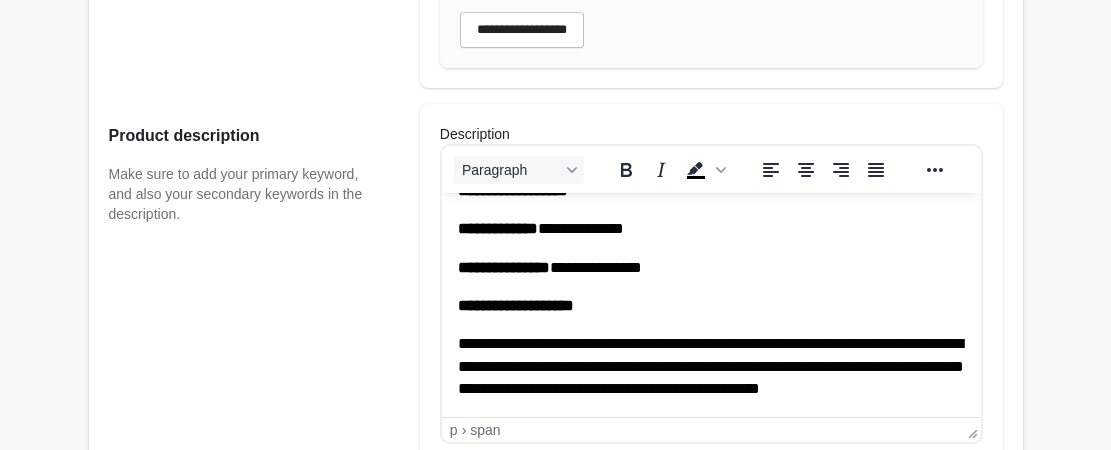 click on "**********" at bounding box center (710, 366) 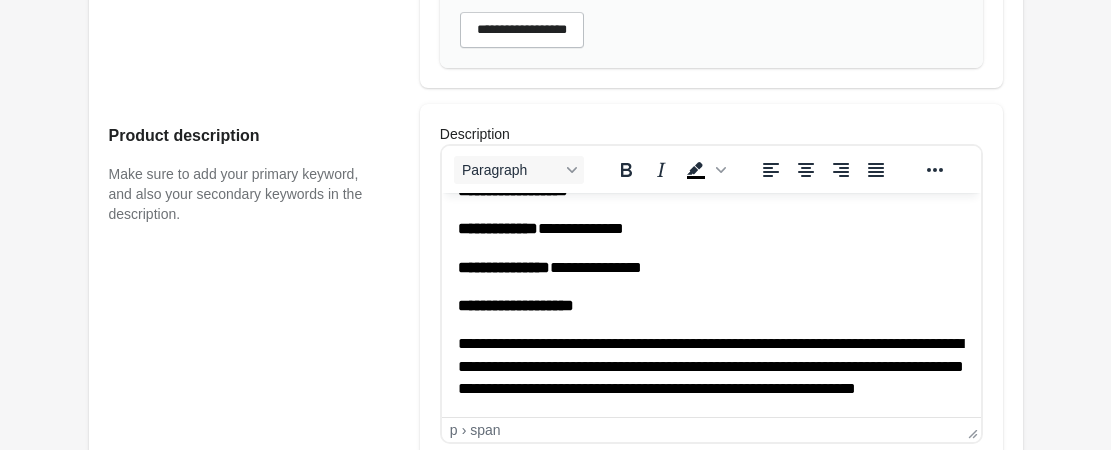 click on "Update product" at bounding box center (711, 1532) 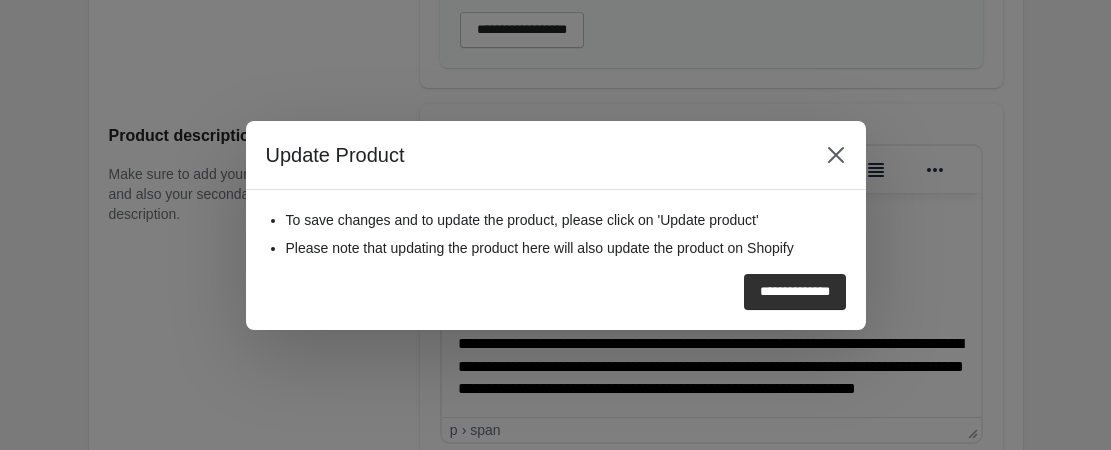 scroll, scrollTop: 1832, scrollLeft: 0, axis: vertical 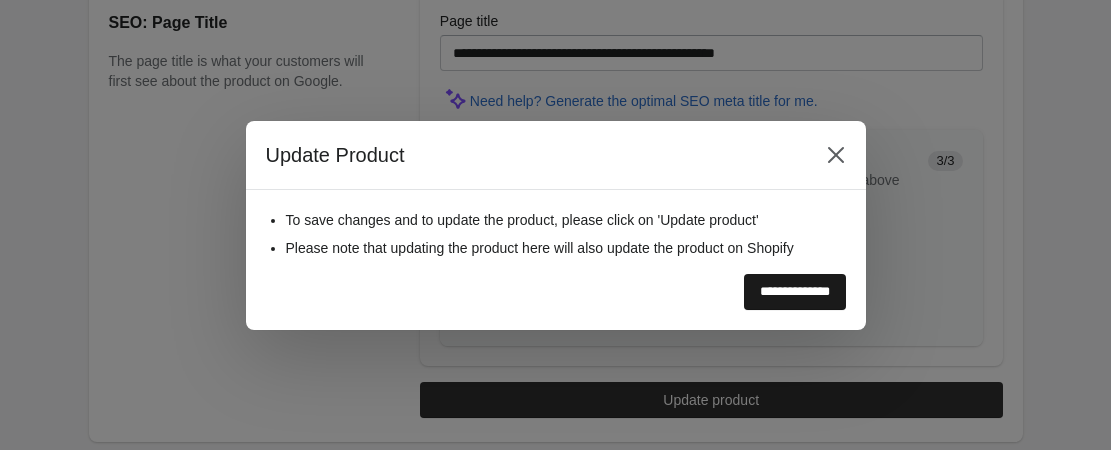 click on "**********" at bounding box center (795, 292) 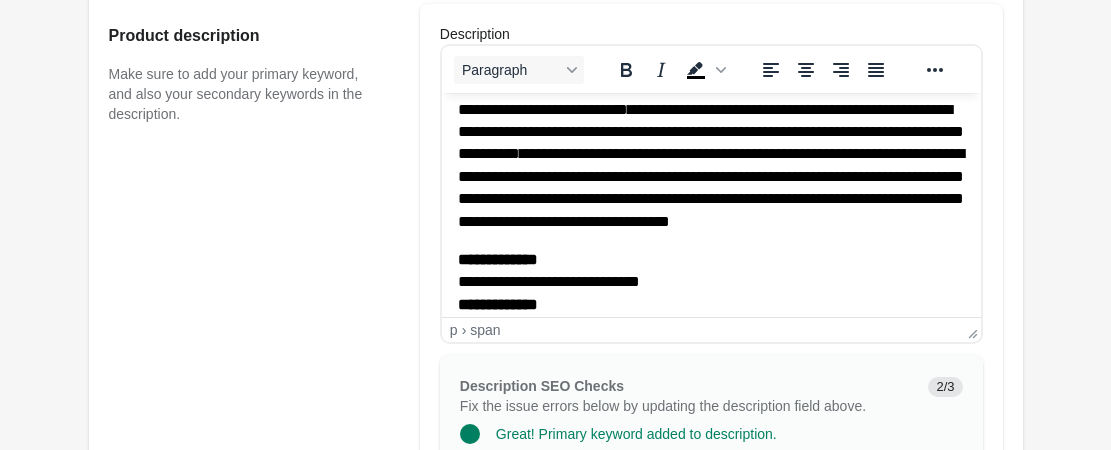 scroll, scrollTop: 0, scrollLeft: 0, axis: both 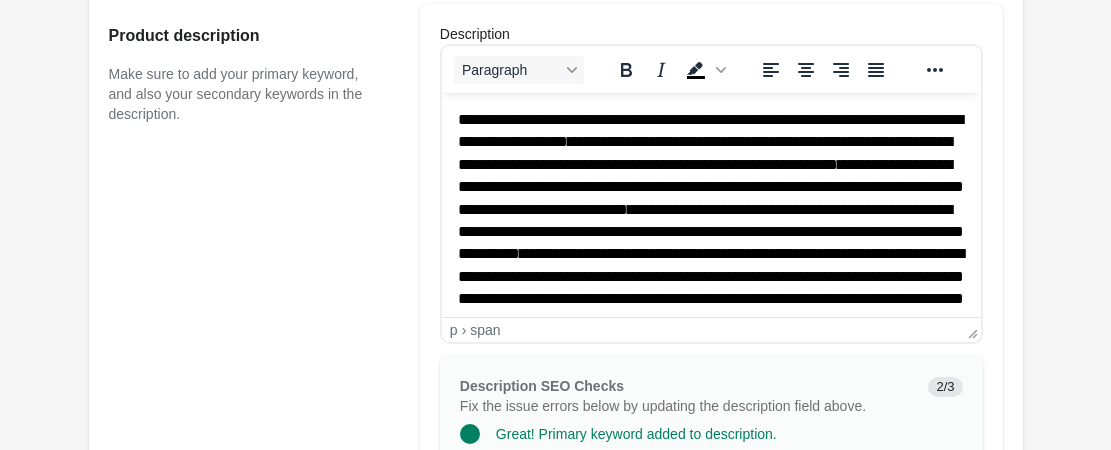 click on "**********" at bounding box center [704, 152] 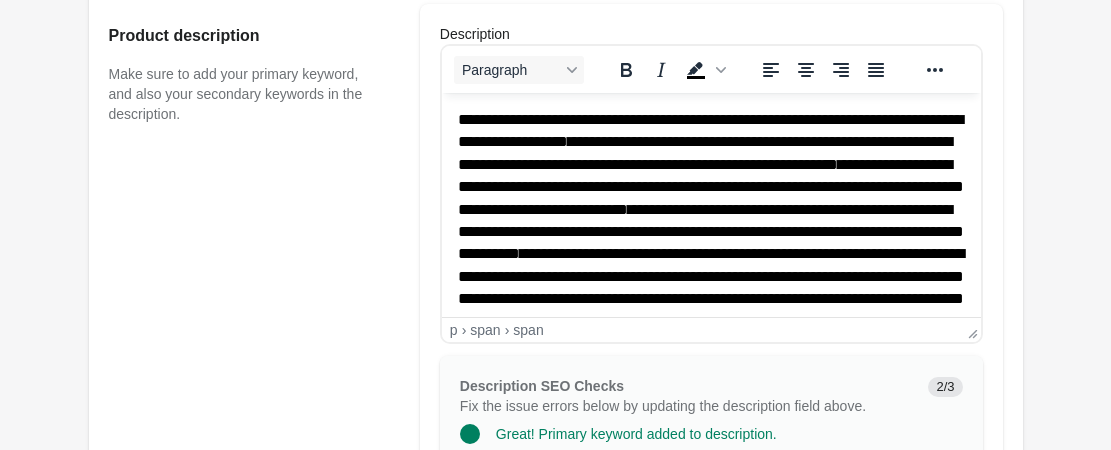 type 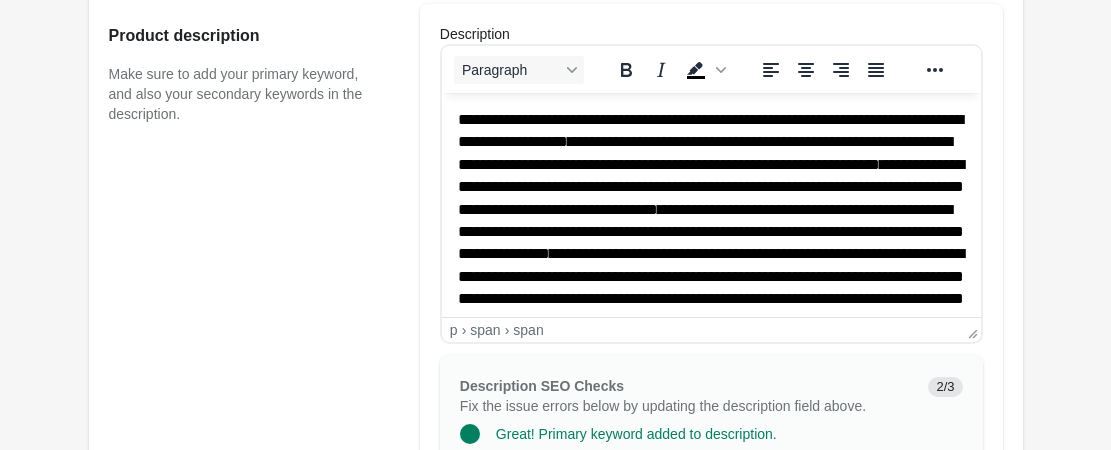 click on "Update product" at bounding box center (711, 1432) 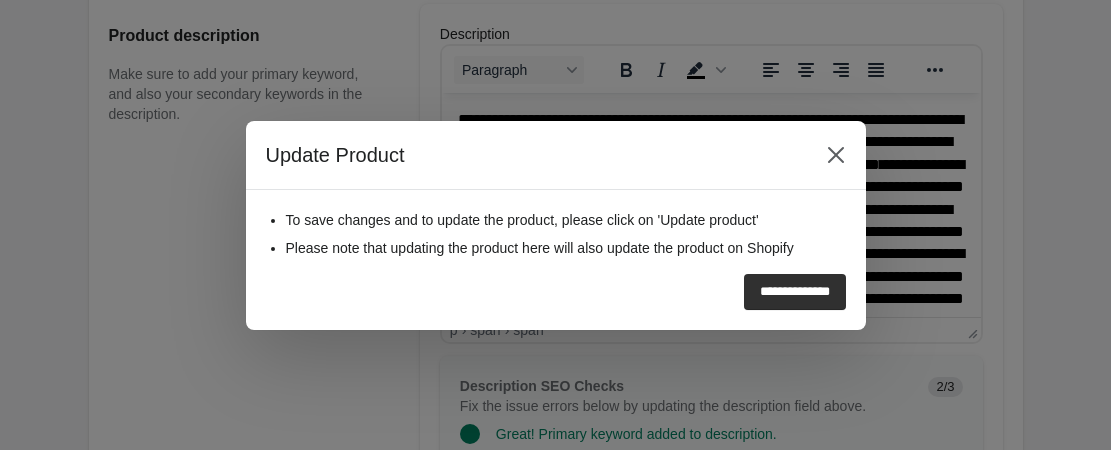 scroll, scrollTop: 1832, scrollLeft: 0, axis: vertical 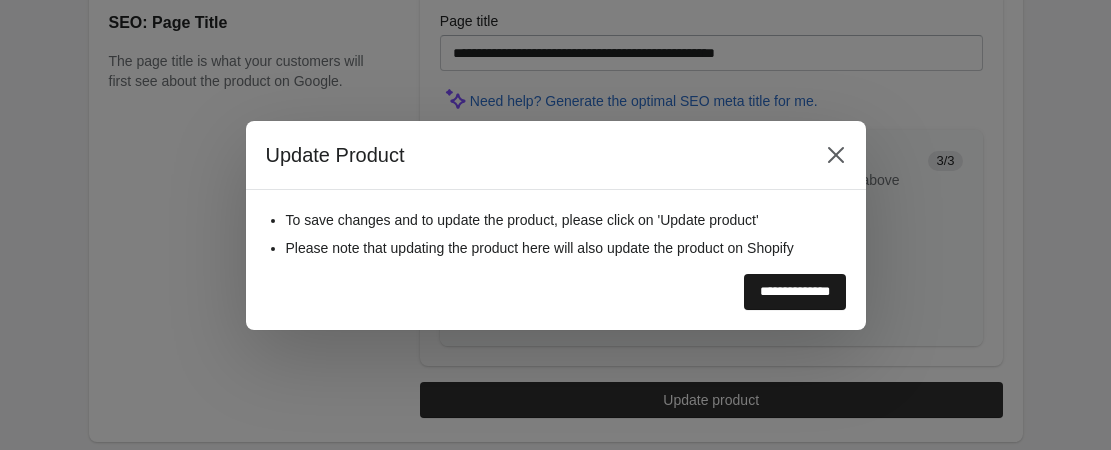 click on "**********" at bounding box center [795, 292] 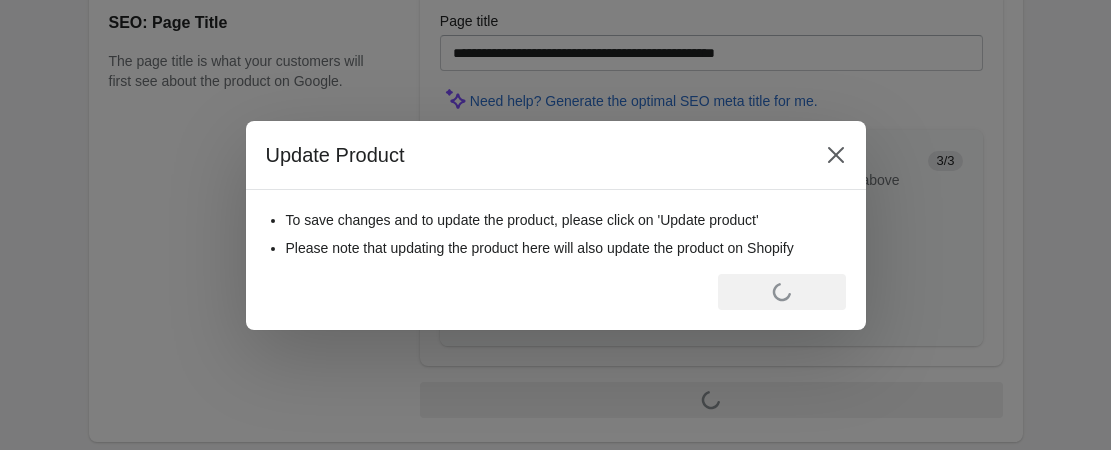 scroll, scrollTop: 0, scrollLeft: 0, axis: both 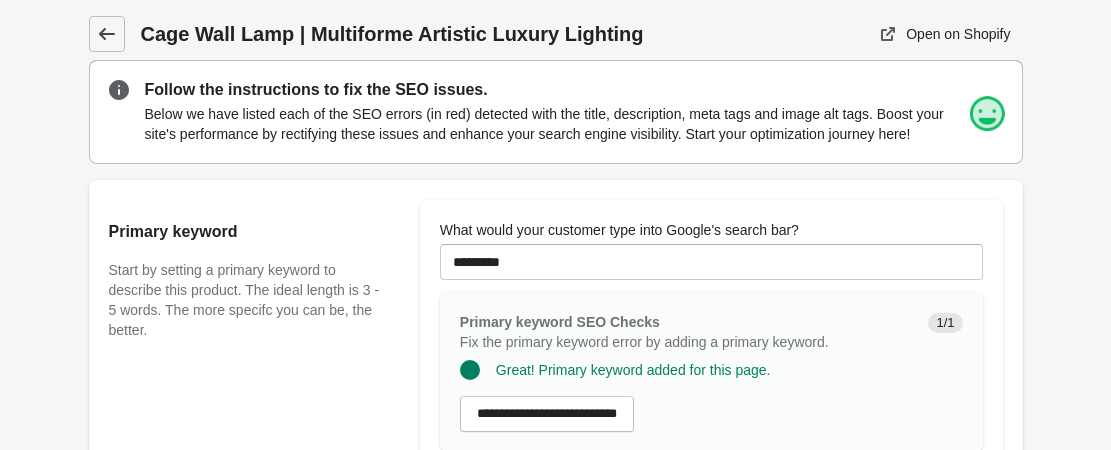 click 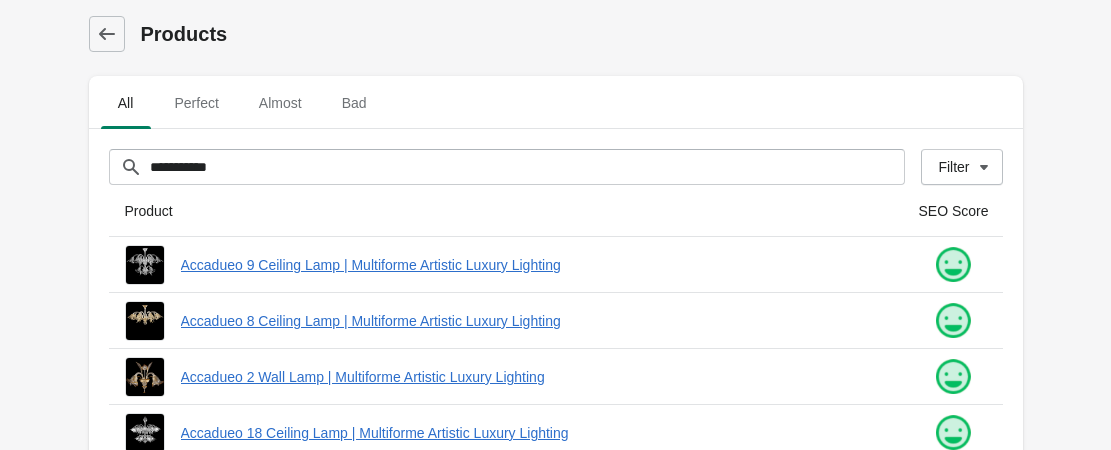 scroll, scrollTop: 700, scrollLeft: 0, axis: vertical 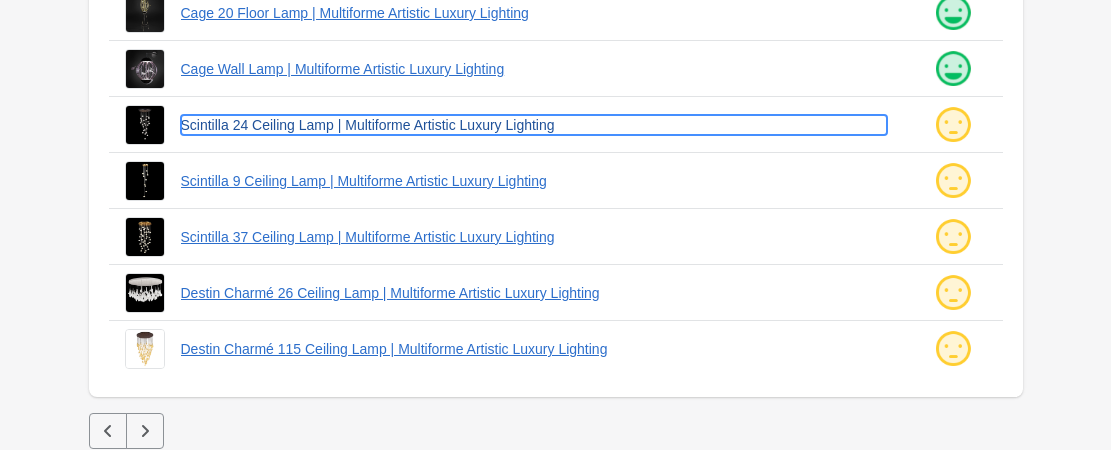 click on "Scintilla 24 Ceiling Lamp | Multiforme Artistic Luxury Lighting" at bounding box center [534, 125] 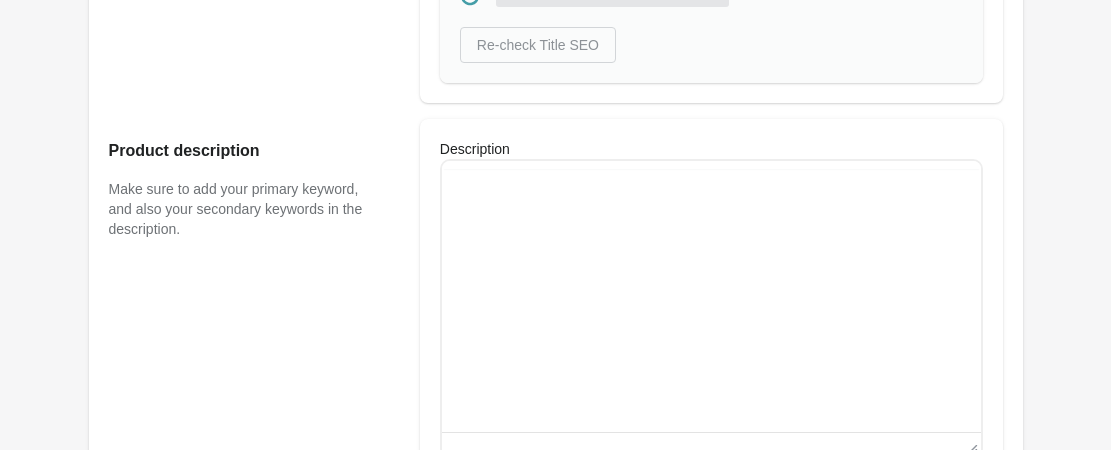 scroll, scrollTop: 0, scrollLeft: 0, axis: both 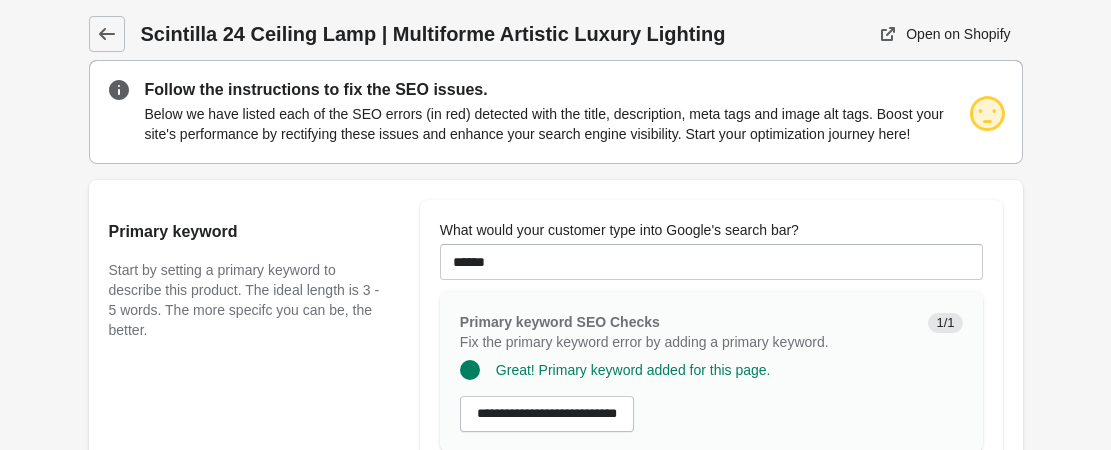 type on "**********" 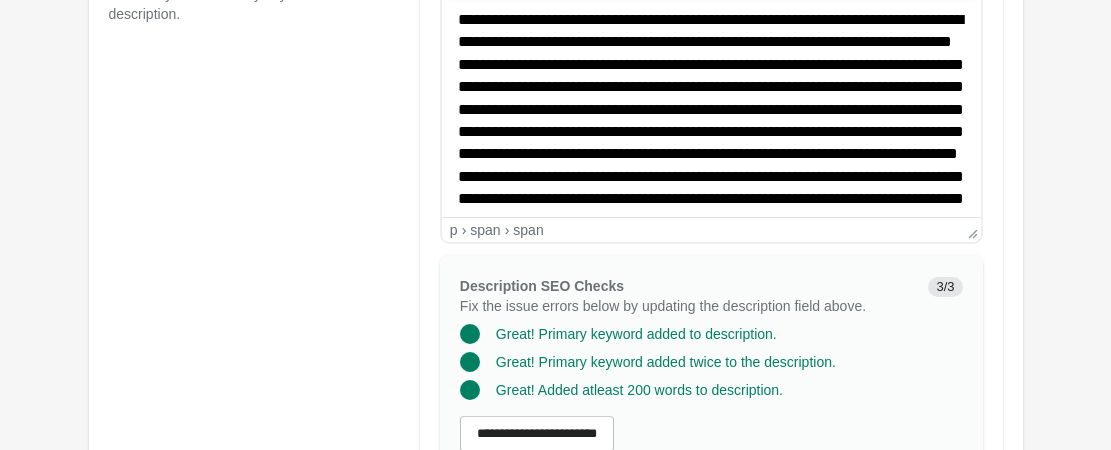 scroll, scrollTop: 0, scrollLeft: 0, axis: both 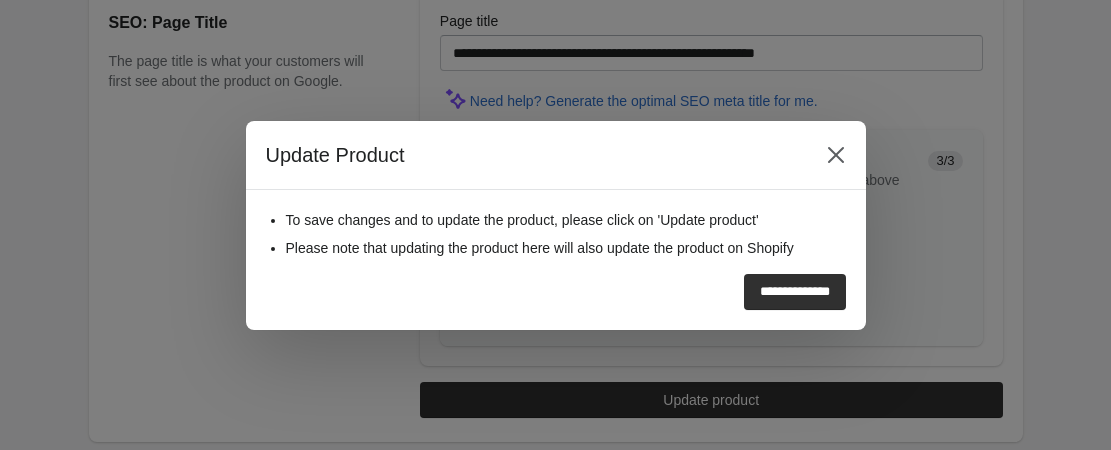 click on "**********" at bounding box center [795, 292] 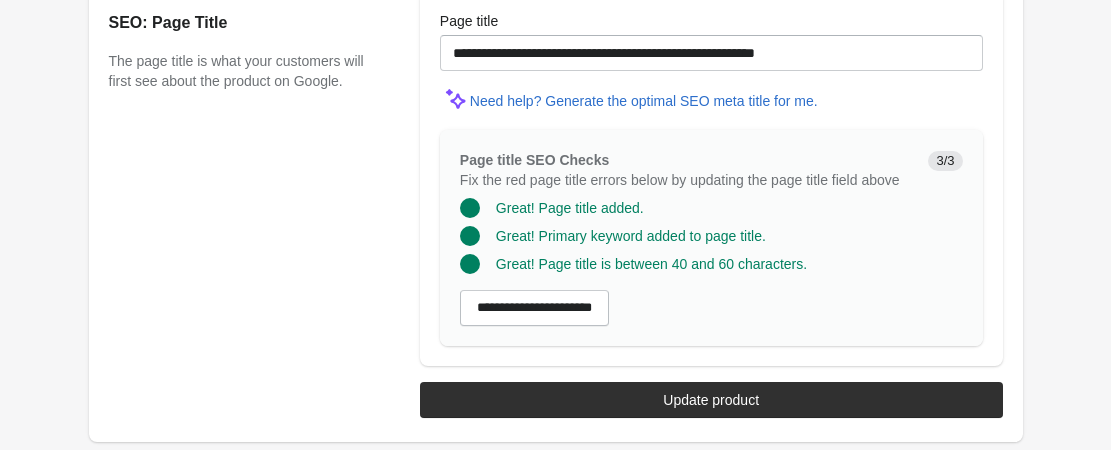 scroll, scrollTop: 0, scrollLeft: 0, axis: both 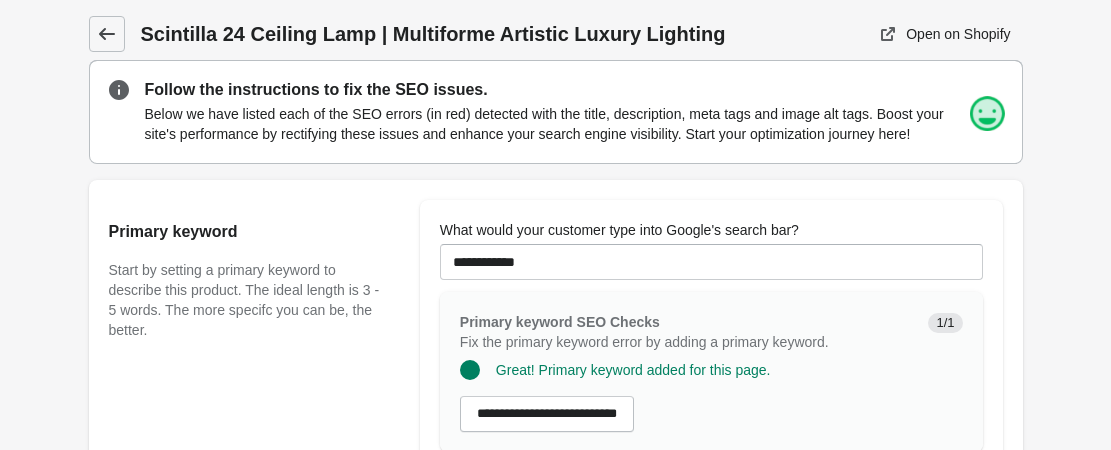 click 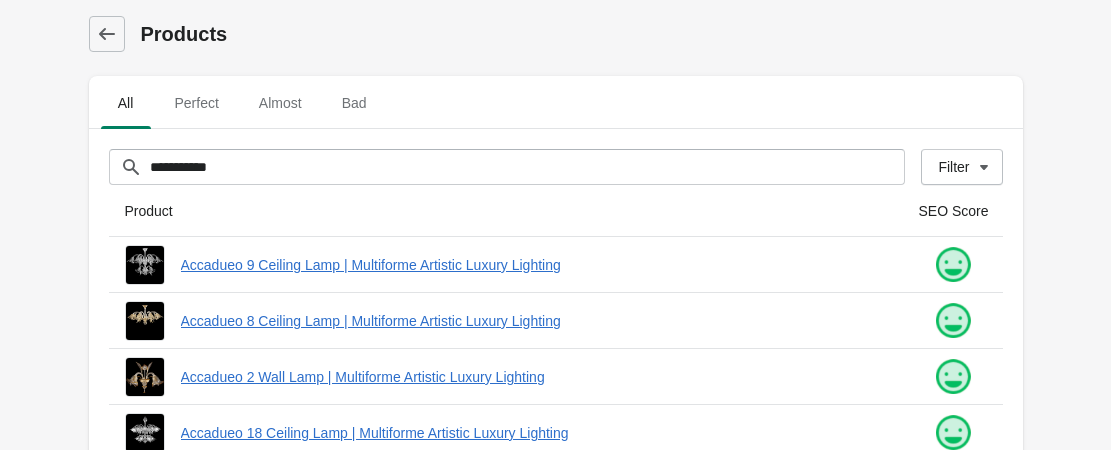 scroll, scrollTop: 700, scrollLeft: 0, axis: vertical 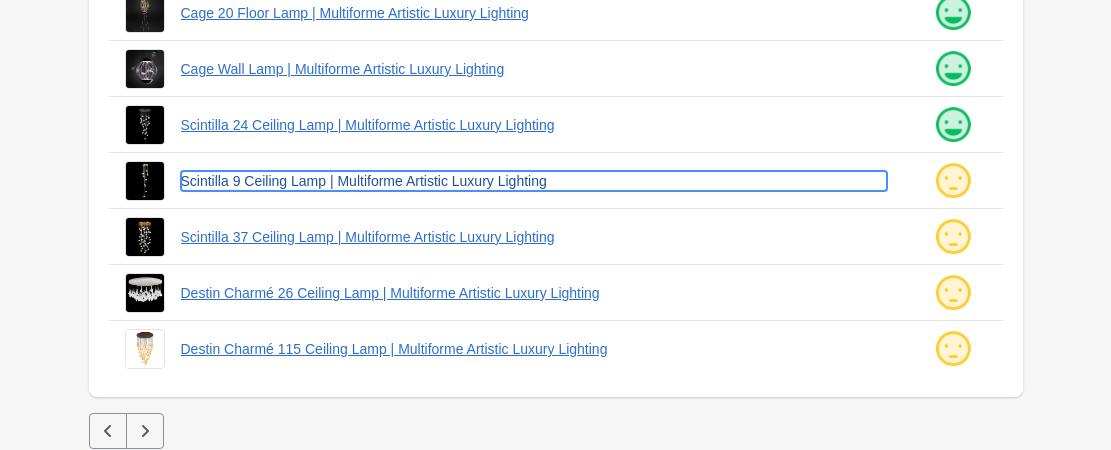 click on "Scintilla 9 Ceiling Lamp | Multiforme Artistic Luxury Lighting" at bounding box center (534, 181) 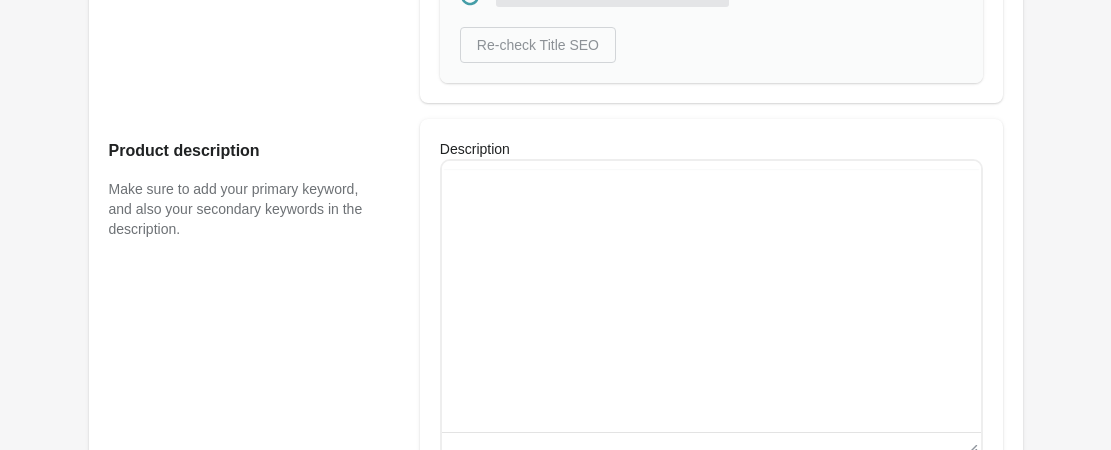 click on "What would your customer type into Google's search bar?" at bounding box center [711, -438] 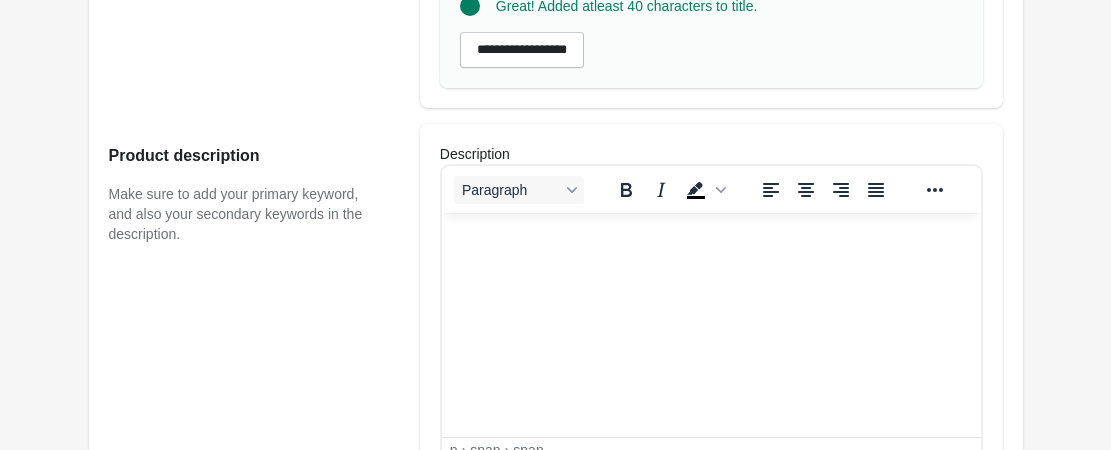 scroll, scrollTop: 0, scrollLeft: 0, axis: both 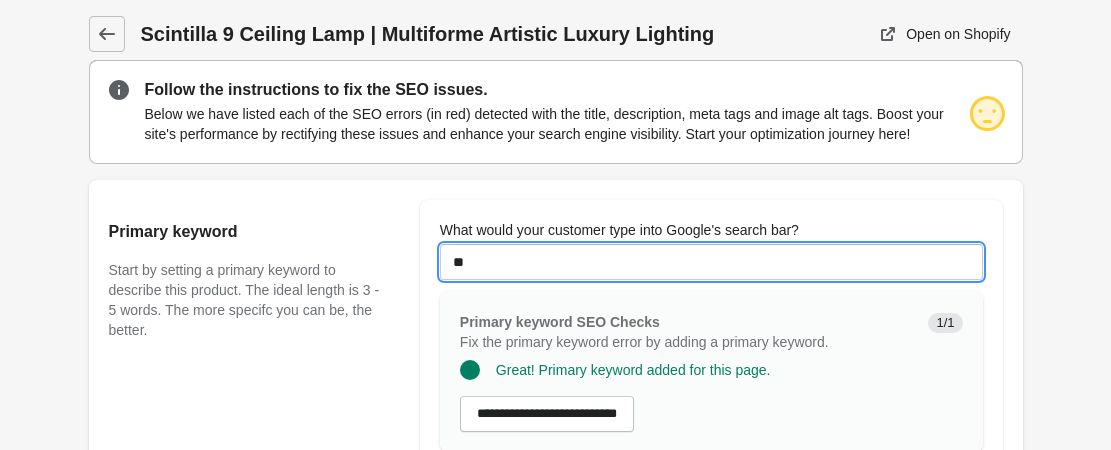 type on "**********" 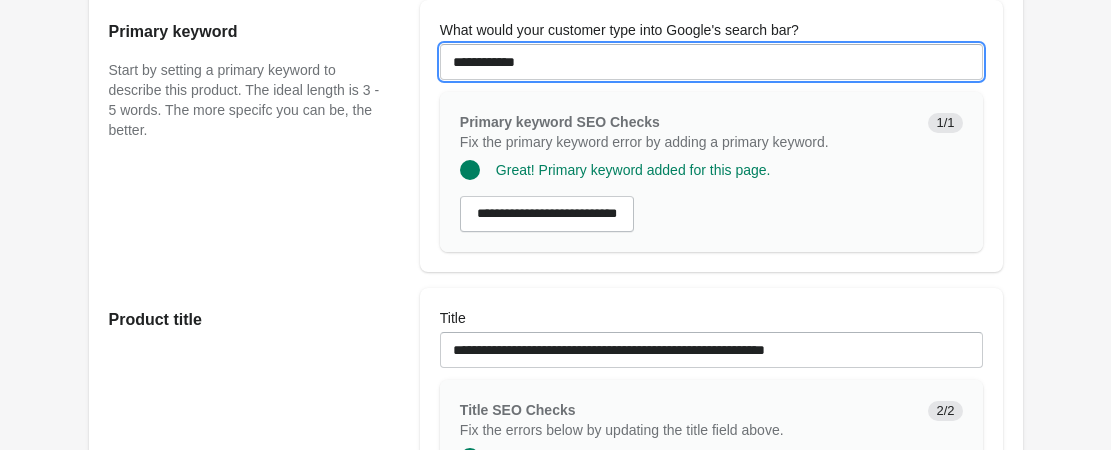 scroll, scrollTop: 1832, scrollLeft: 0, axis: vertical 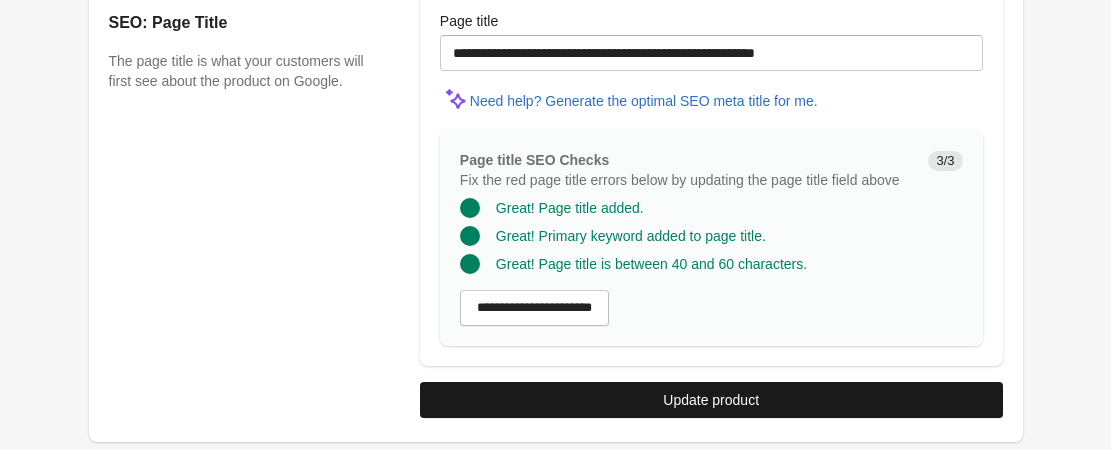 click on "Update product" at bounding box center [711, 400] 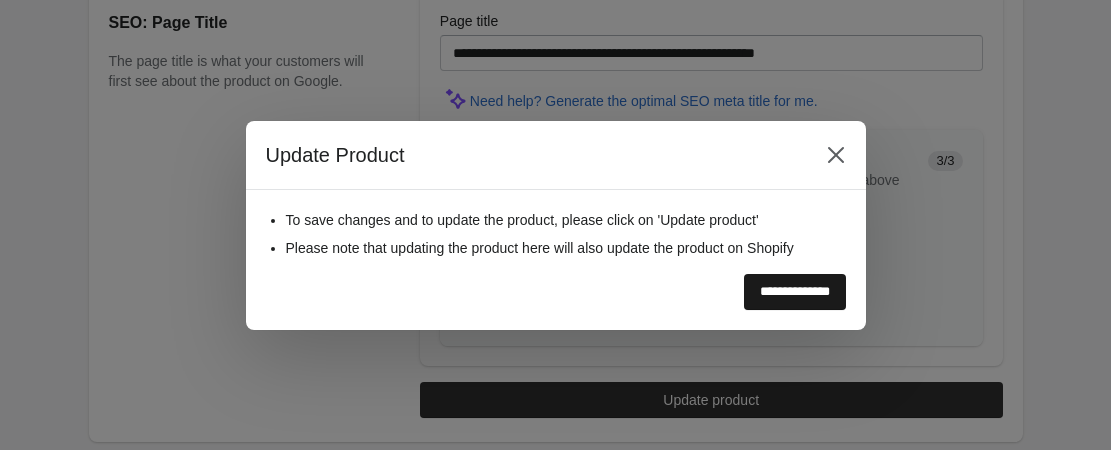 click on "**********" at bounding box center [795, 292] 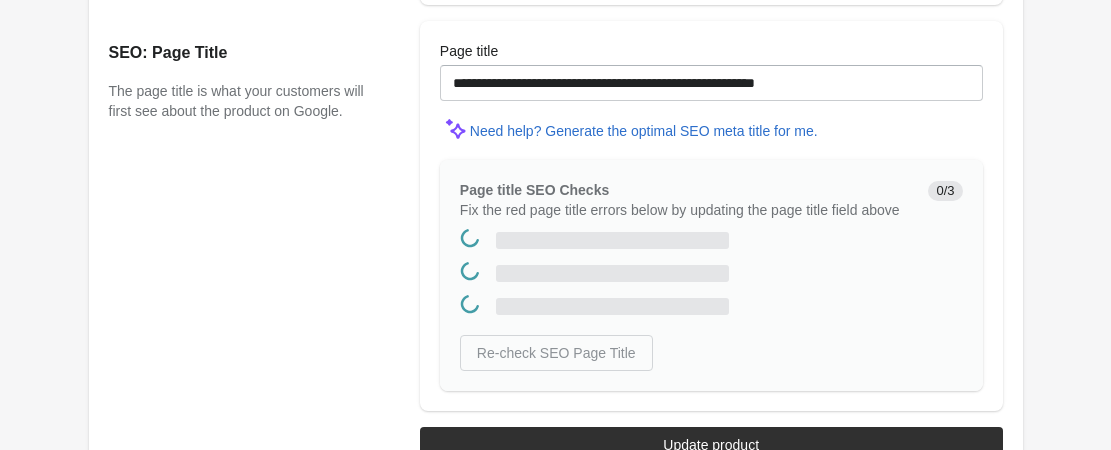 scroll, scrollTop: 0, scrollLeft: 0, axis: both 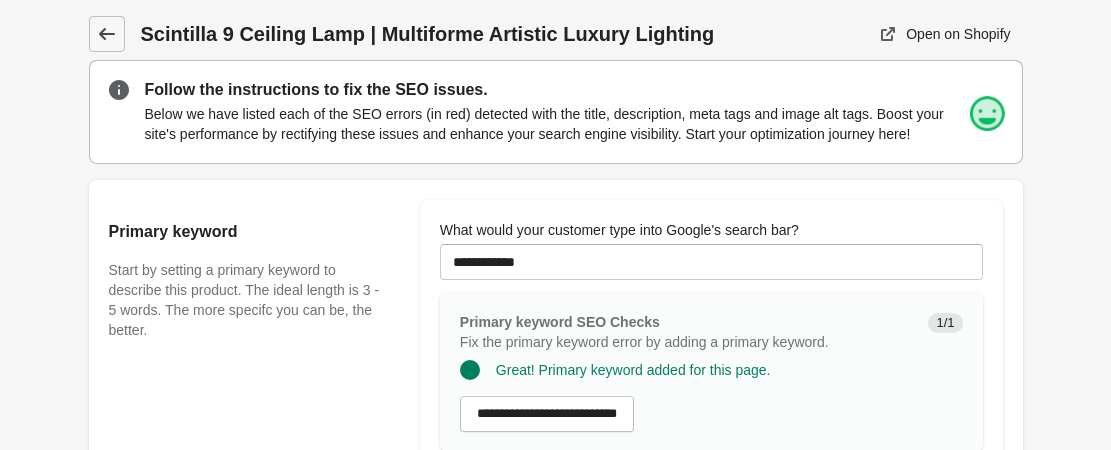 click 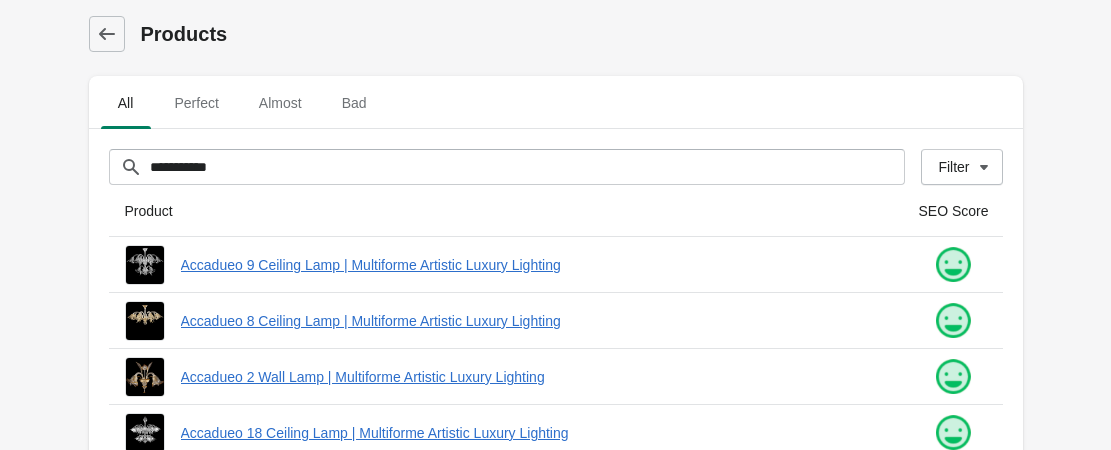 click on "Scintilla 37 Ceiling Lamp | Multiforme Artistic Luxury Lighting" at bounding box center [534, 937] 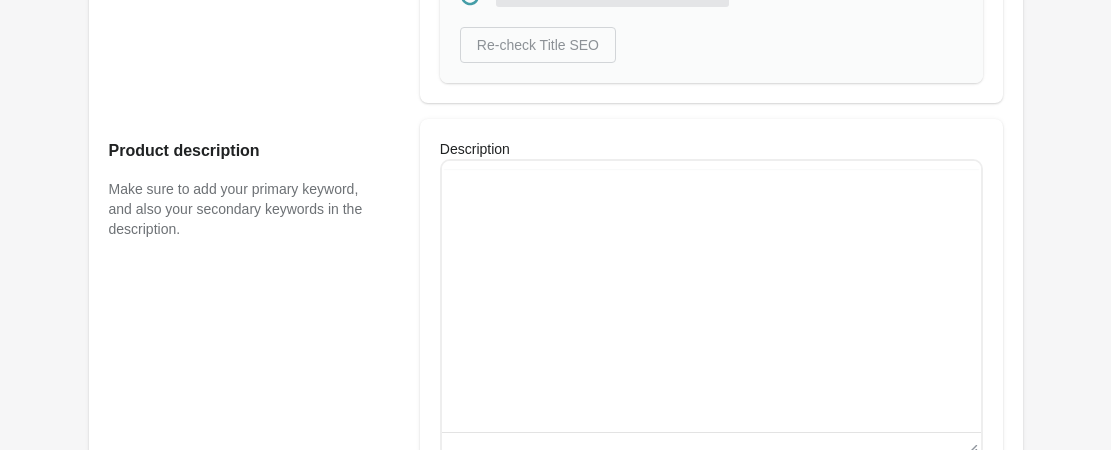 scroll, scrollTop: 0, scrollLeft: 0, axis: both 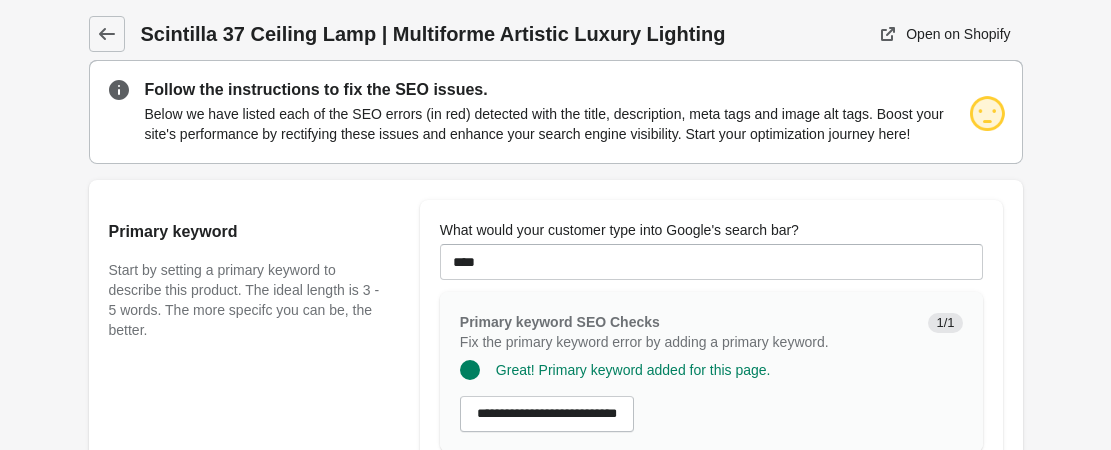 type on "**********" 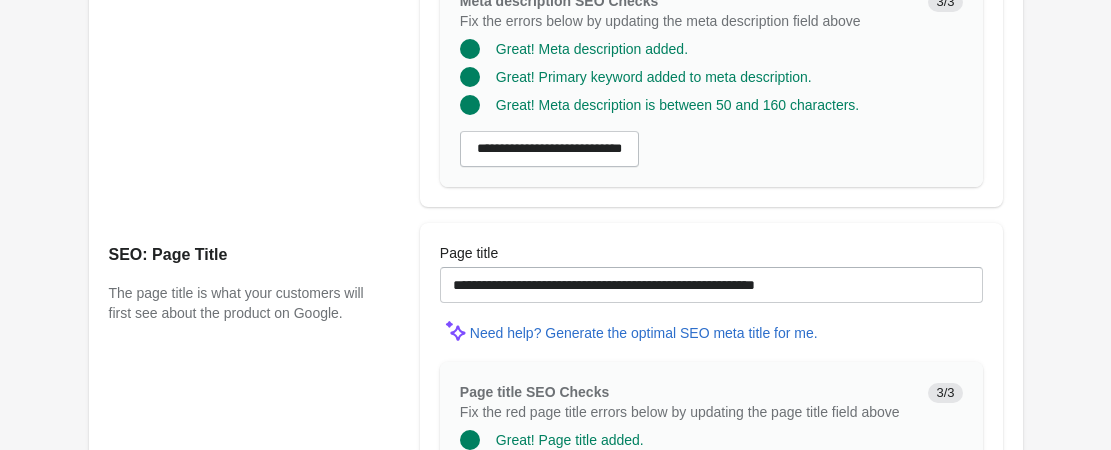 click on "Update product" at bounding box center (711, 632) 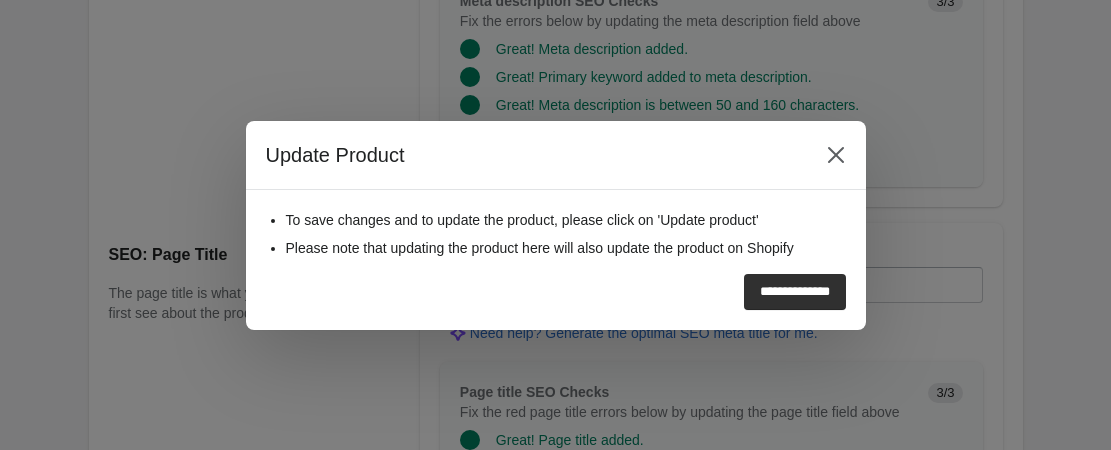 scroll, scrollTop: 1832, scrollLeft: 0, axis: vertical 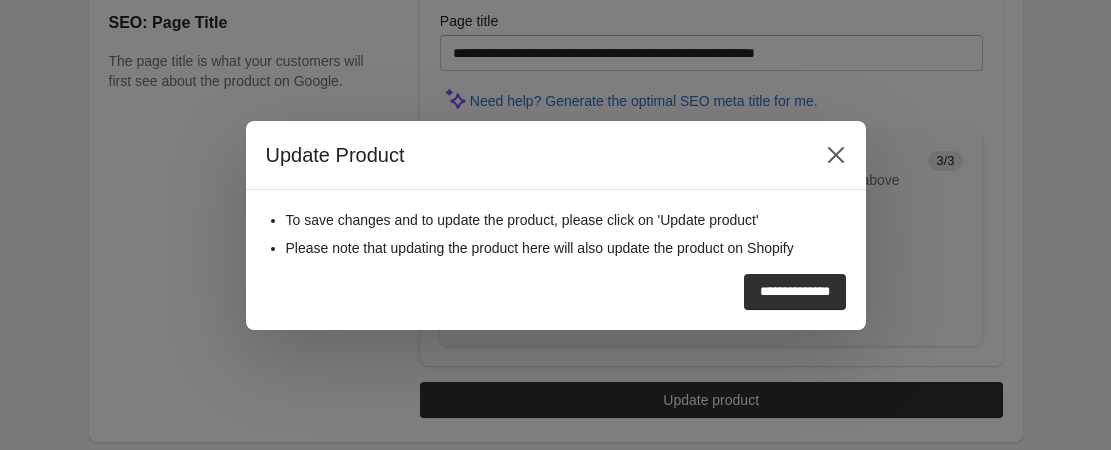 click on "**********" at bounding box center (795, 292) 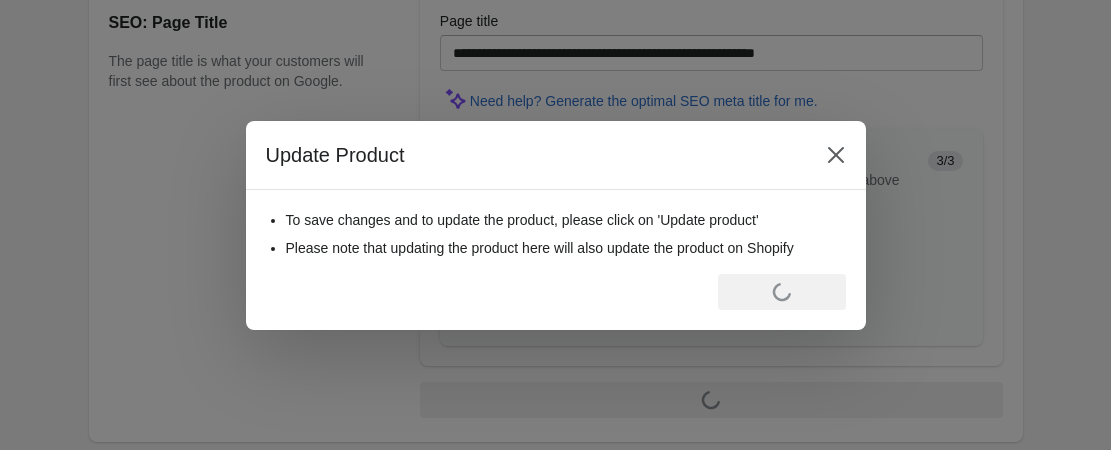 scroll, scrollTop: 0, scrollLeft: 0, axis: both 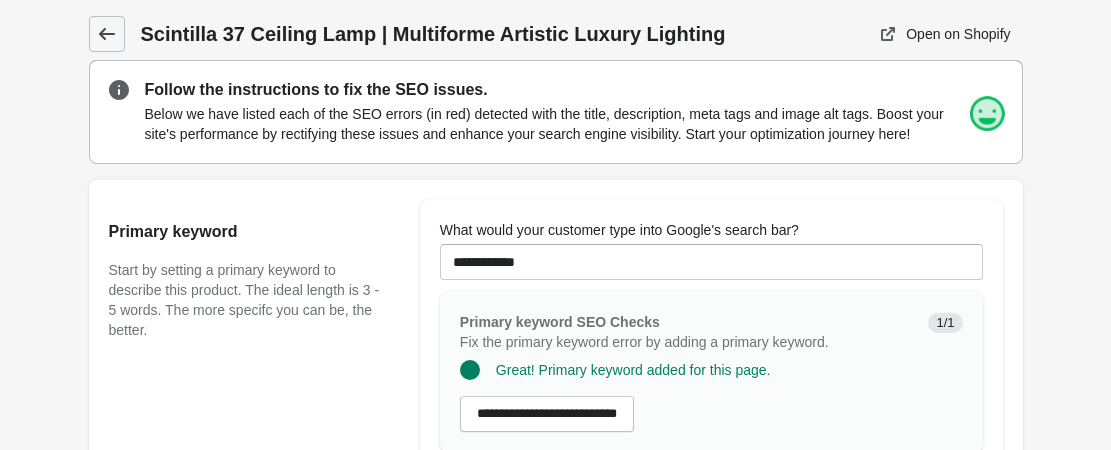 click 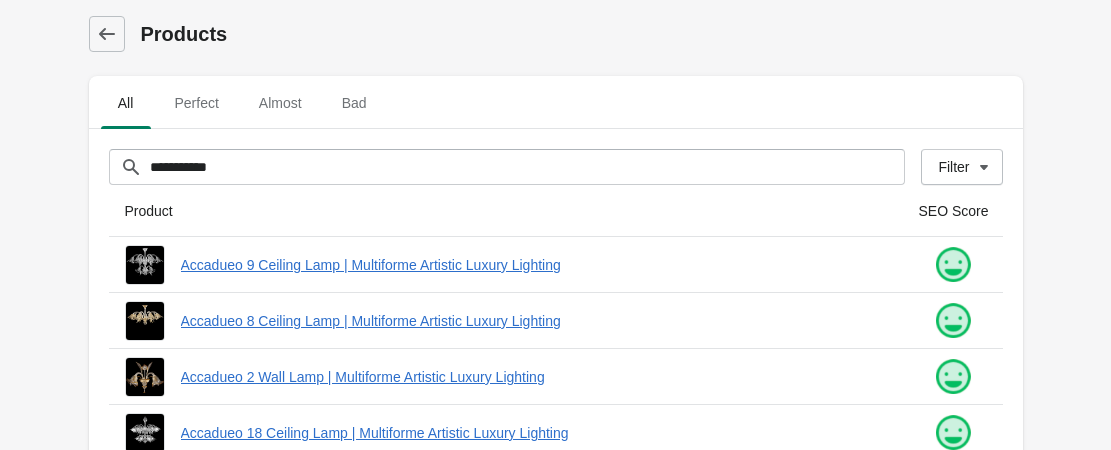 scroll, scrollTop: 700, scrollLeft: 0, axis: vertical 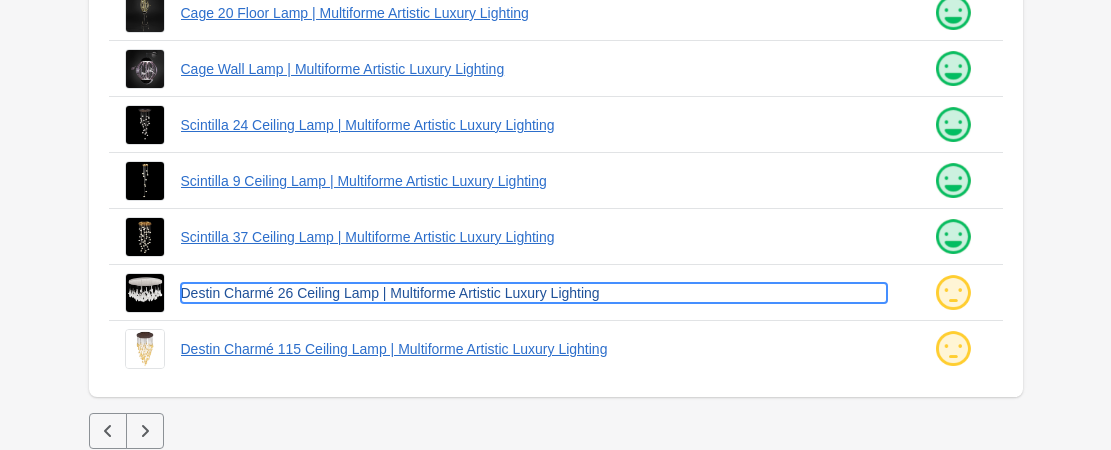 click on "Destin Charmé 26 Ceiling Lamp | Multiforme Artistic Luxury Lighting" at bounding box center [534, 293] 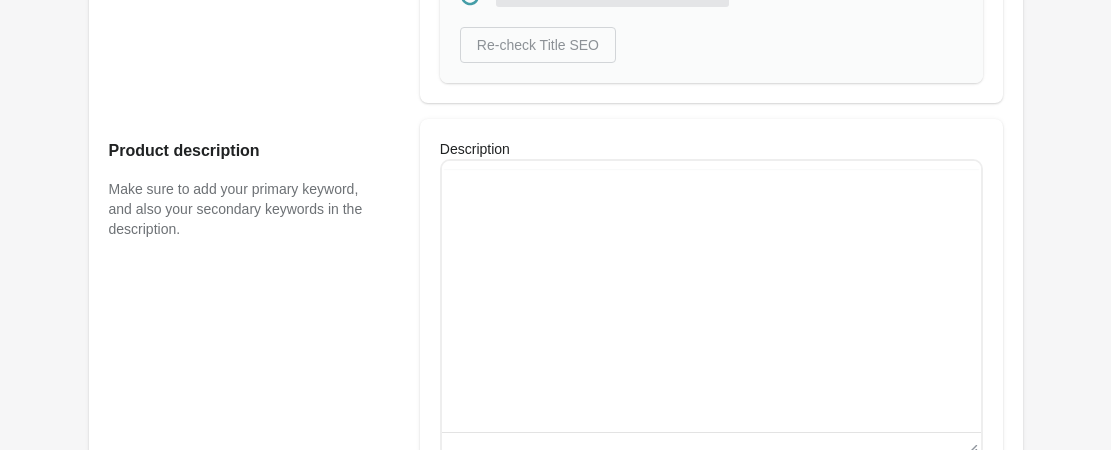 scroll, scrollTop: 0, scrollLeft: 0, axis: both 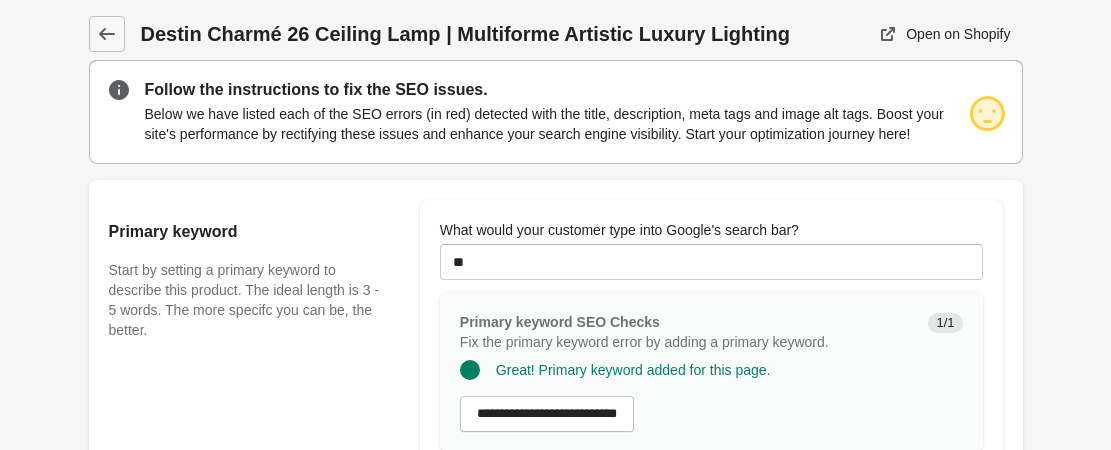 type on "**********" 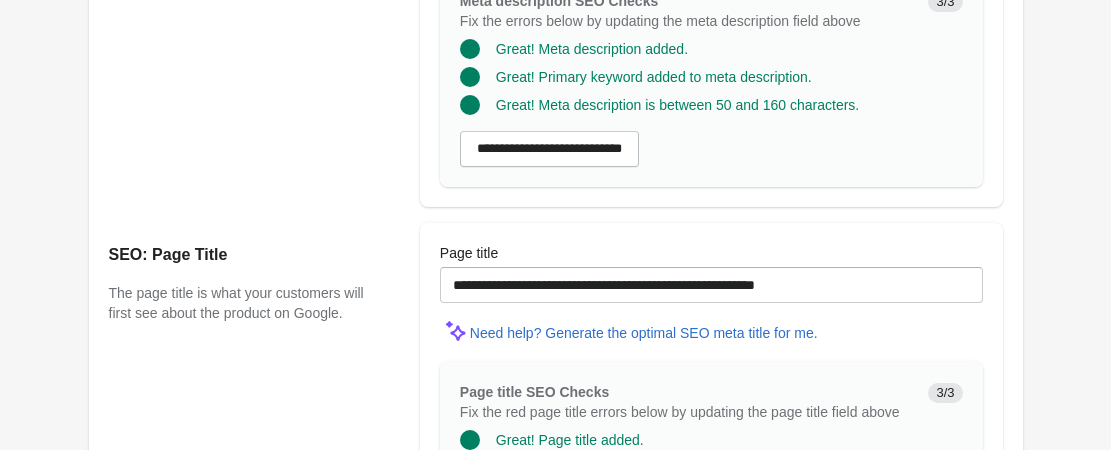 click on "Update product" at bounding box center [711, 632] 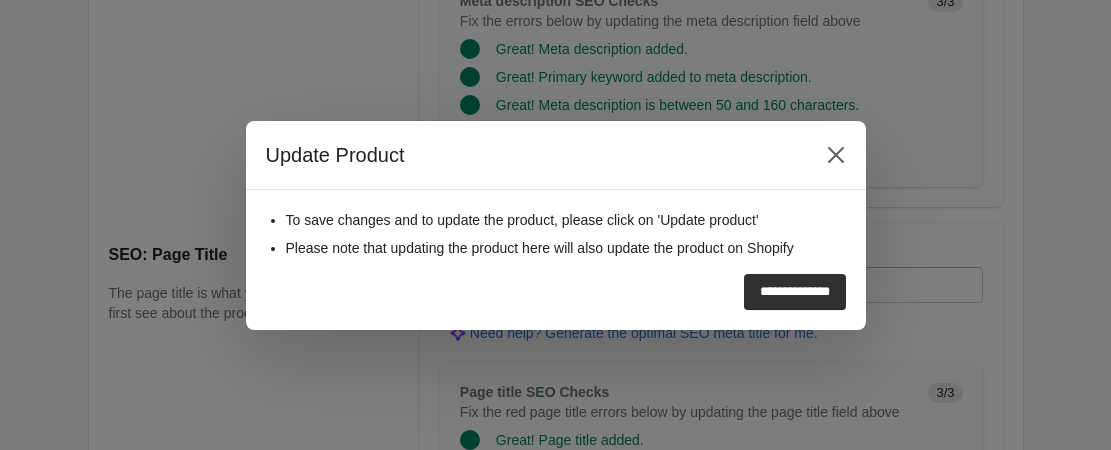 scroll, scrollTop: 1832, scrollLeft: 0, axis: vertical 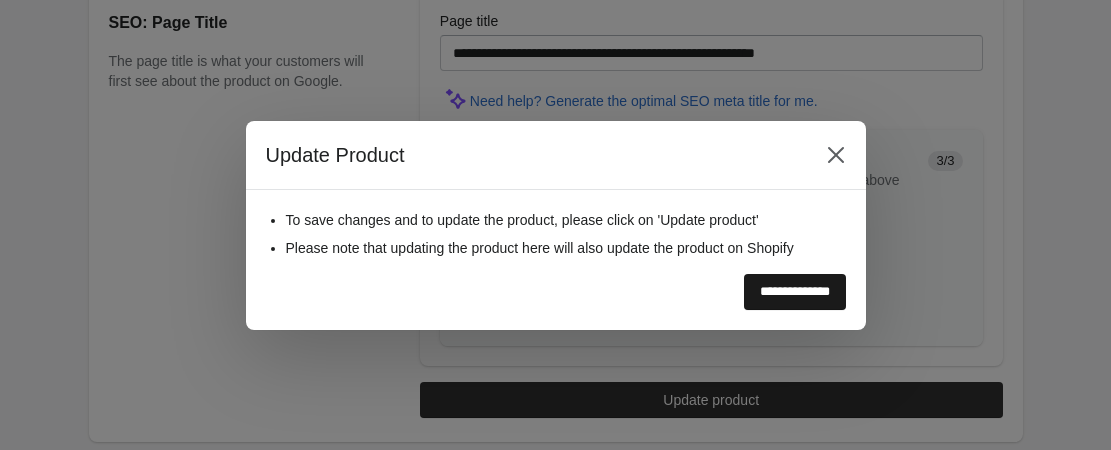click on "**********" at bounding box center [795, 292] 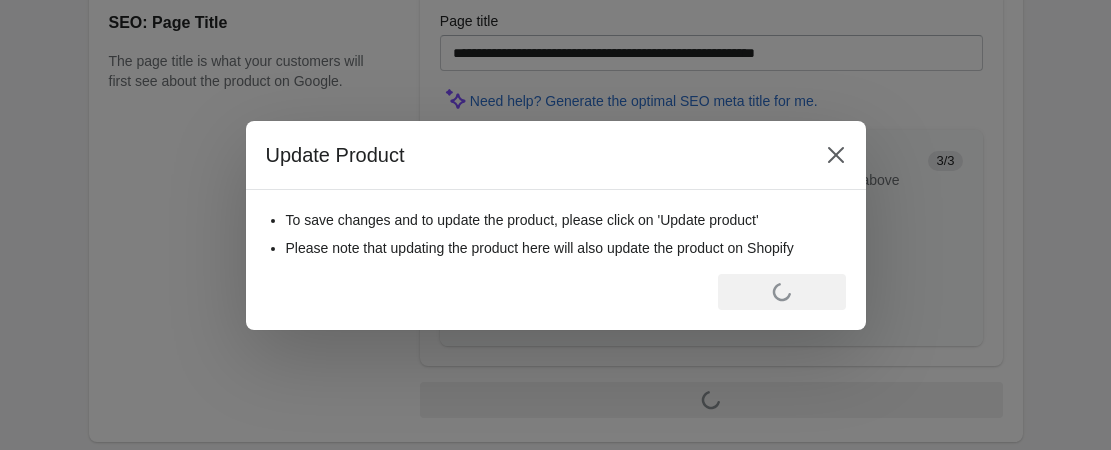 scroll, scrollTop: 0, scrollLeft: 0, axis: both 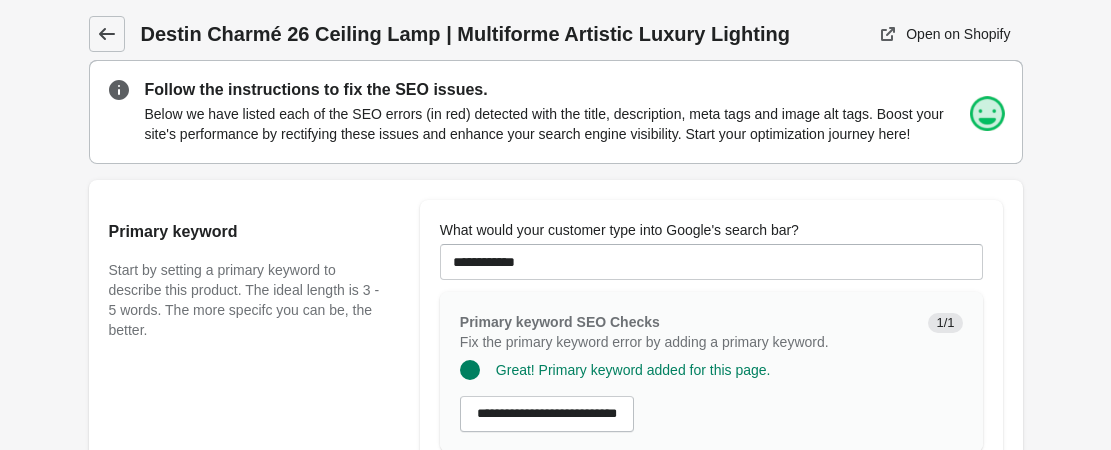 click 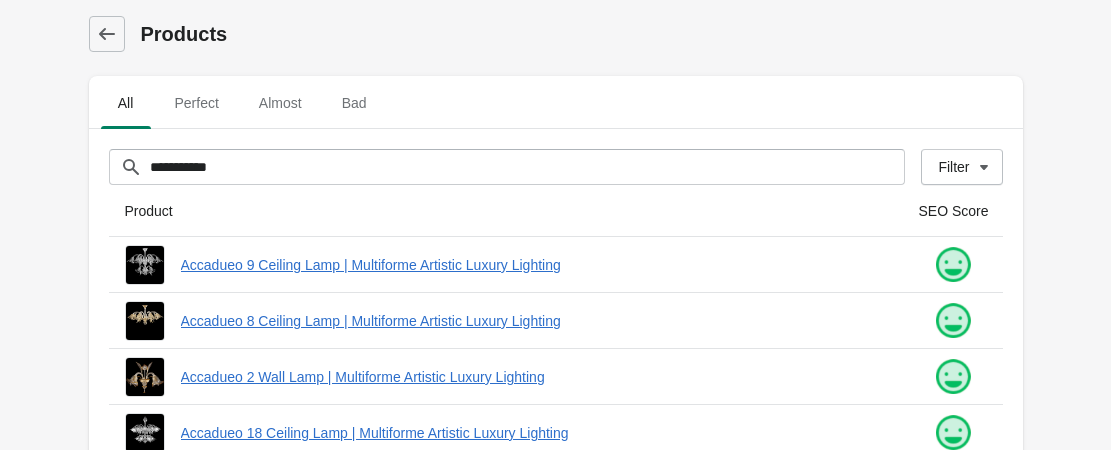 scroll, scrollTop: 707, scrollLeft: 0, axis: vertical 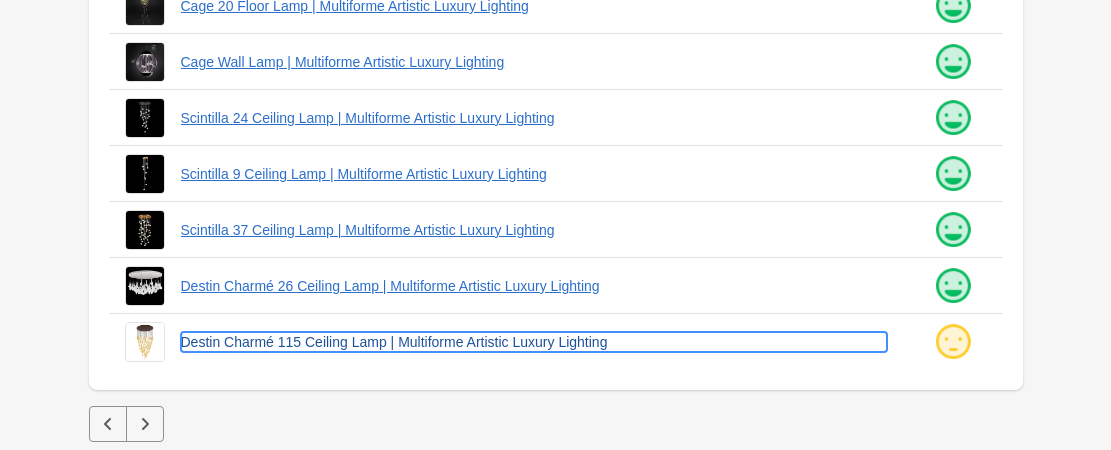 click on "Destin Charmé 115 Ceiling Lamp | Multiforme Artistic Luxury Lighting" at bounding box center [534, 342] 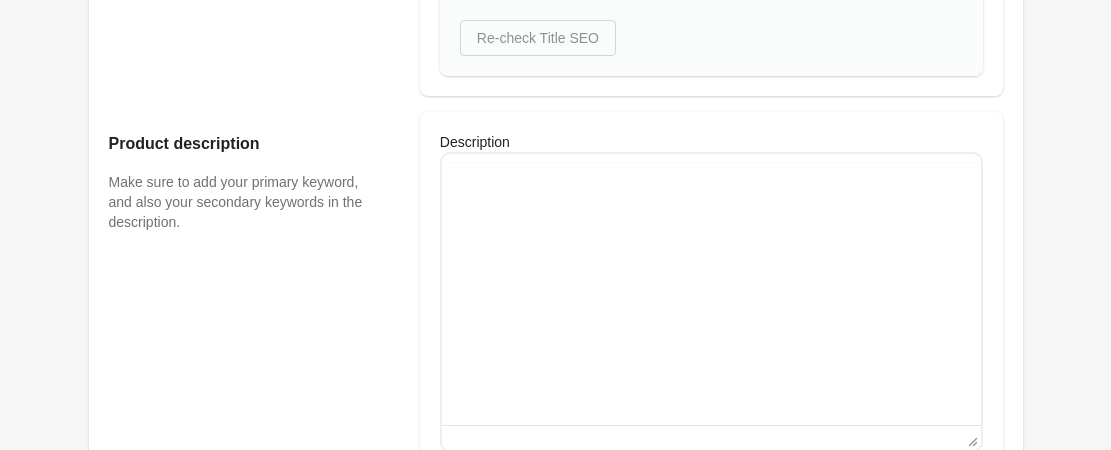click on "What would your customer type into Google's search bar?" at bounding box center (711, -445) 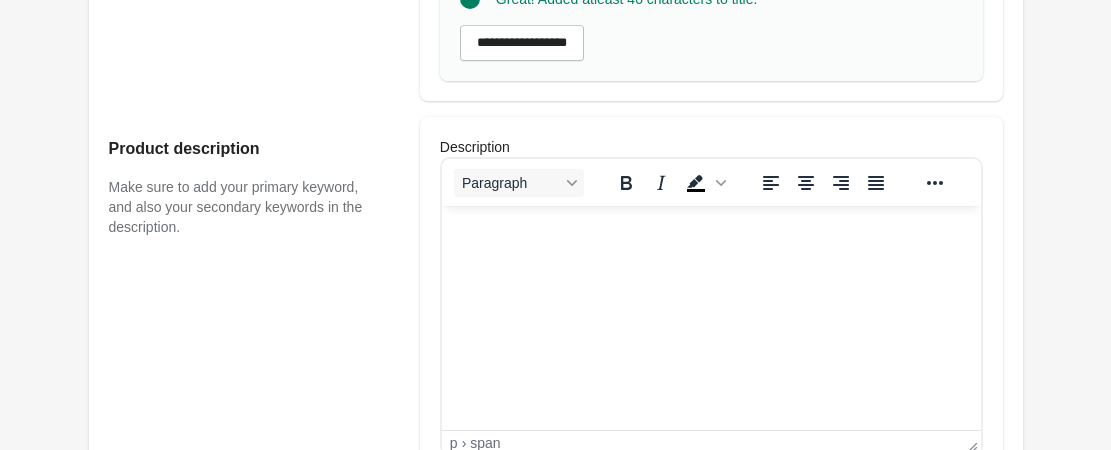 scroll, scrollTop: 0, scrollLeft: 0, axis: both 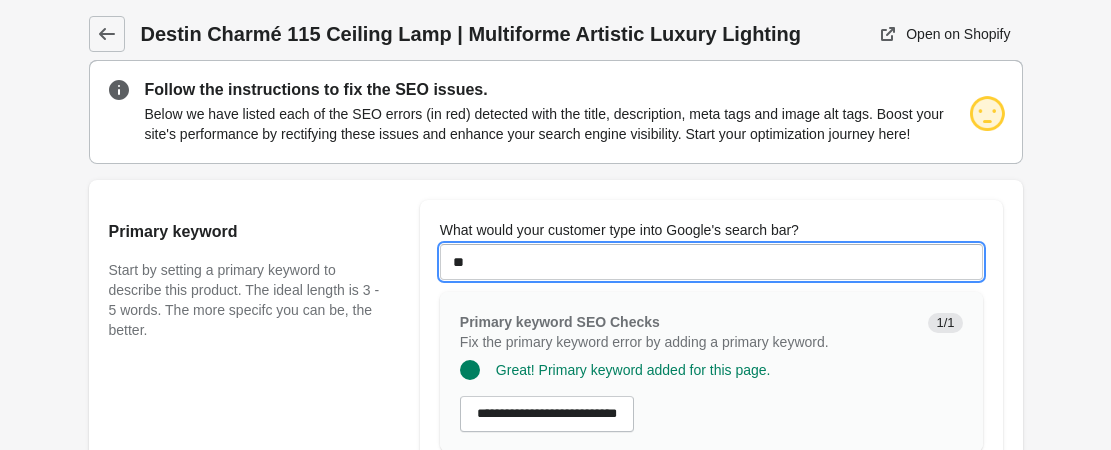 type on "**********" 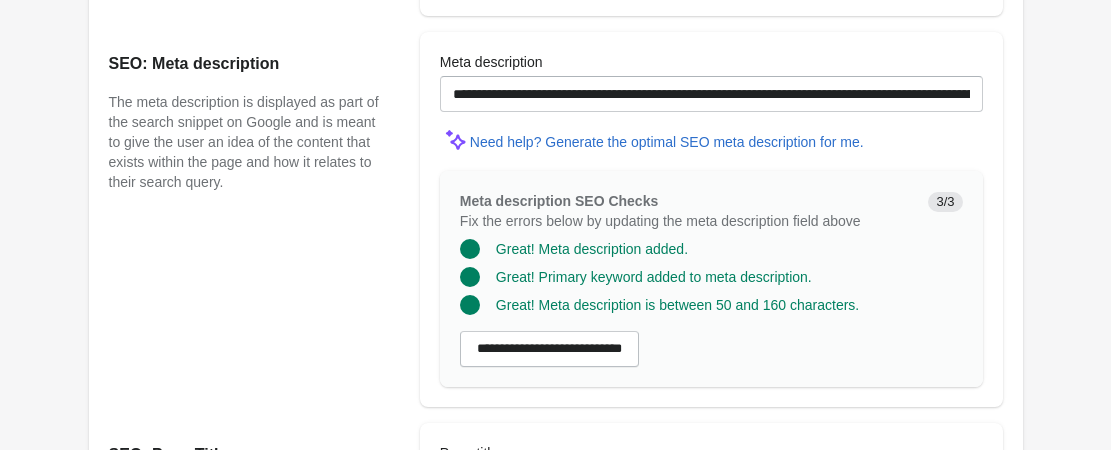 scroll, scrollTop: 1832, scrollLeft: 0, axis: vertical 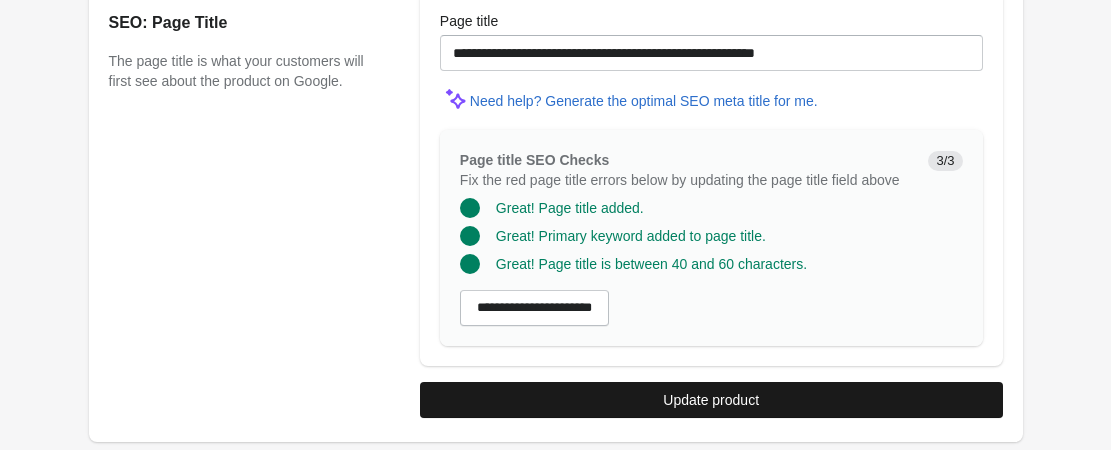 click on "Update product" at bounding box center [711, 400] 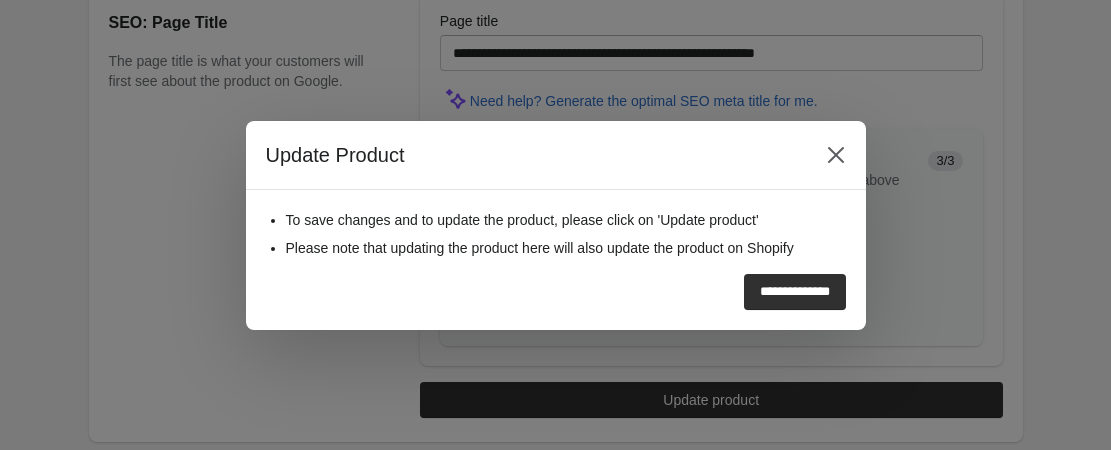 click on "**********" at bounding box center (795, 292) 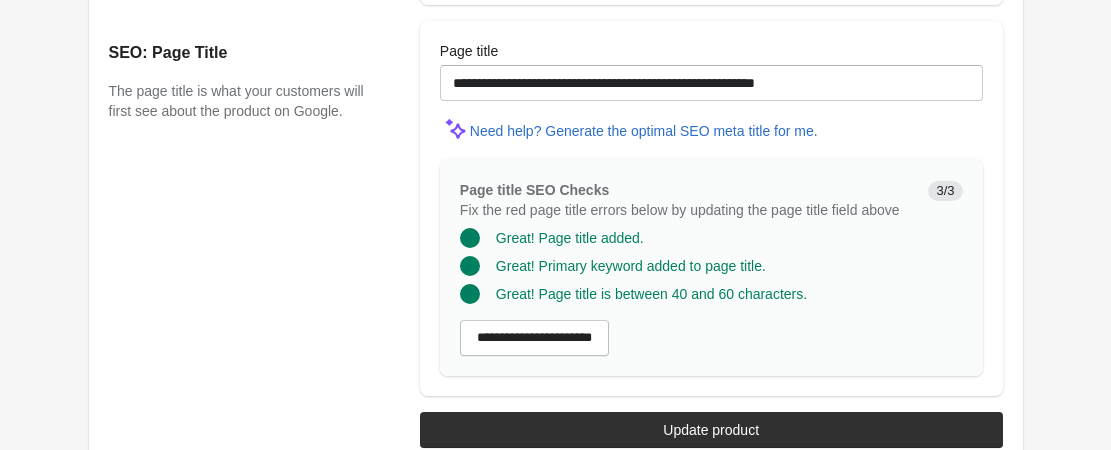 scroll, scrollTop: 0, scrollLeft: 0, axis: both 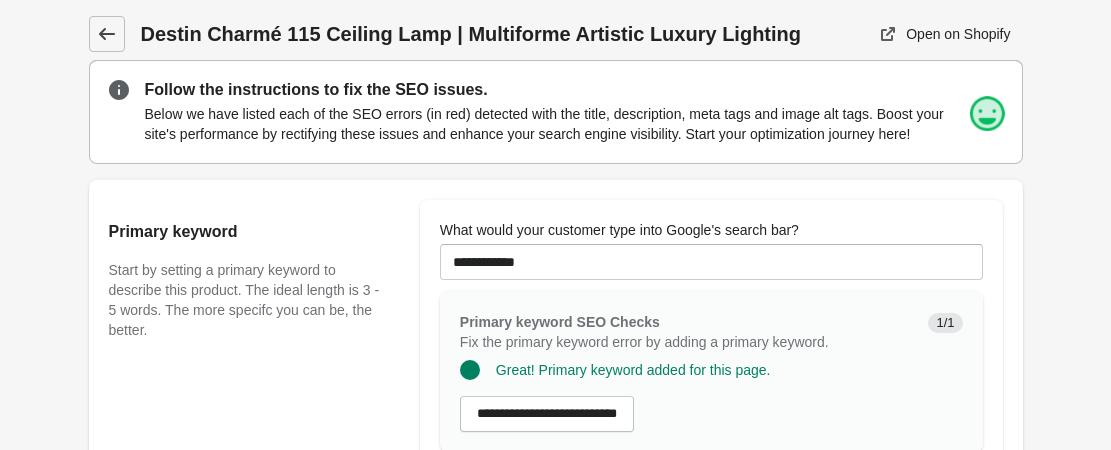 click 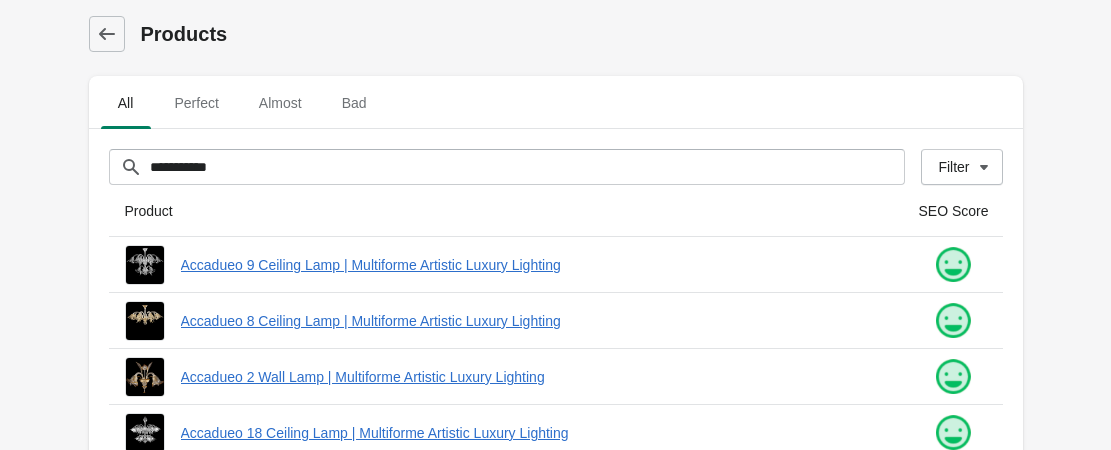 scroll, scrollTop: 707, scrollLeft: 0, axis: vertical 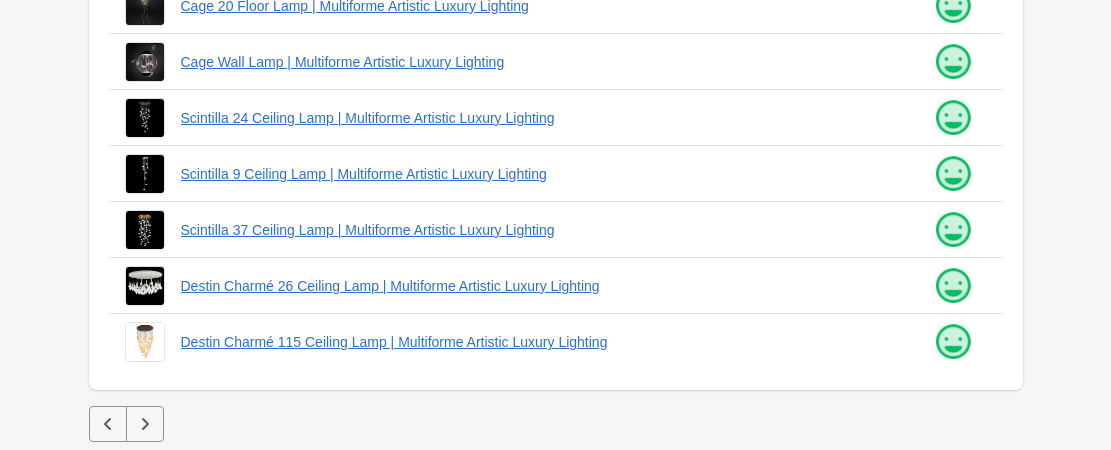 click 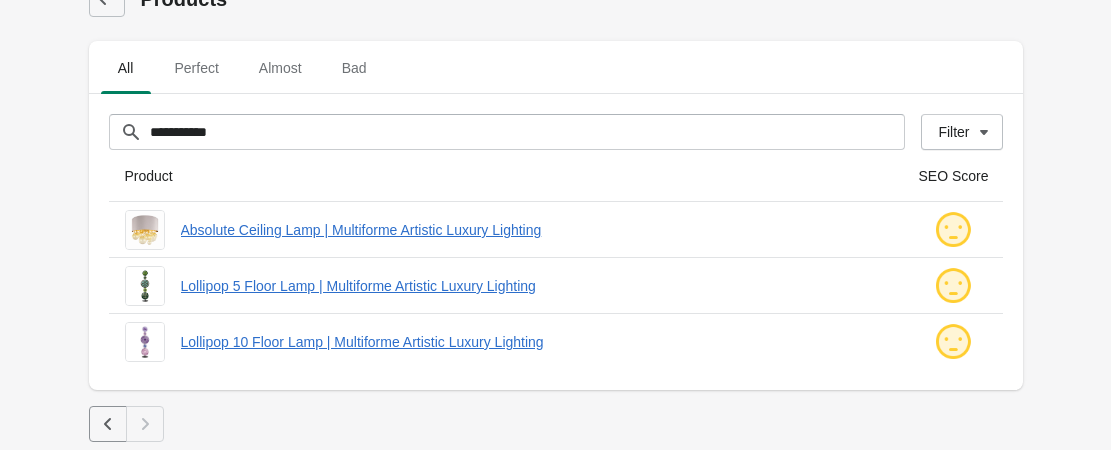scroll, scrollTop: 35, scrollLeft: 0, axis: vertical 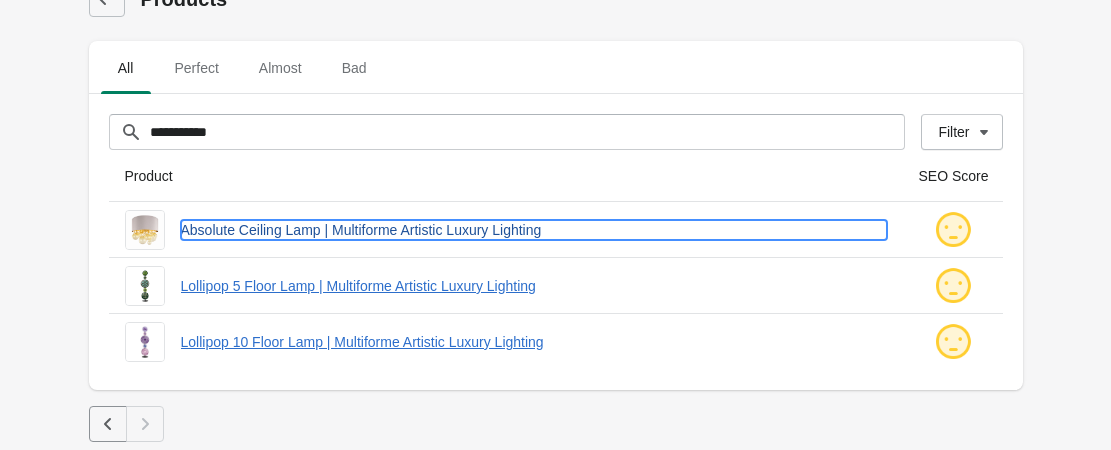click on "Absolute Ceiling Lamp | Multiforme Artistic Luxury Lighting" at bounding box center [534, 230] 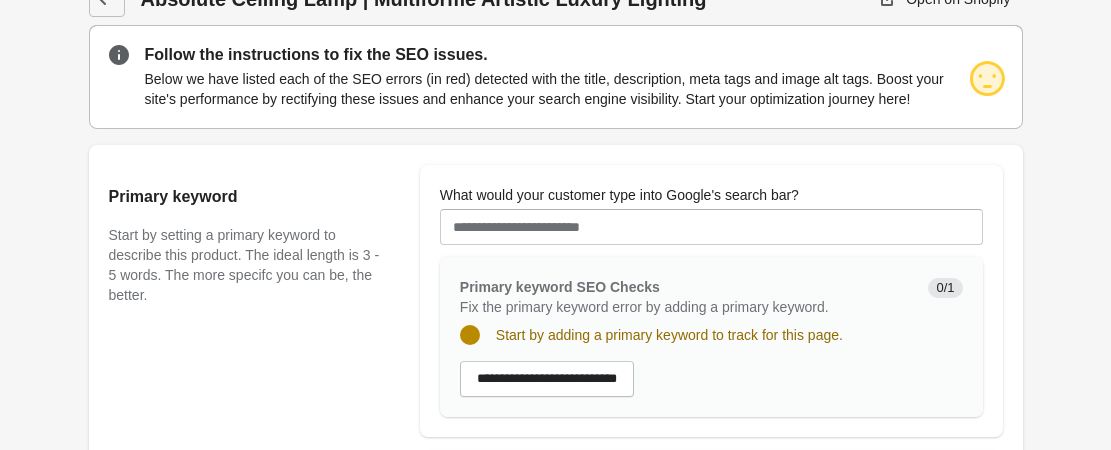 scroll, scrollTop: 0, scrollLeft: 0, axis: both 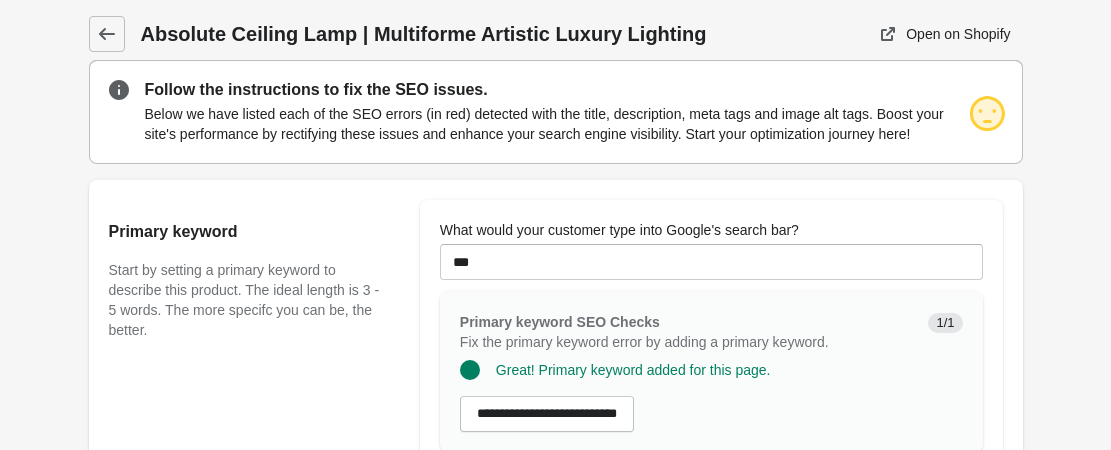 type on "**********" 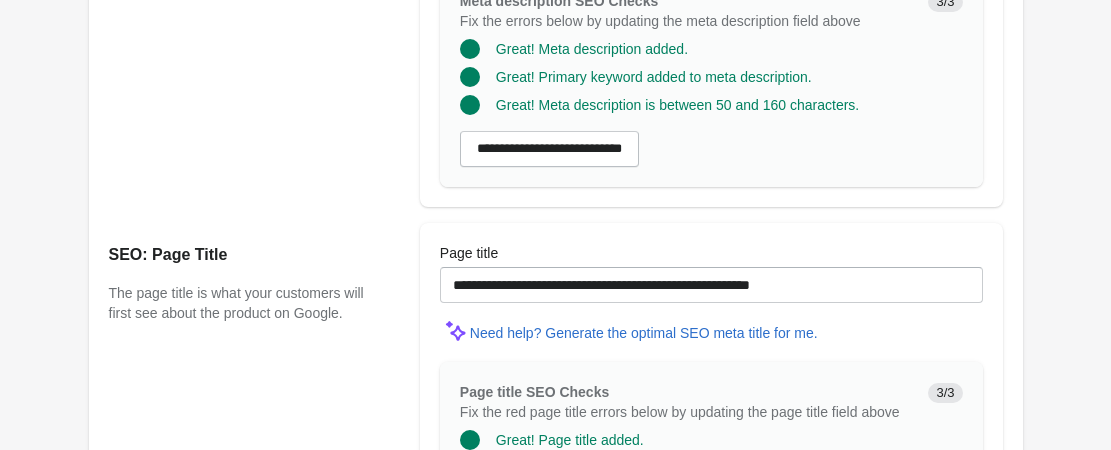 scroll, scrollTop: 1832, scrollLeft: 0, axis: vertical 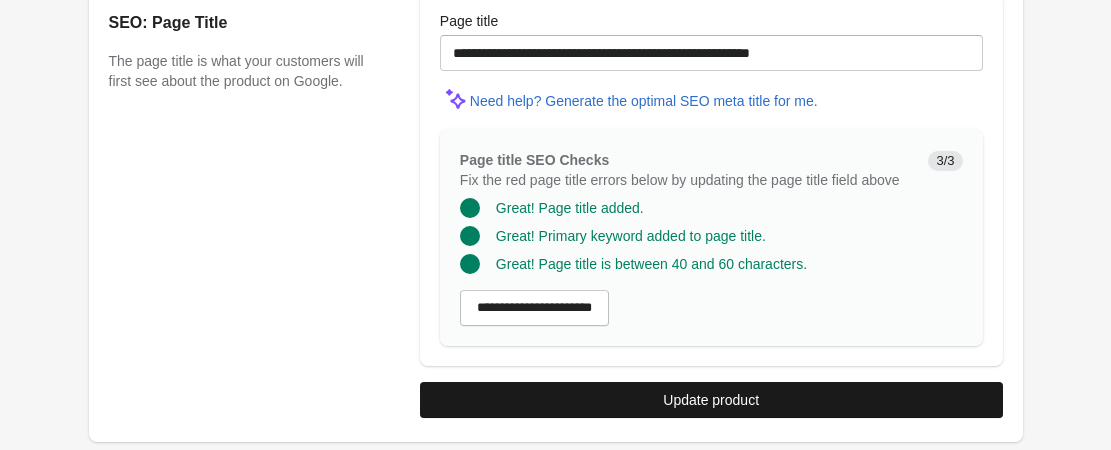 click on "Update product" at bounding box center (711, 400) 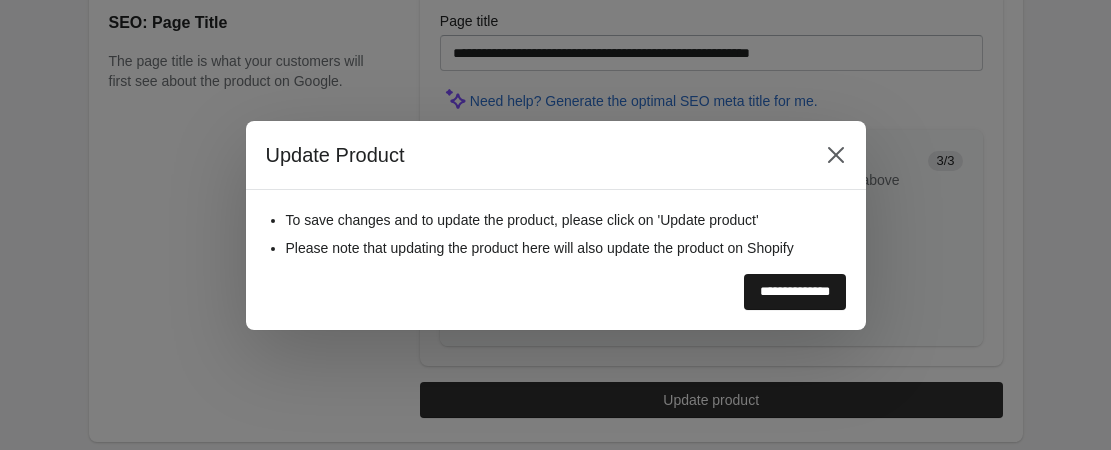 click on "**********" at bounding box center [795, 292] 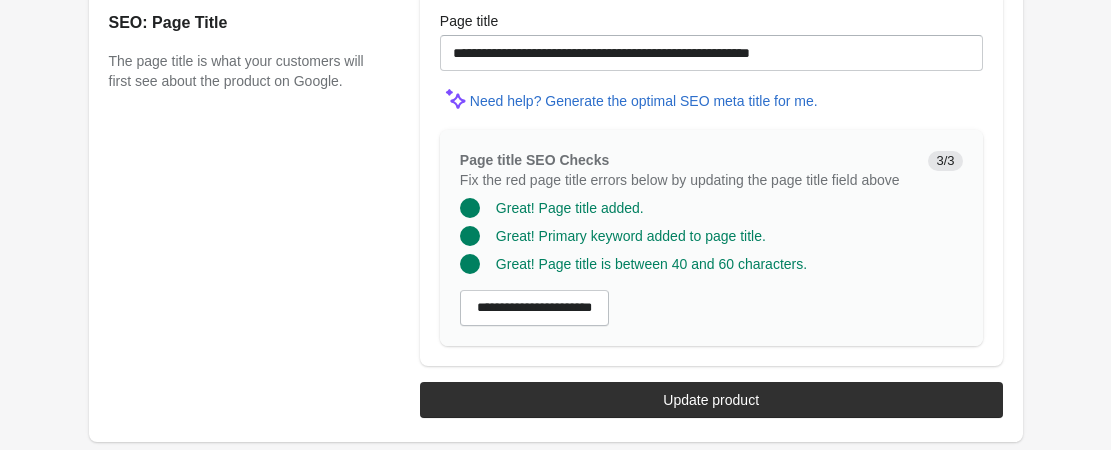 scroll, scrollTop: 0, scrollLeft: 0, axis: both 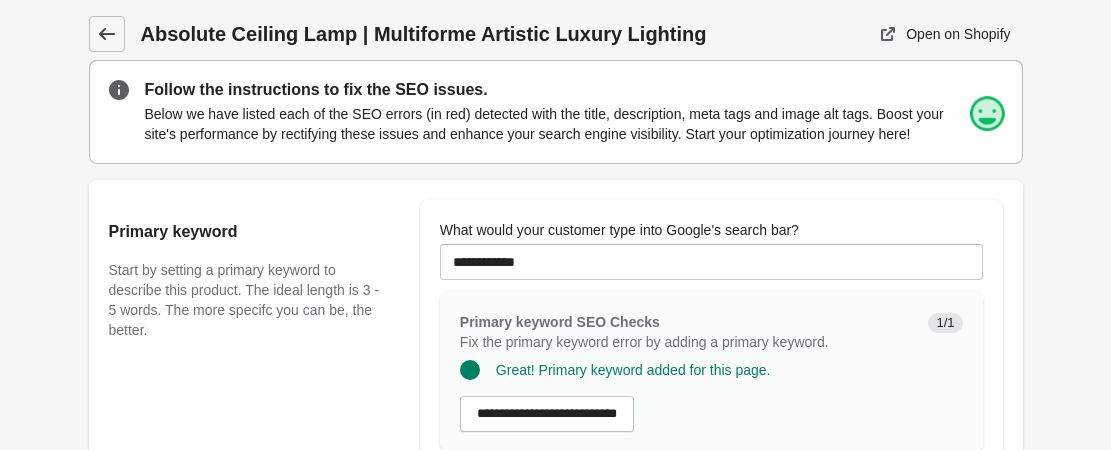 click 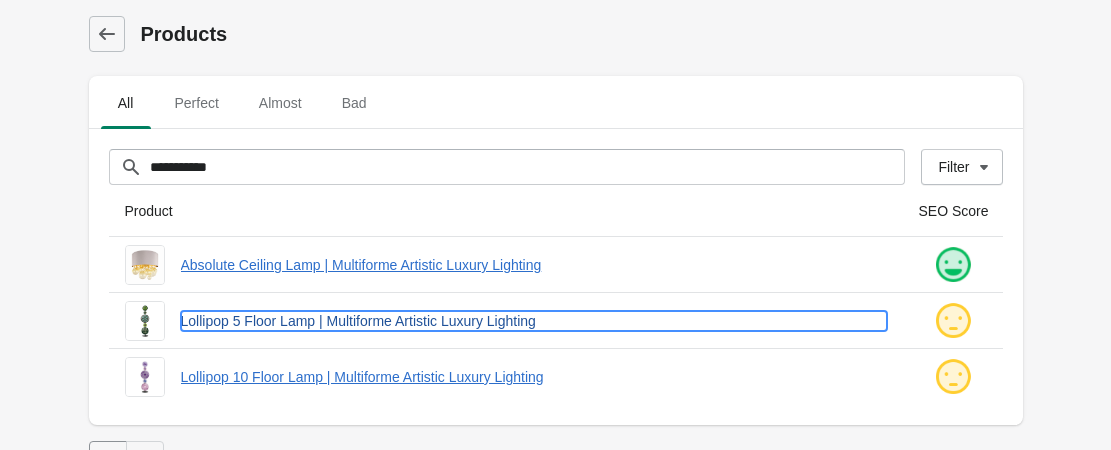 click on "Lollipop 5 Floor Lamp | Multiforme Artistic Luxury Lighting" at bounding box center (534, 321) 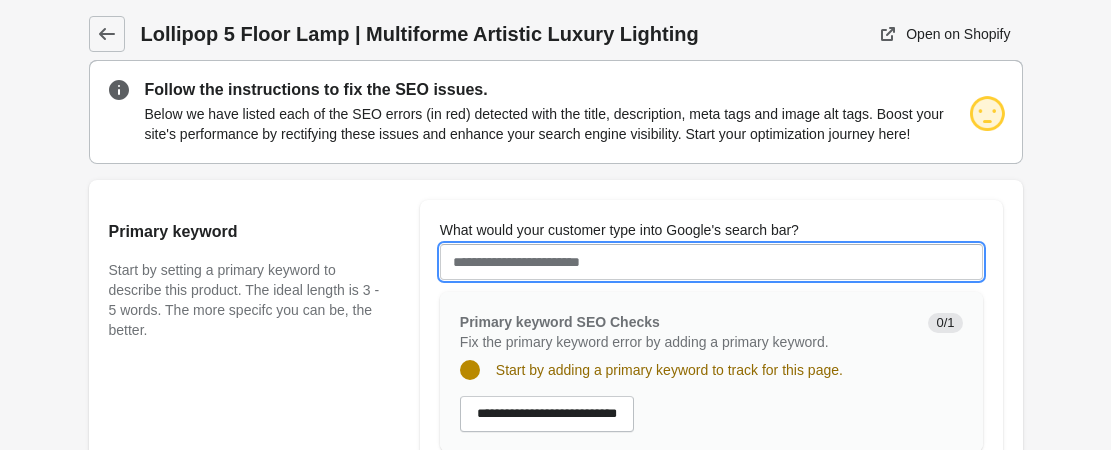 click on "What would your customer type into Google's search bar?" at bounding box center (711, 262) 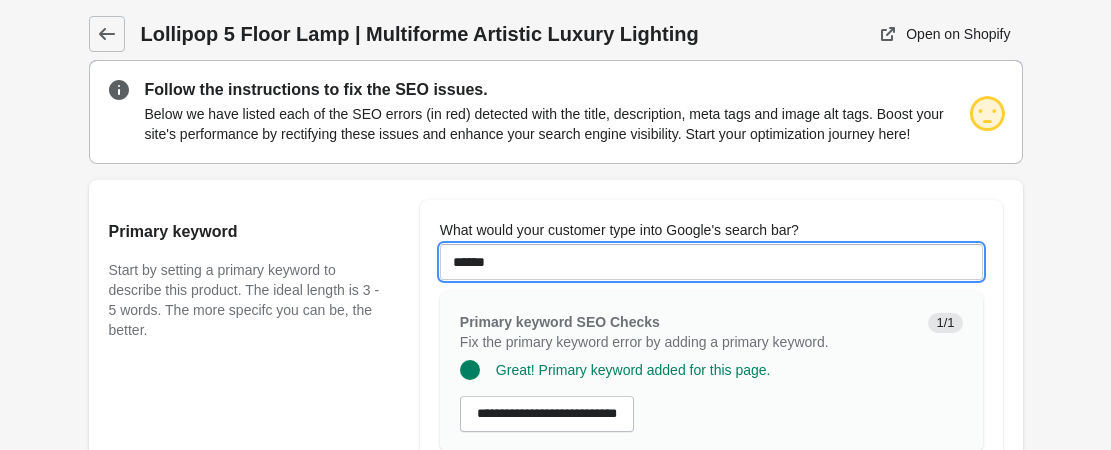 type on "**********" 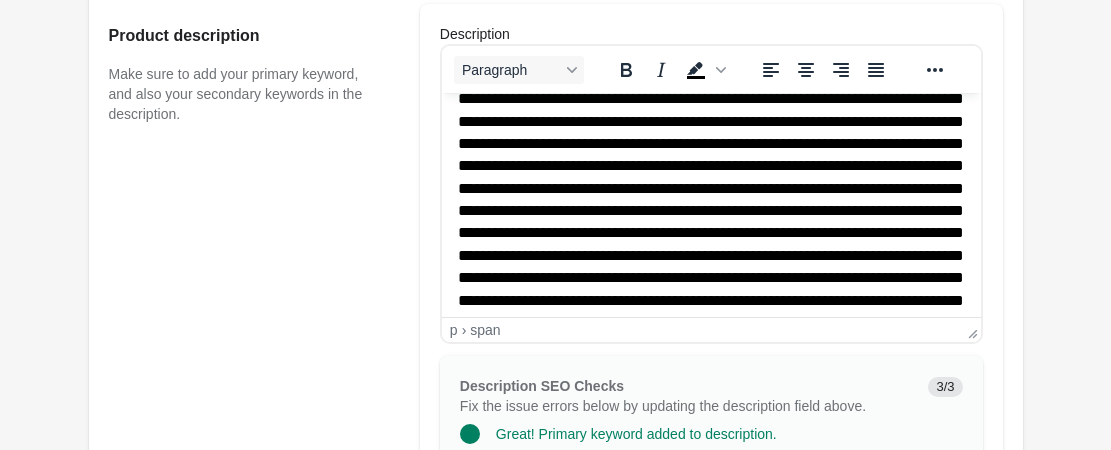 scroll, scrollTop: 400, scrollLeft: 0, axis: vertical 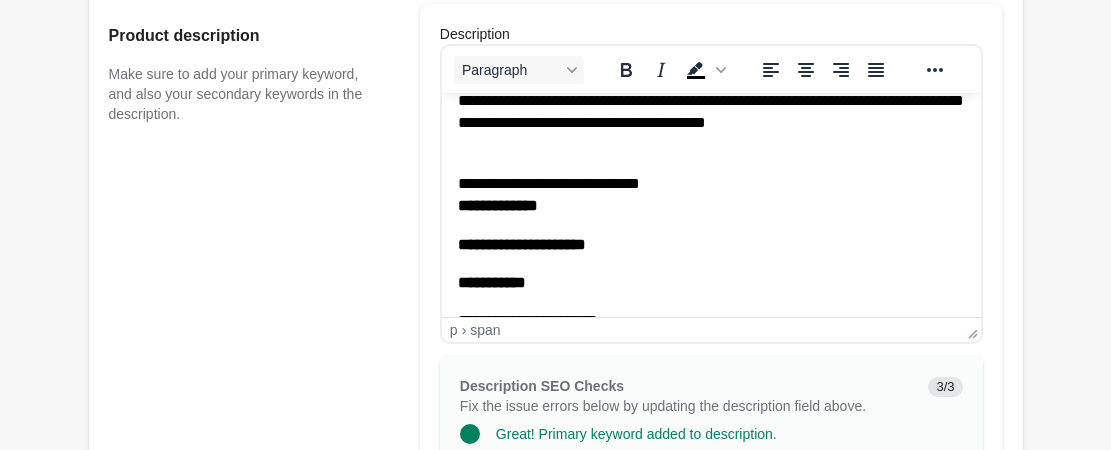click on "Update product" at bounding box center (711, 1432) 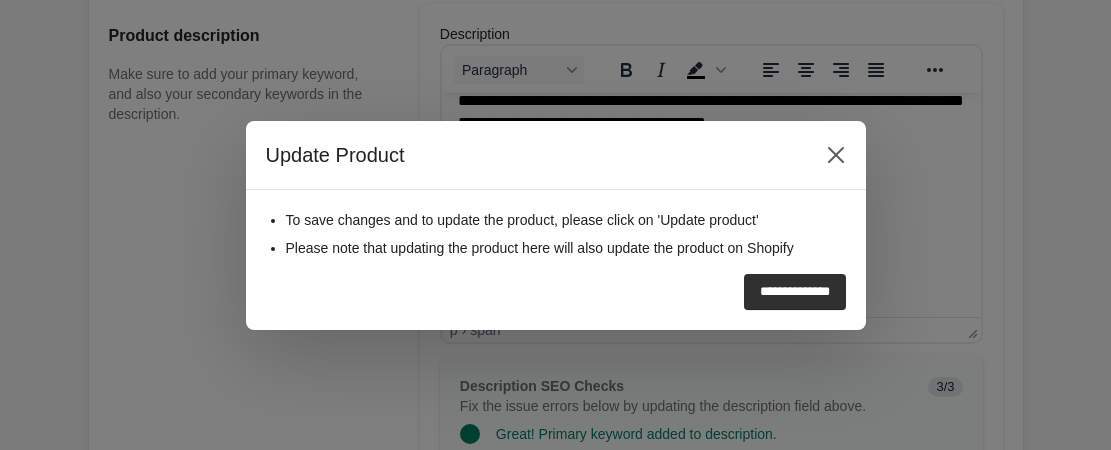 scroll, scrollTop: 1832, scrollLeft: 0, axis: vertical 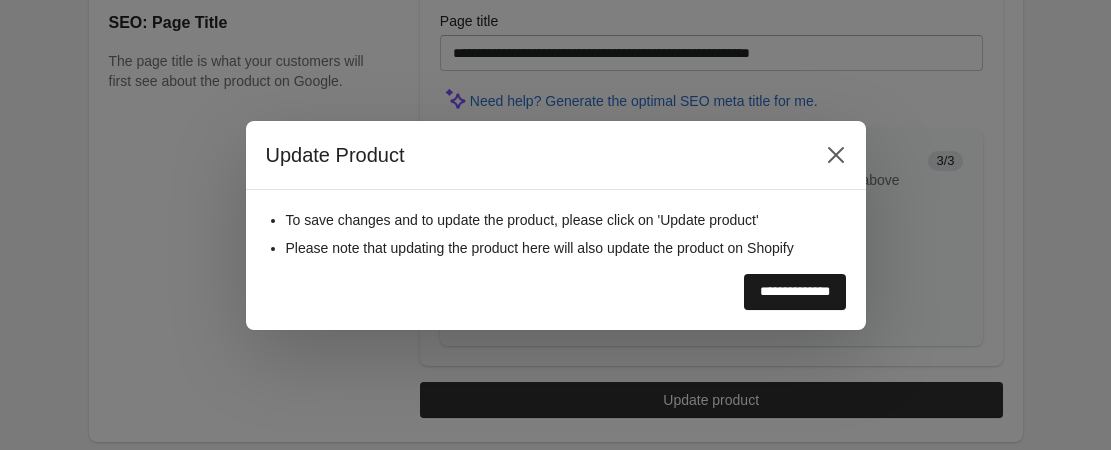 click on "**********" at bounding box center [795, 292] 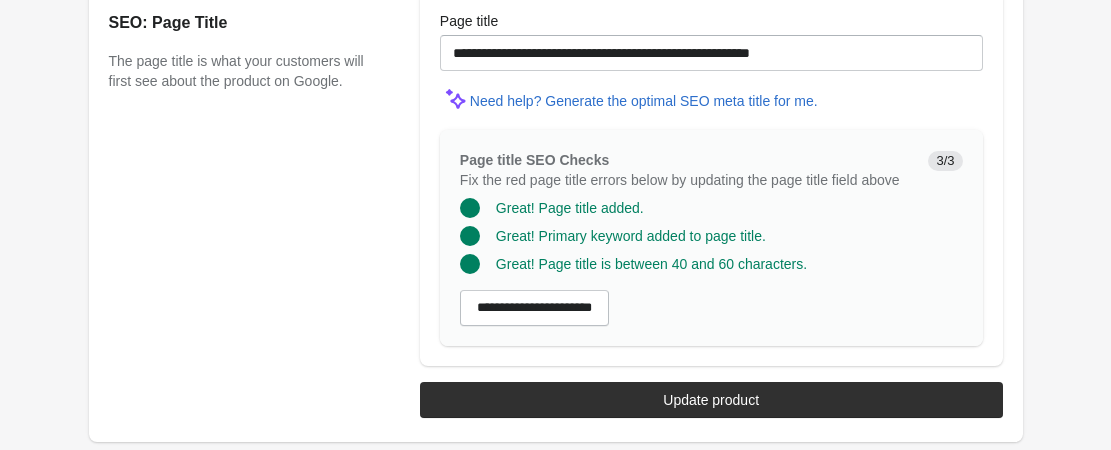 scroll, scrollTop: 0, scrollLeft: 0, axis: both 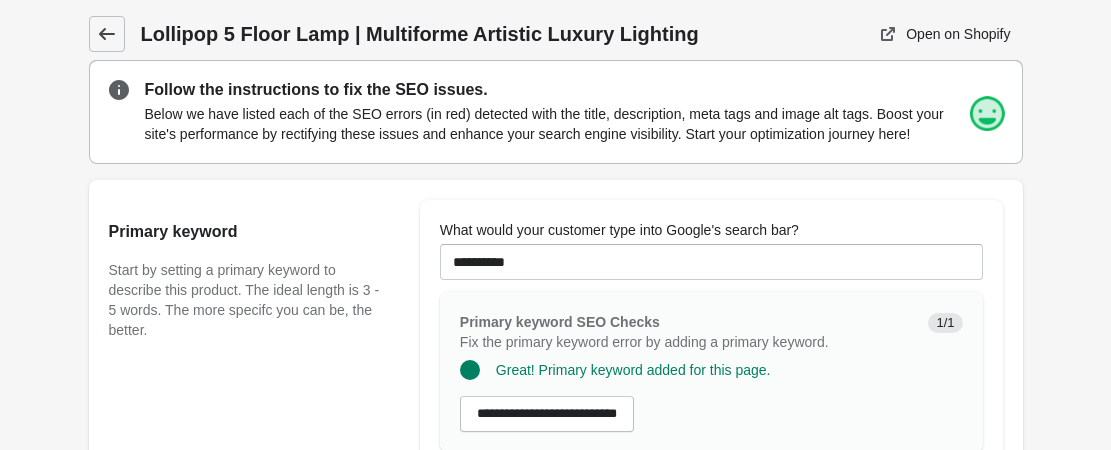 click 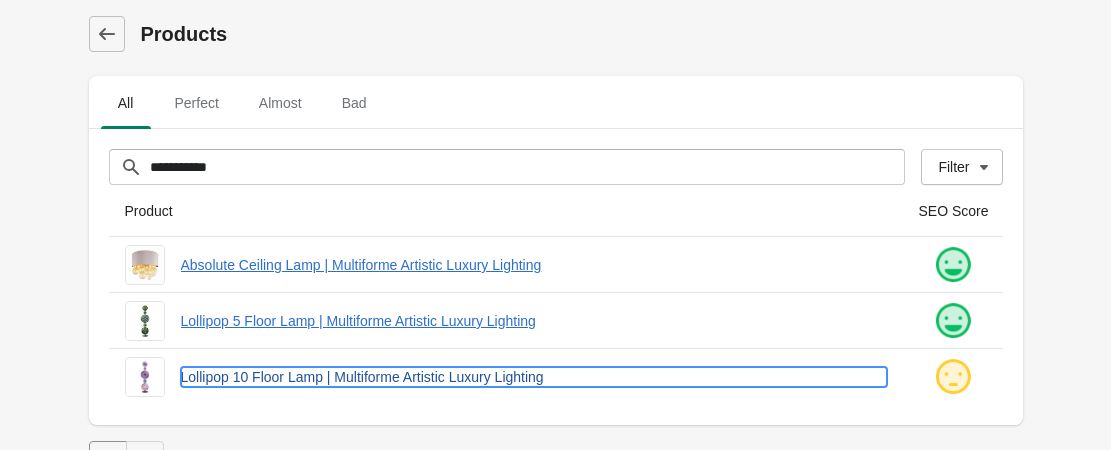 click on "Lollipop 10 Floor Lamp | Multiforme Artistic Luxury Lighting" at bounding box center (534, 377) 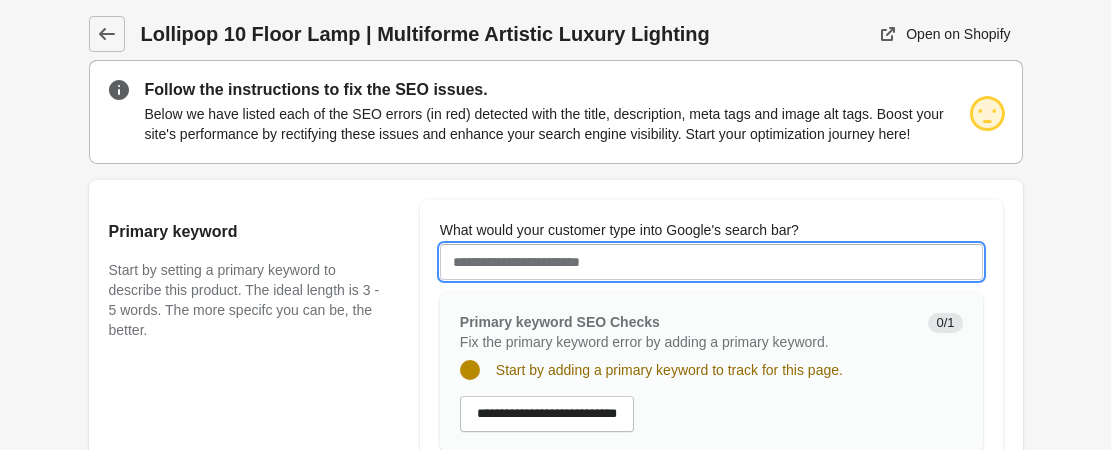 click on "What would your customer type into Google's search bar?" at bounding box center [711, 262] 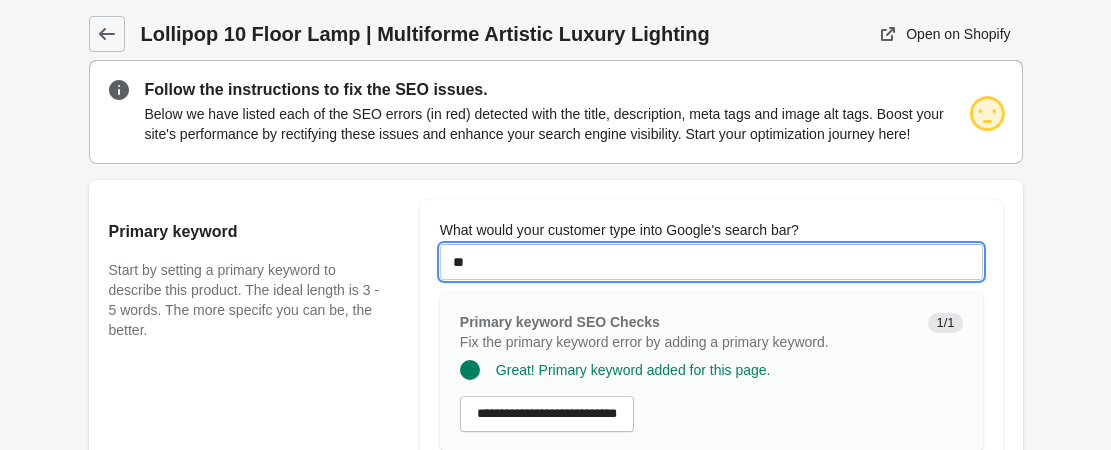 type on "**********" 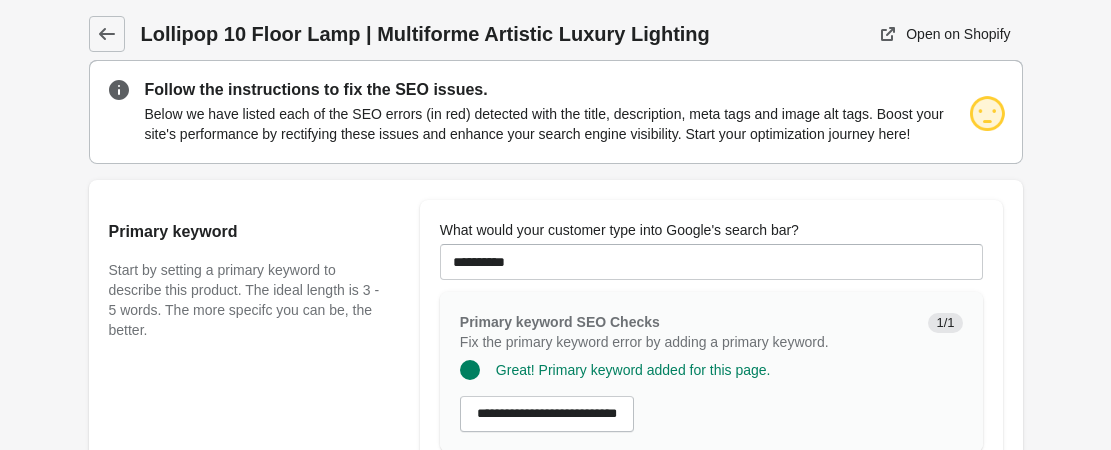 scroll, scrollTop: 1832, scrollLeft: 0, axis: vertical 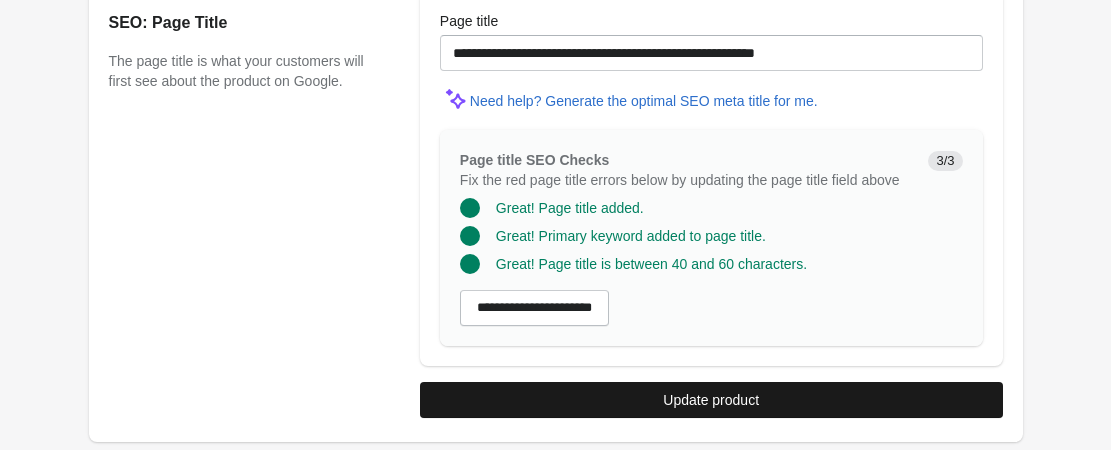 click on "Update product" at bounding box center (711, 400) 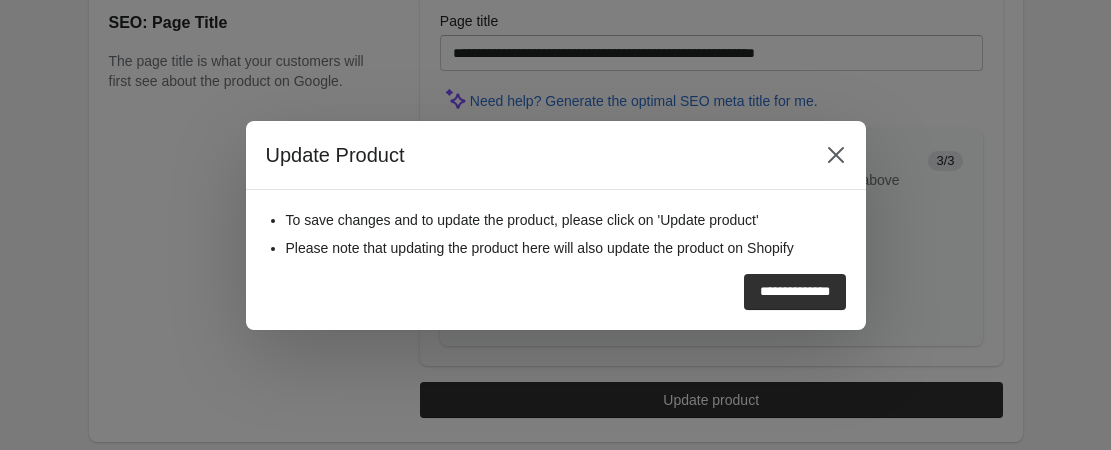 click on "**********" at bounding box center (795, 292) 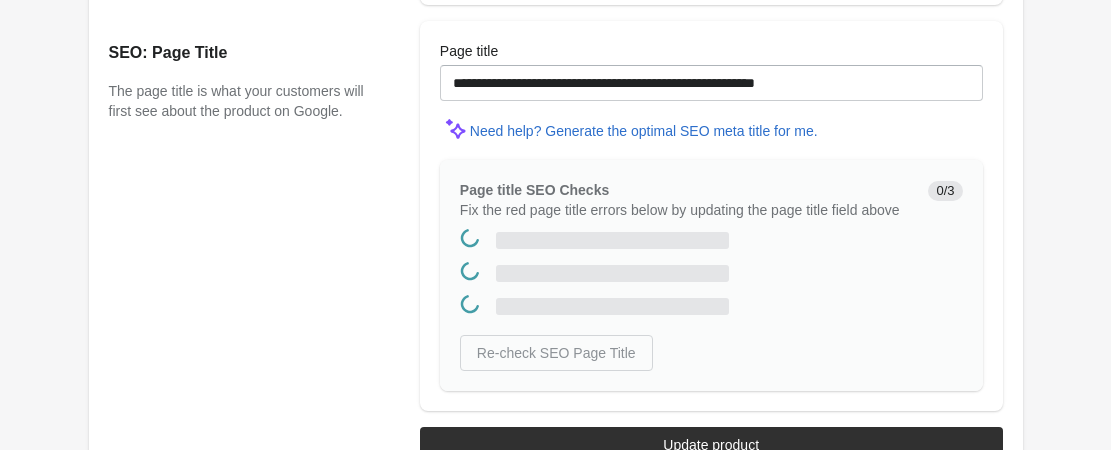 scroll, scrollTop: 0, scrollLeft: 0, axis: both 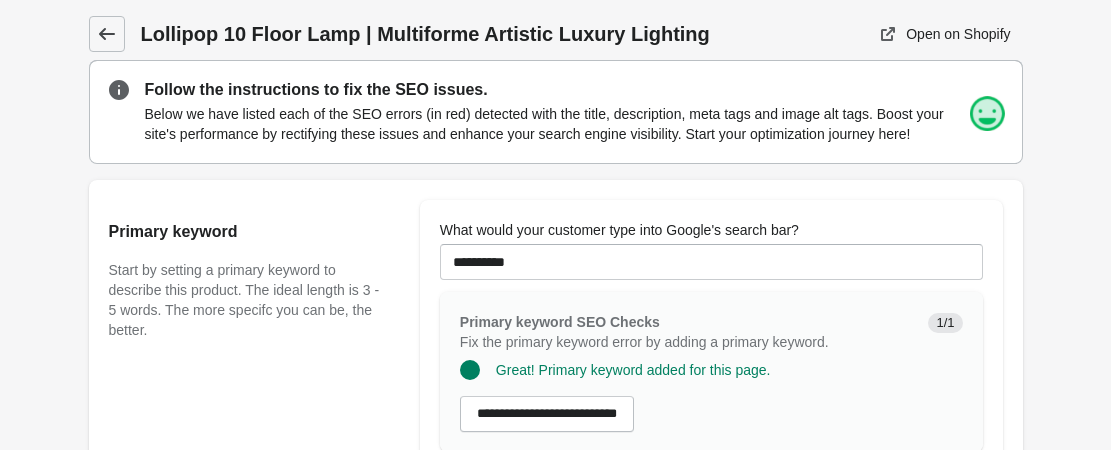 click 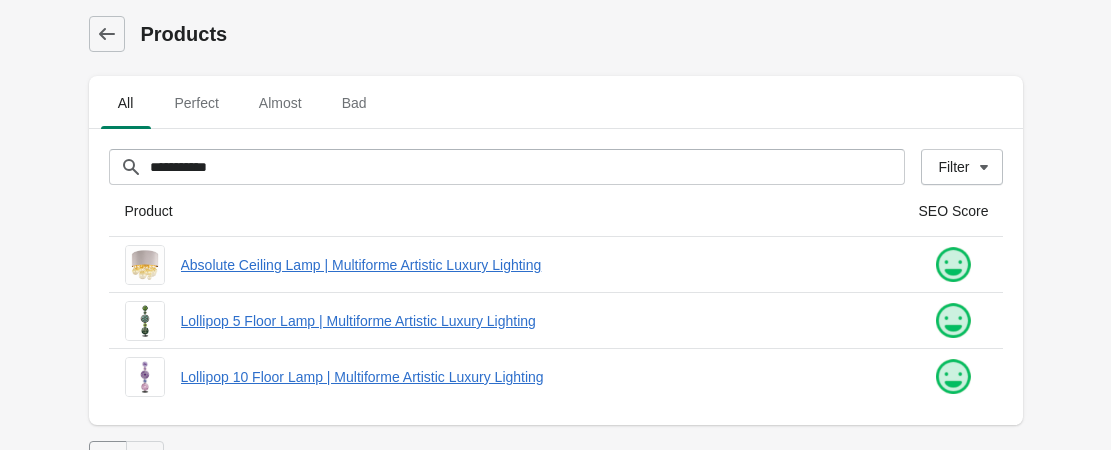 scroll, scrollTop: 35, scrollLeft: 0, axis: vertical 